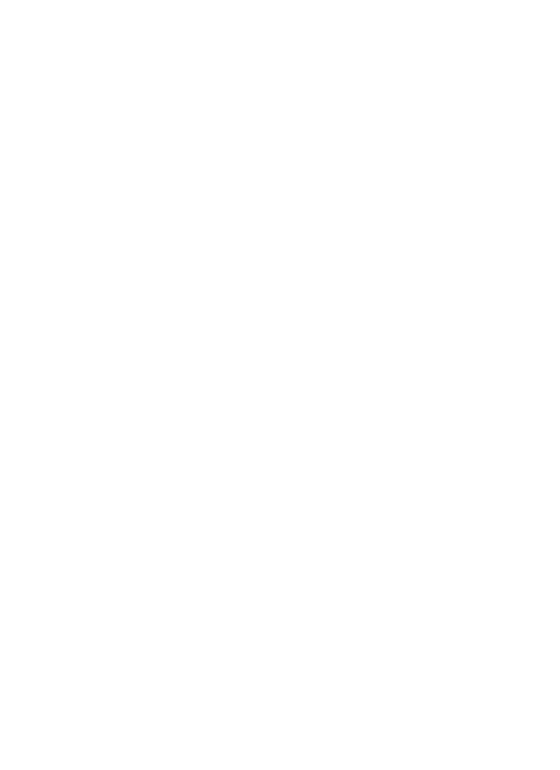 scroll, scrollTop: 0, scrollLeft: 0, axis: both 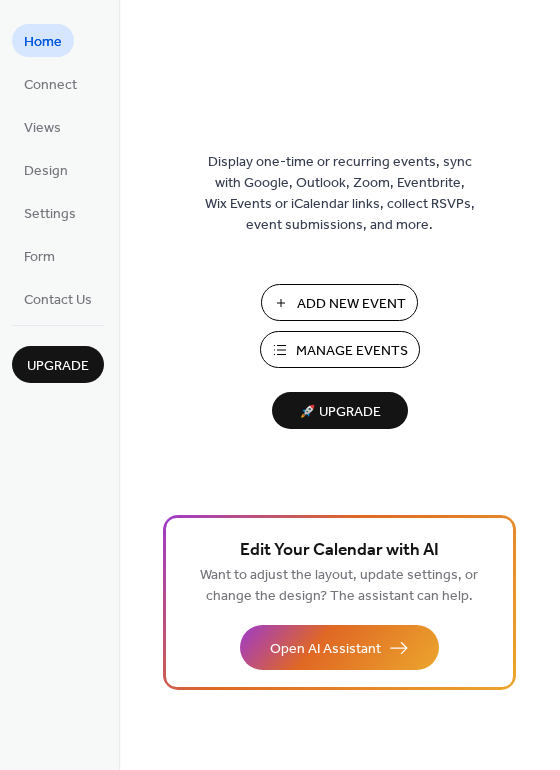 click on "Manage Events" at bounding box center (352, 351) 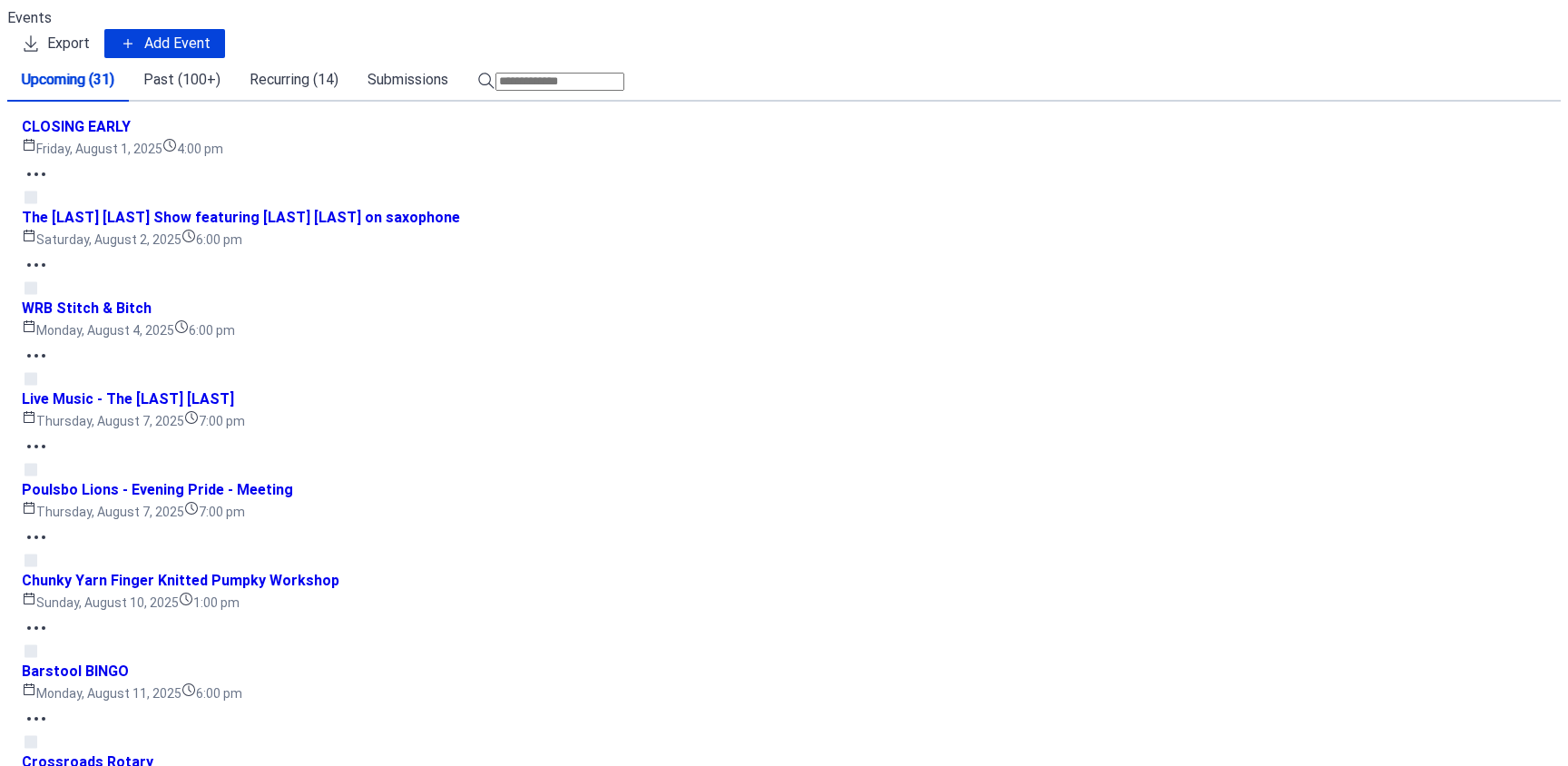 scroll, scrollTop: 0, scrollLeft: 0, axis: both 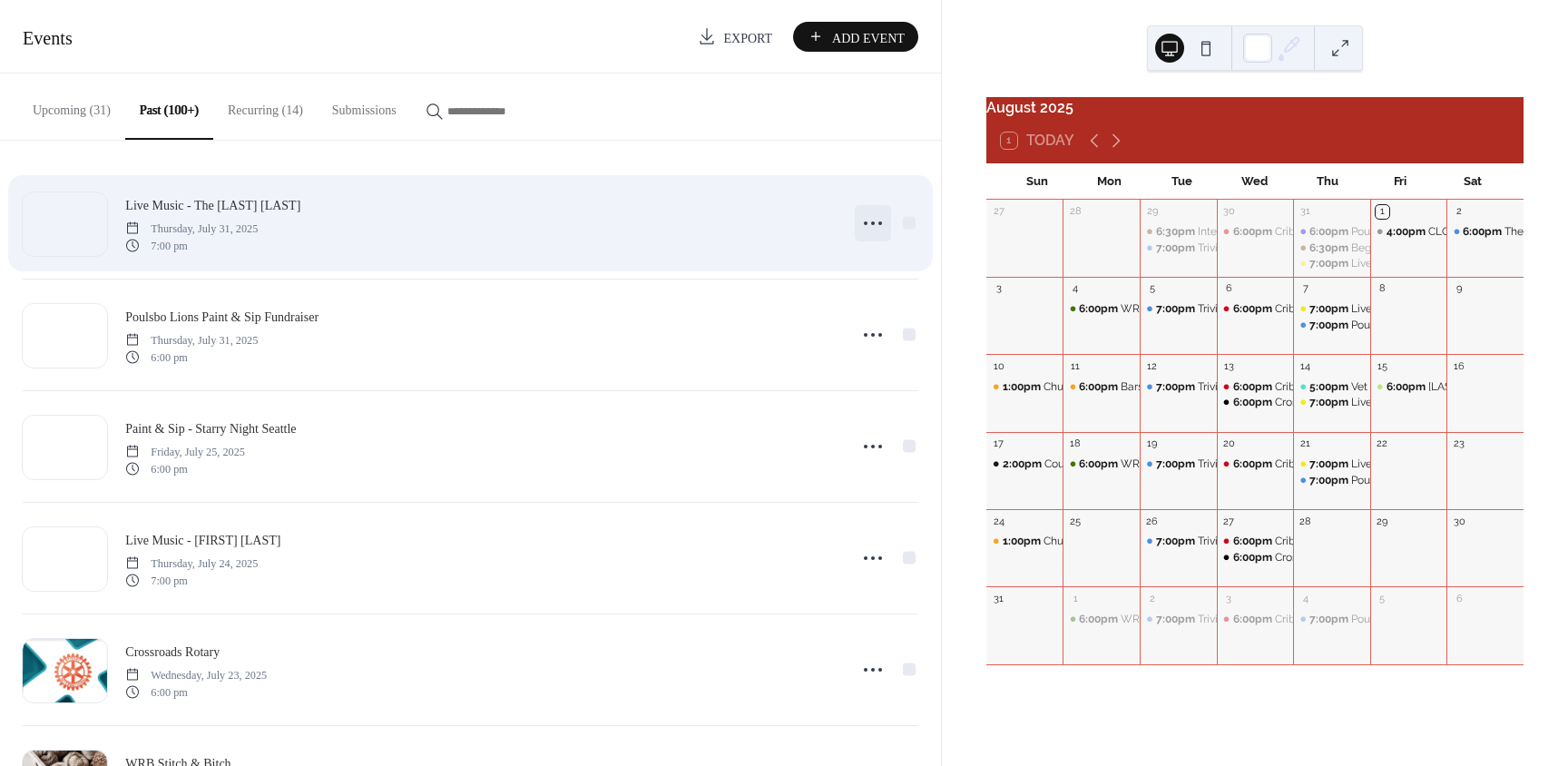 click 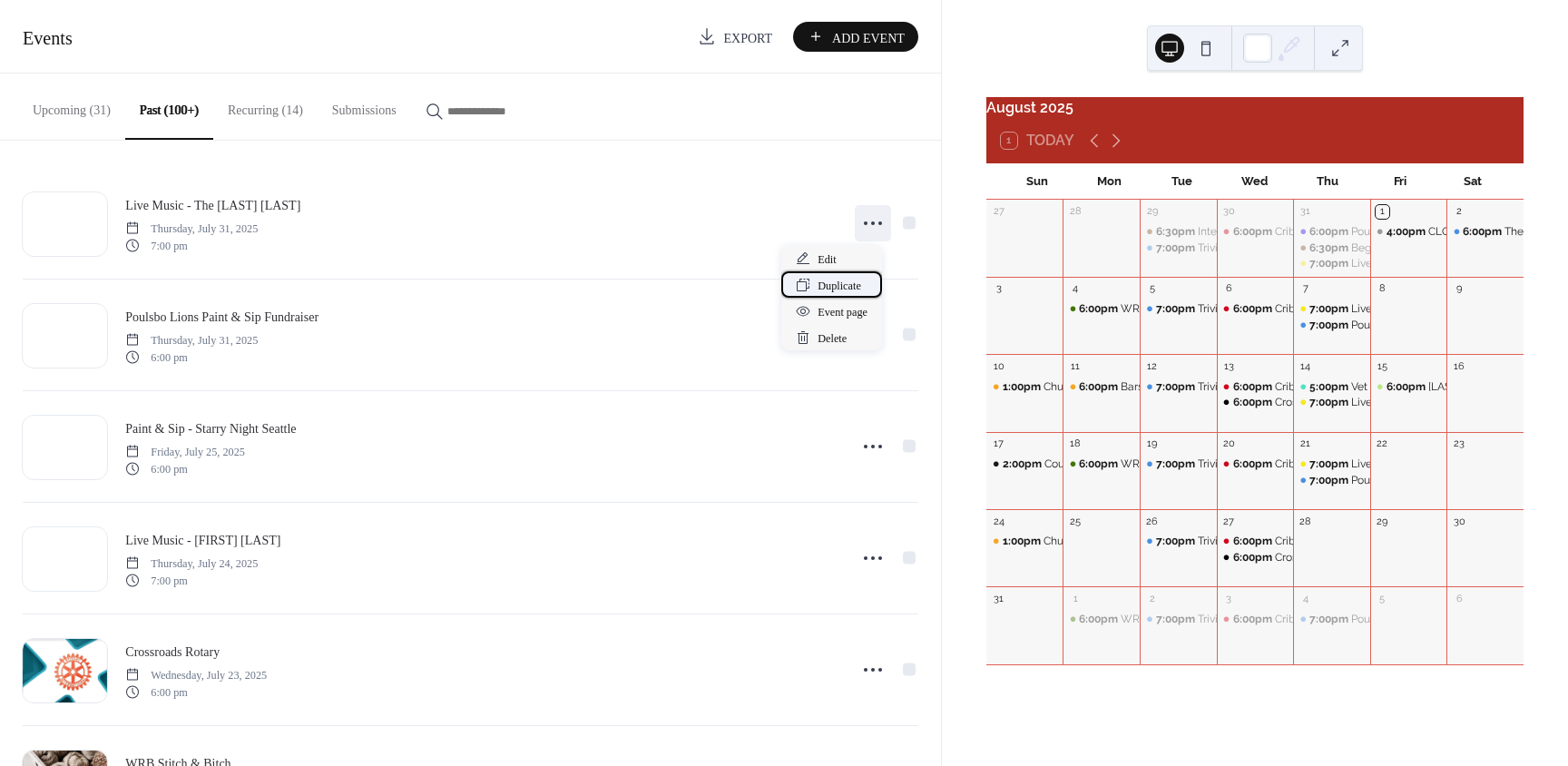 click on "Duplicate" at bounding box center (839, 286) 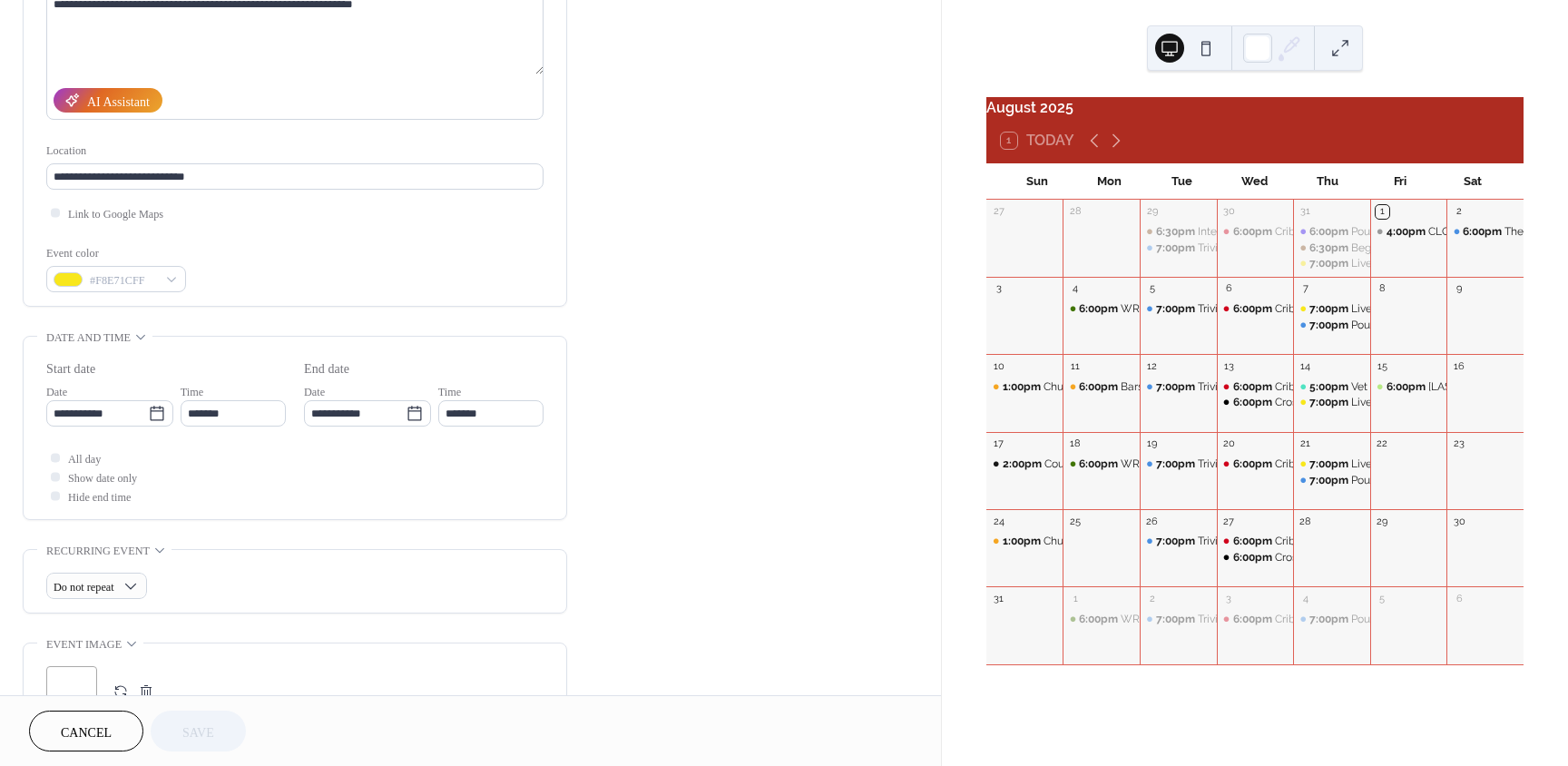 scroll, scrollTop: 263, scrollLeft: 0, axis: vertical 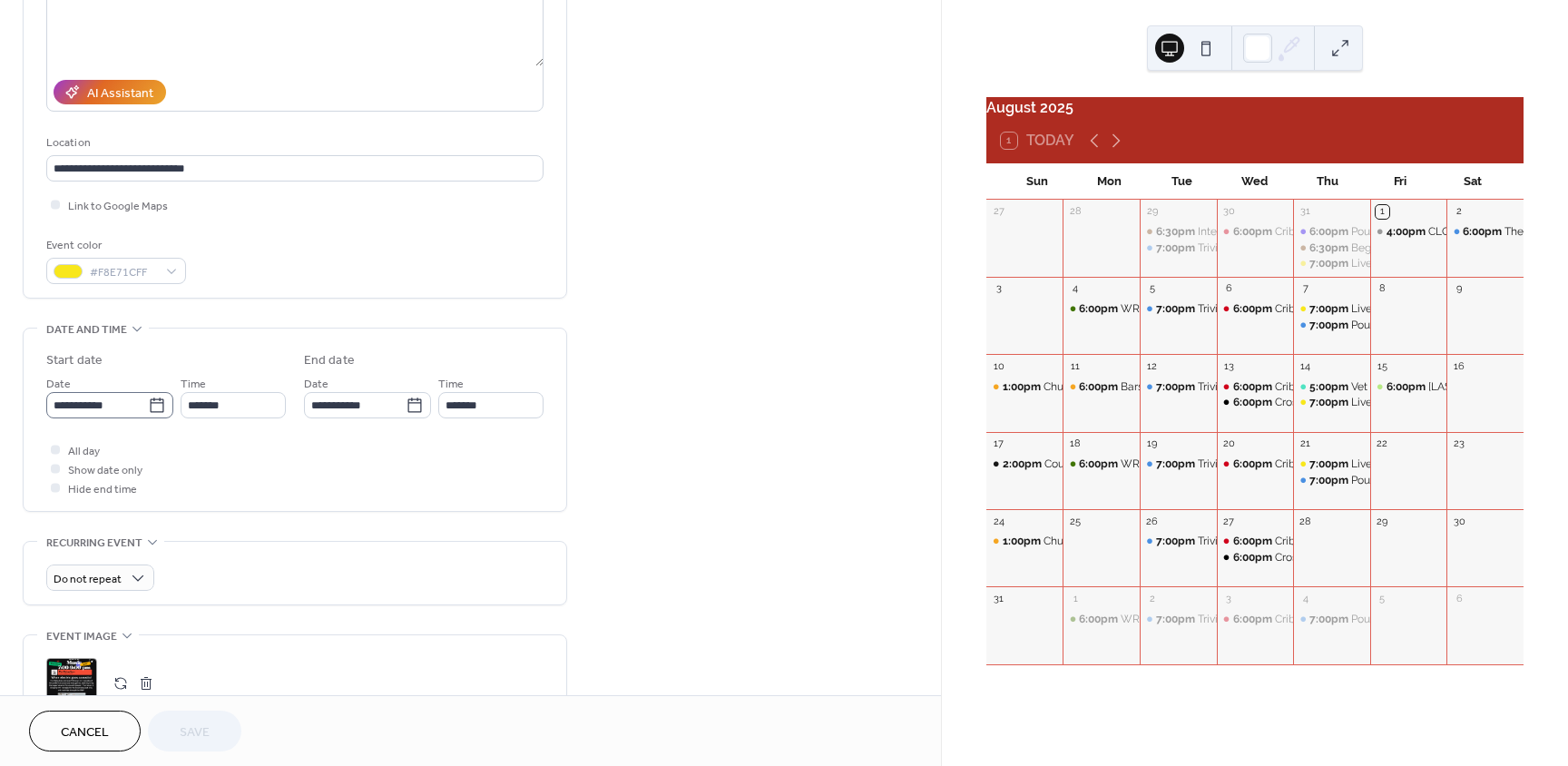 click 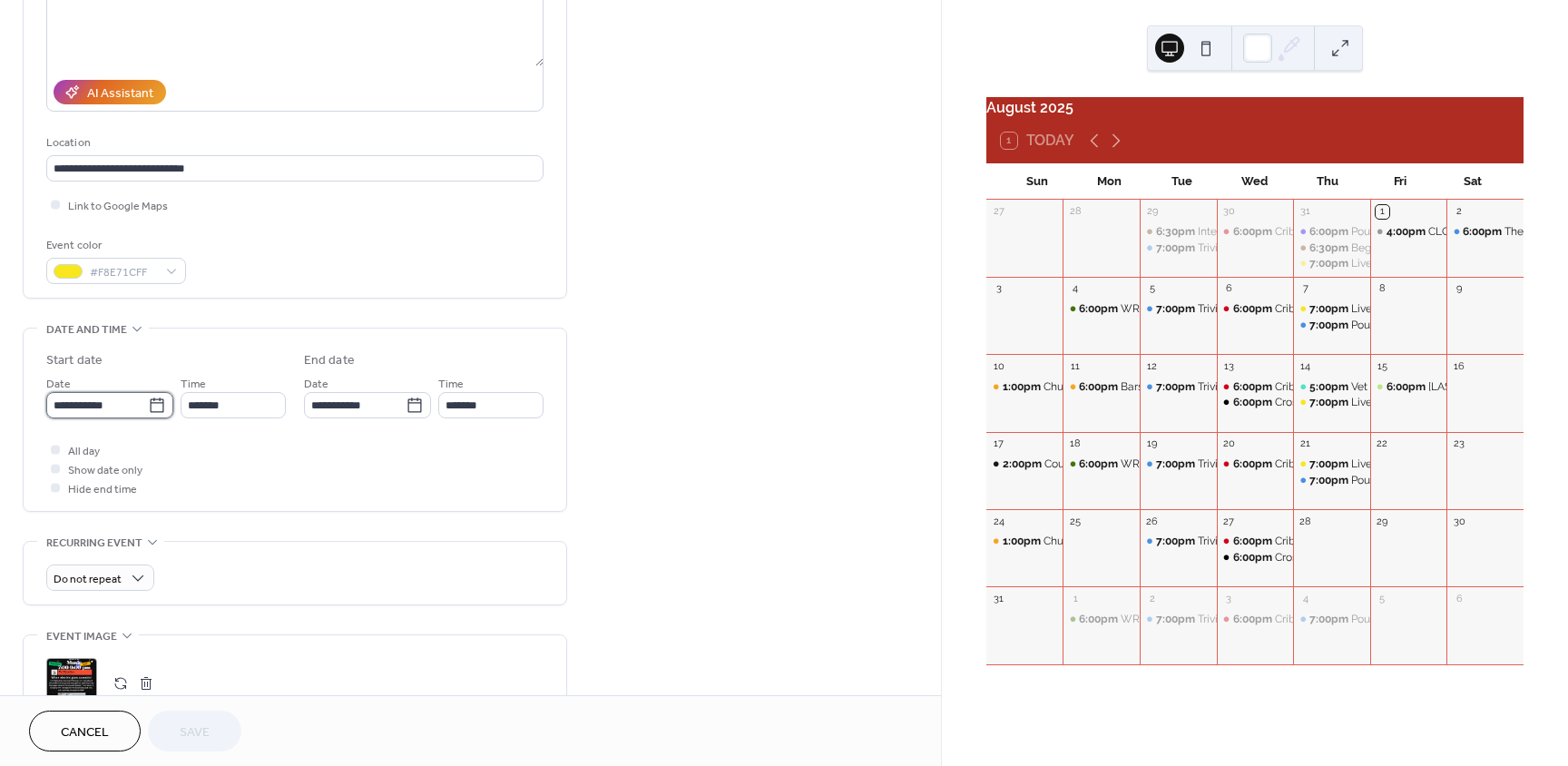click on "**********" at bounding box center [97, 405] 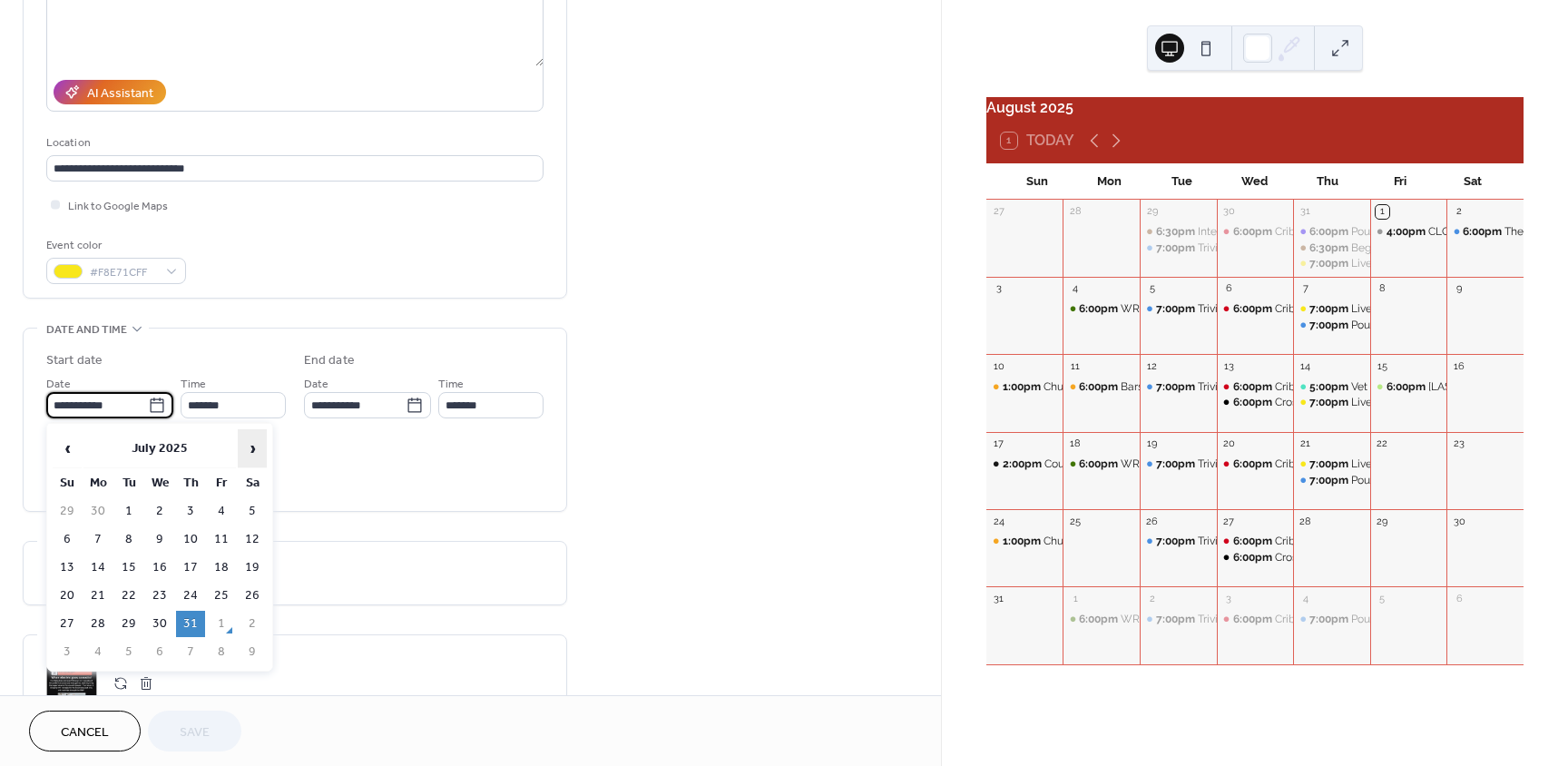 click on "›" at bounding box center [252, 448] 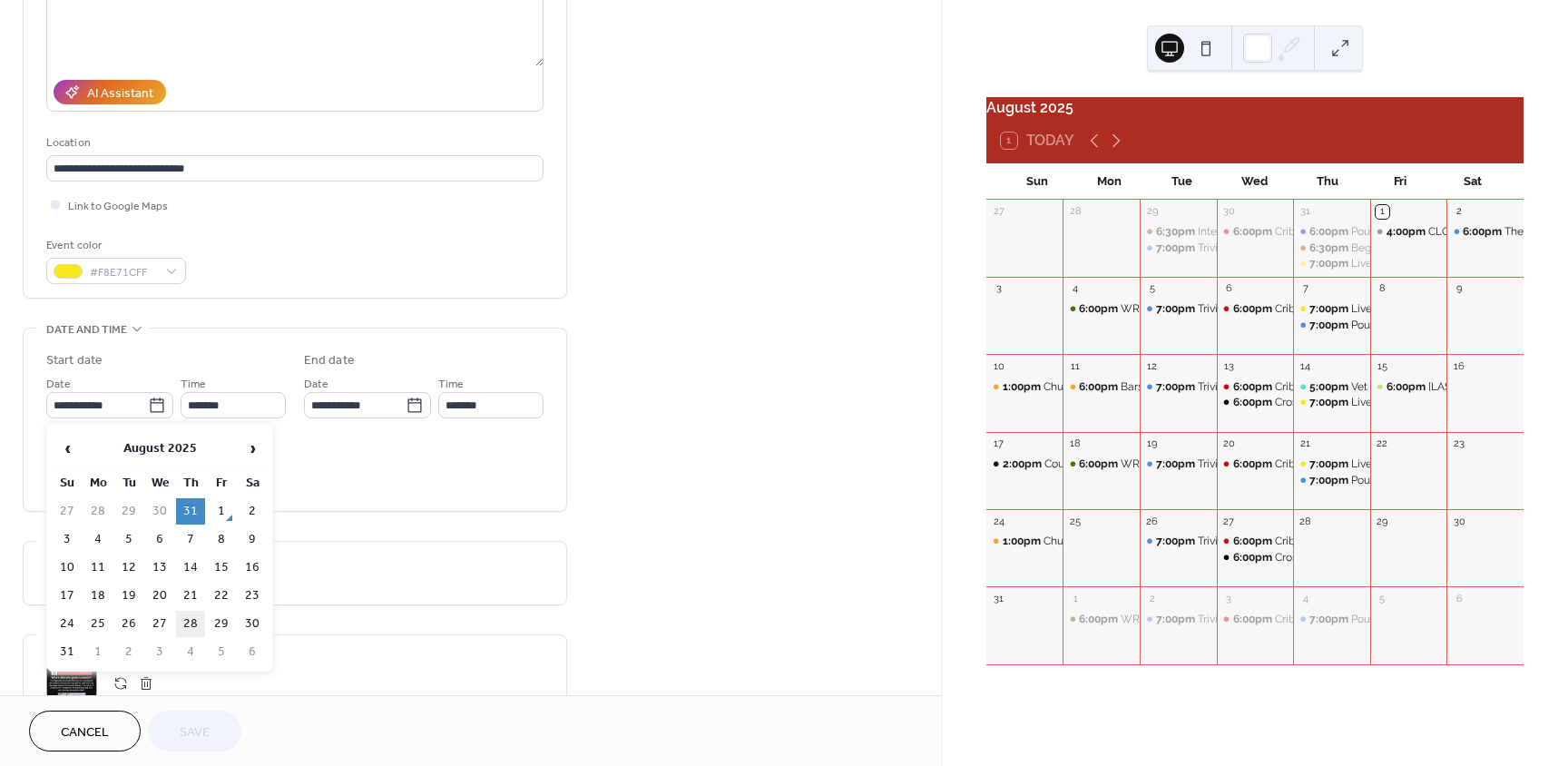 click on "28" at bounding box center (191, 624) 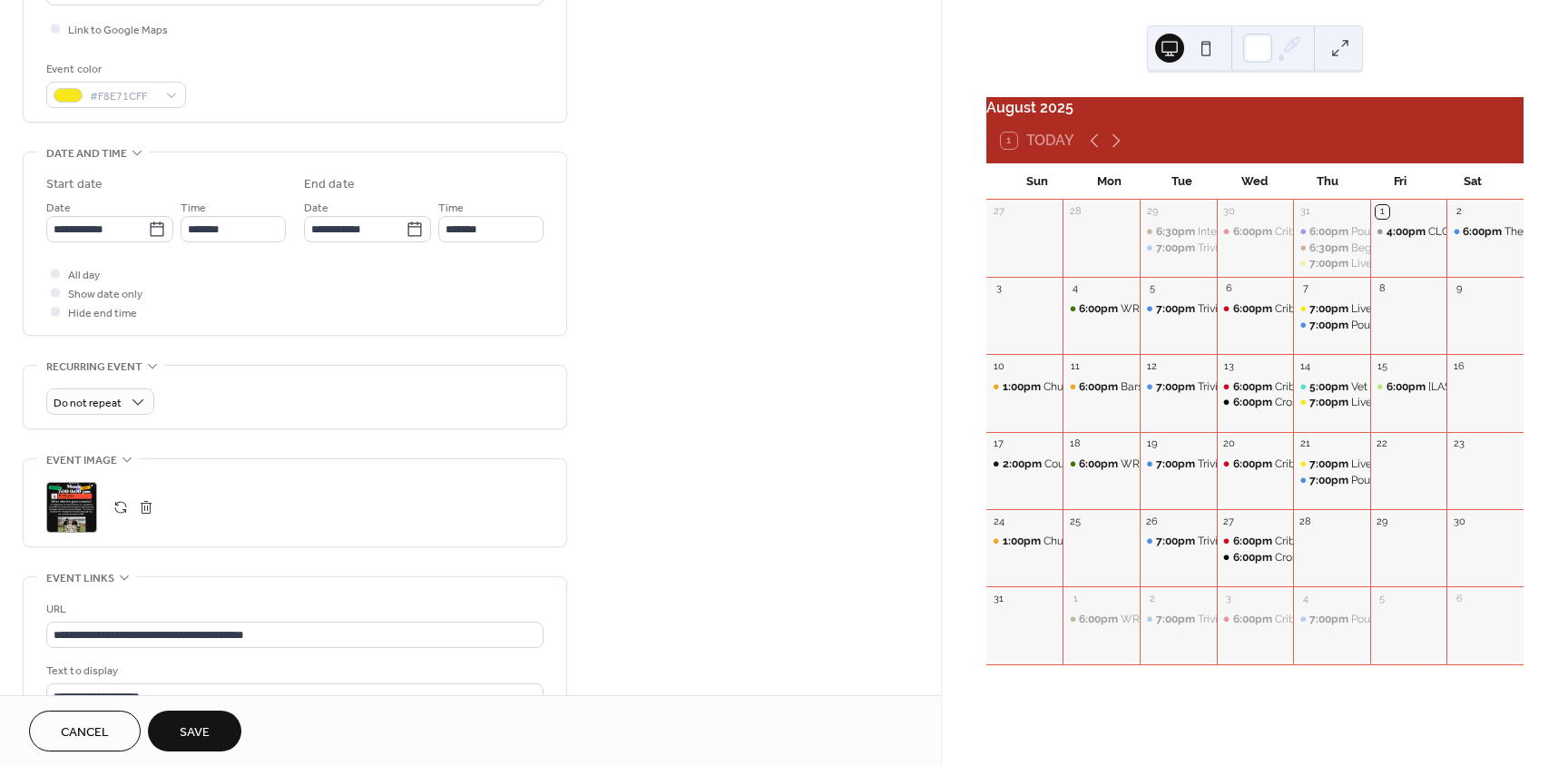 scroll, scrollTop: 440, scrollLeft: 0, axis: vertical 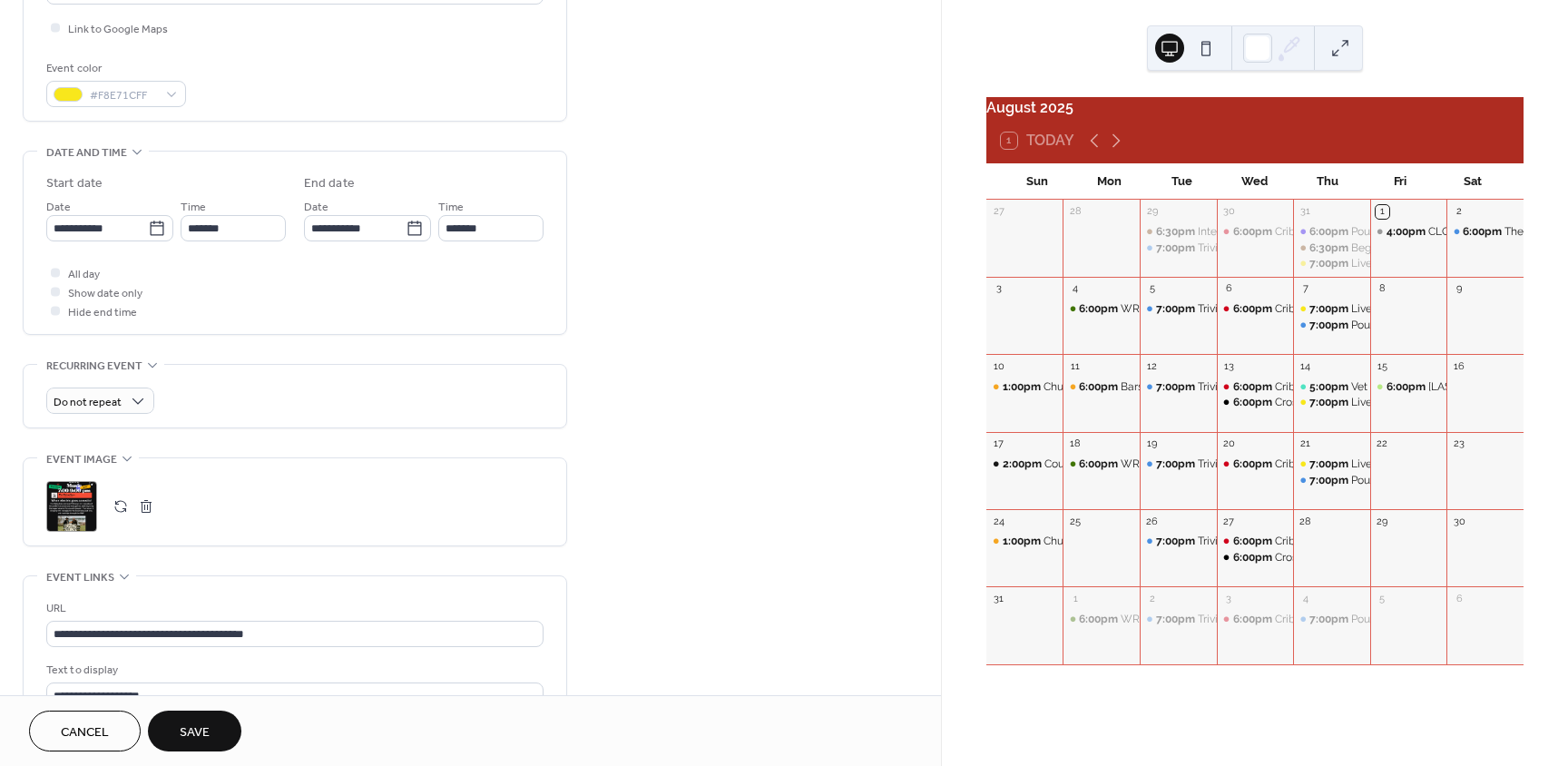 click at bounding box center [146, 506] 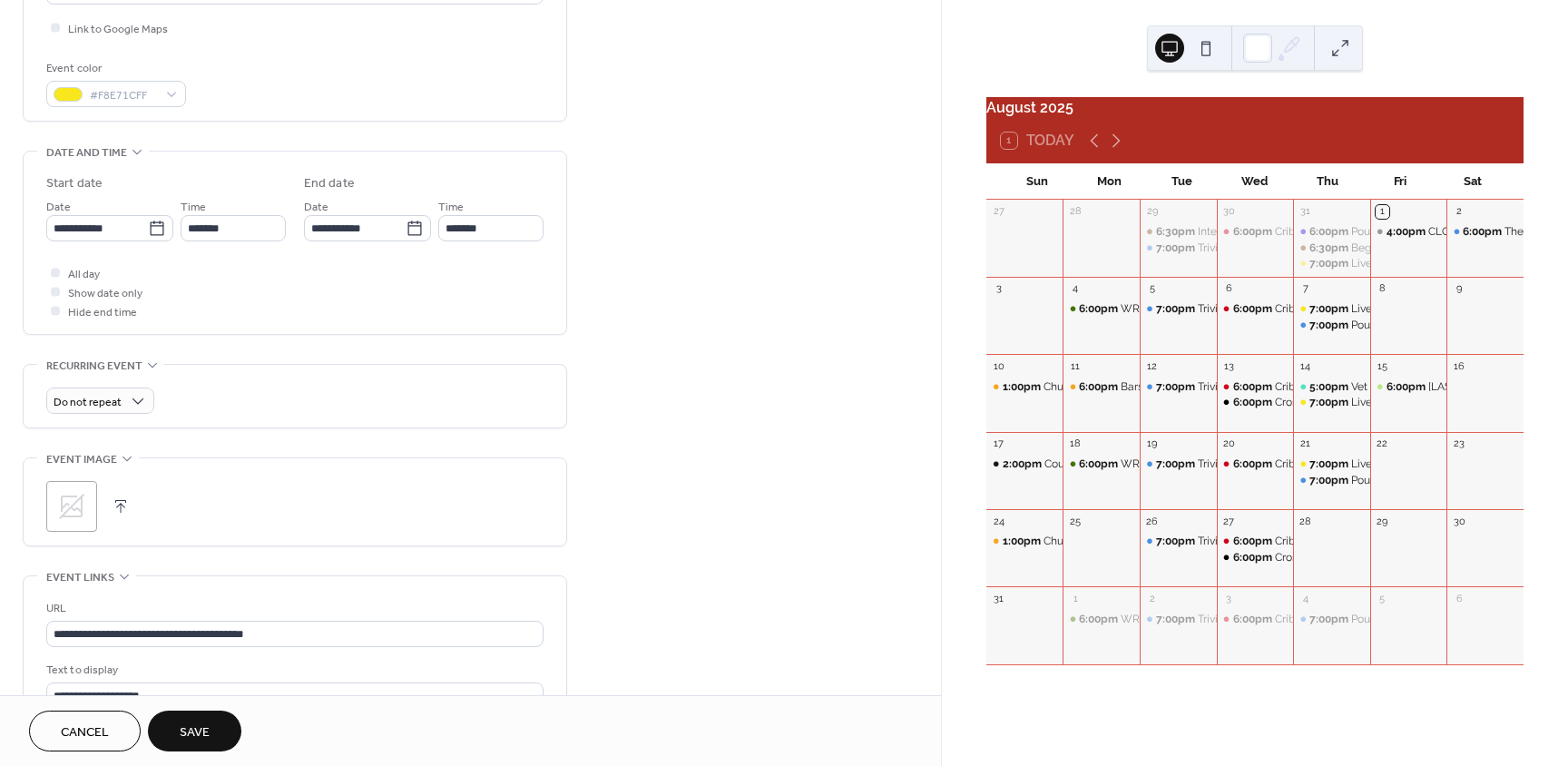 click 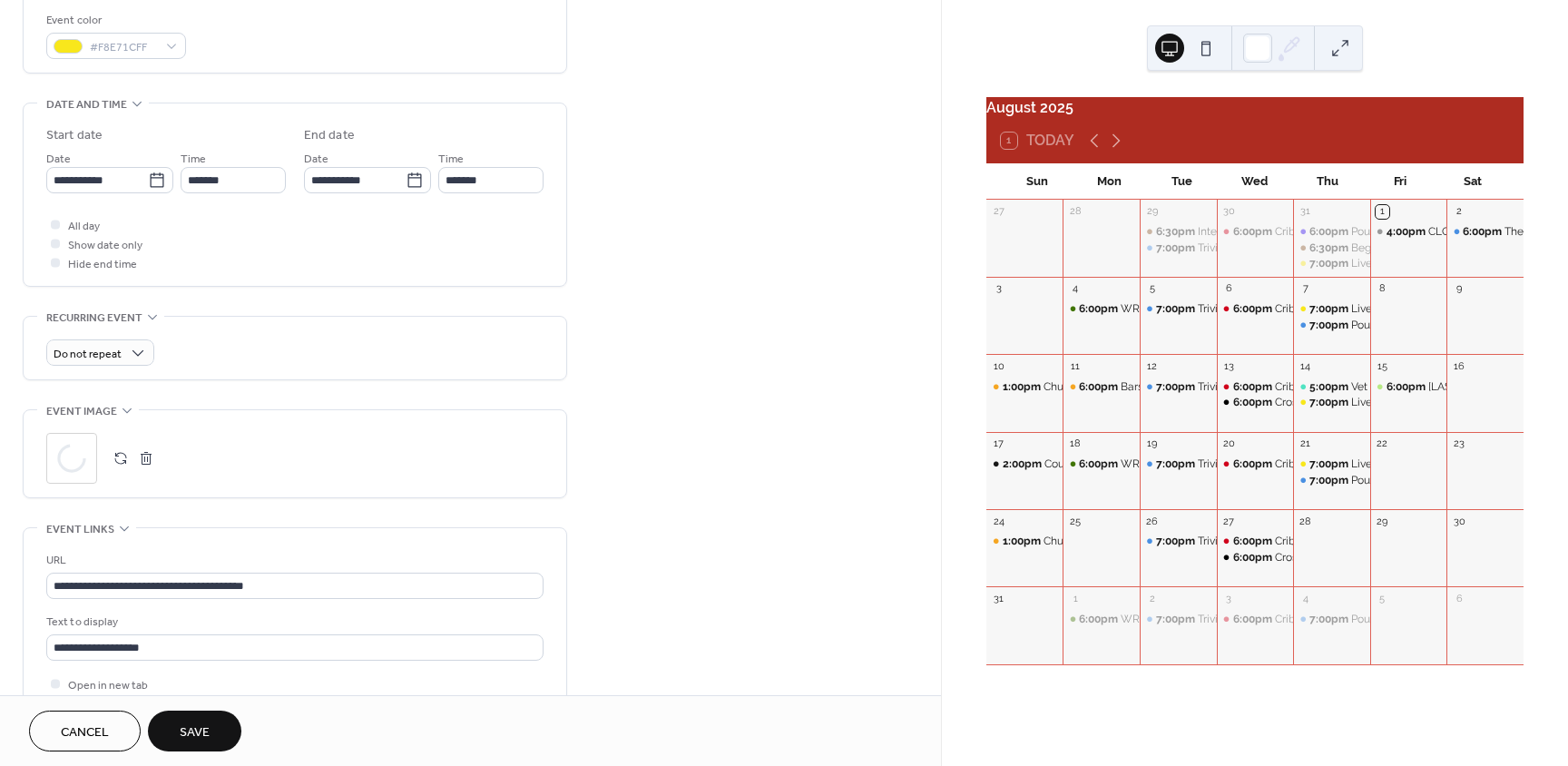 scroll, scrollTop: 489, scrollLeft: 0, axis: vertical 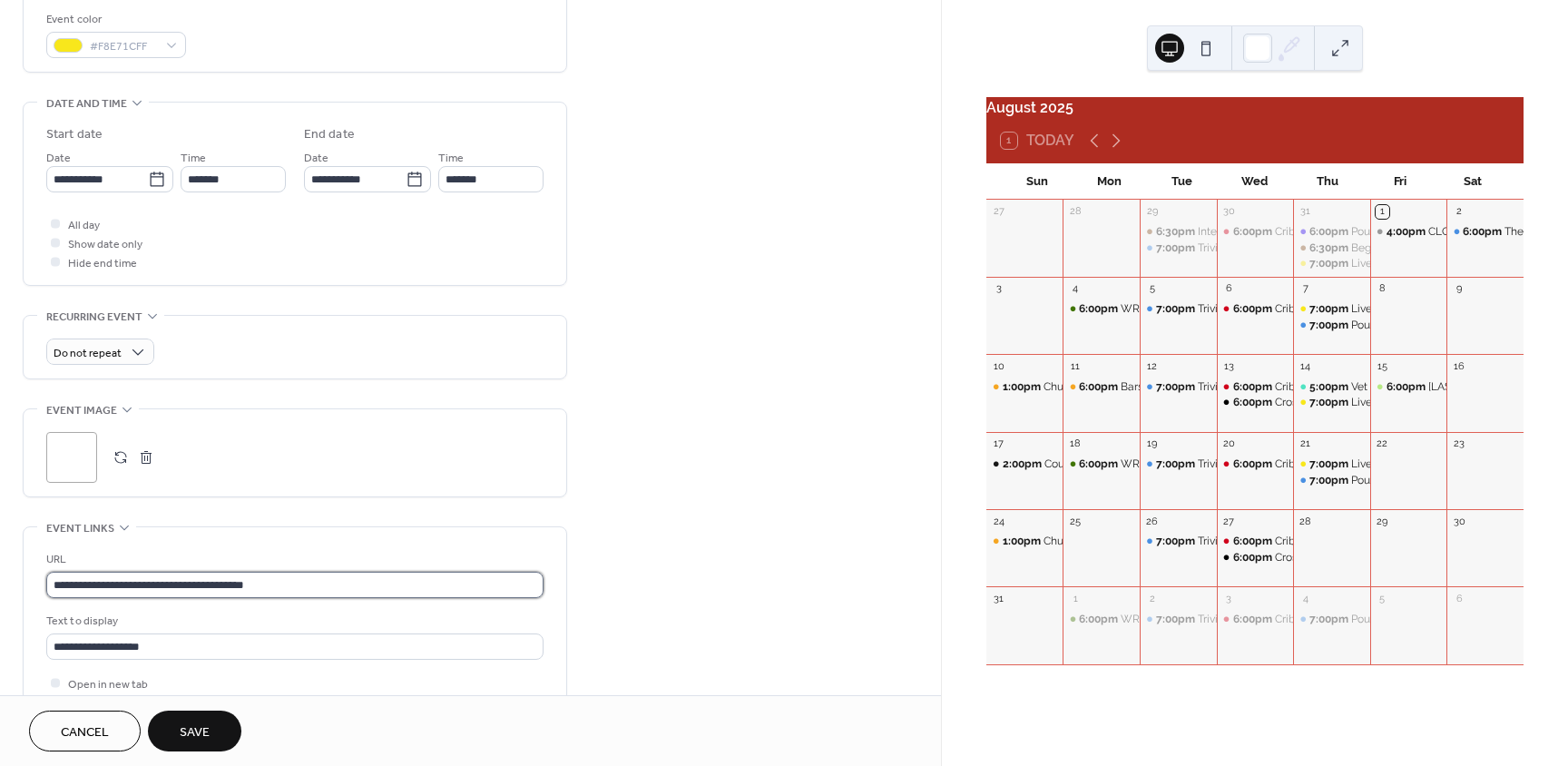 click on "**********" at bounding box center (295, 584) 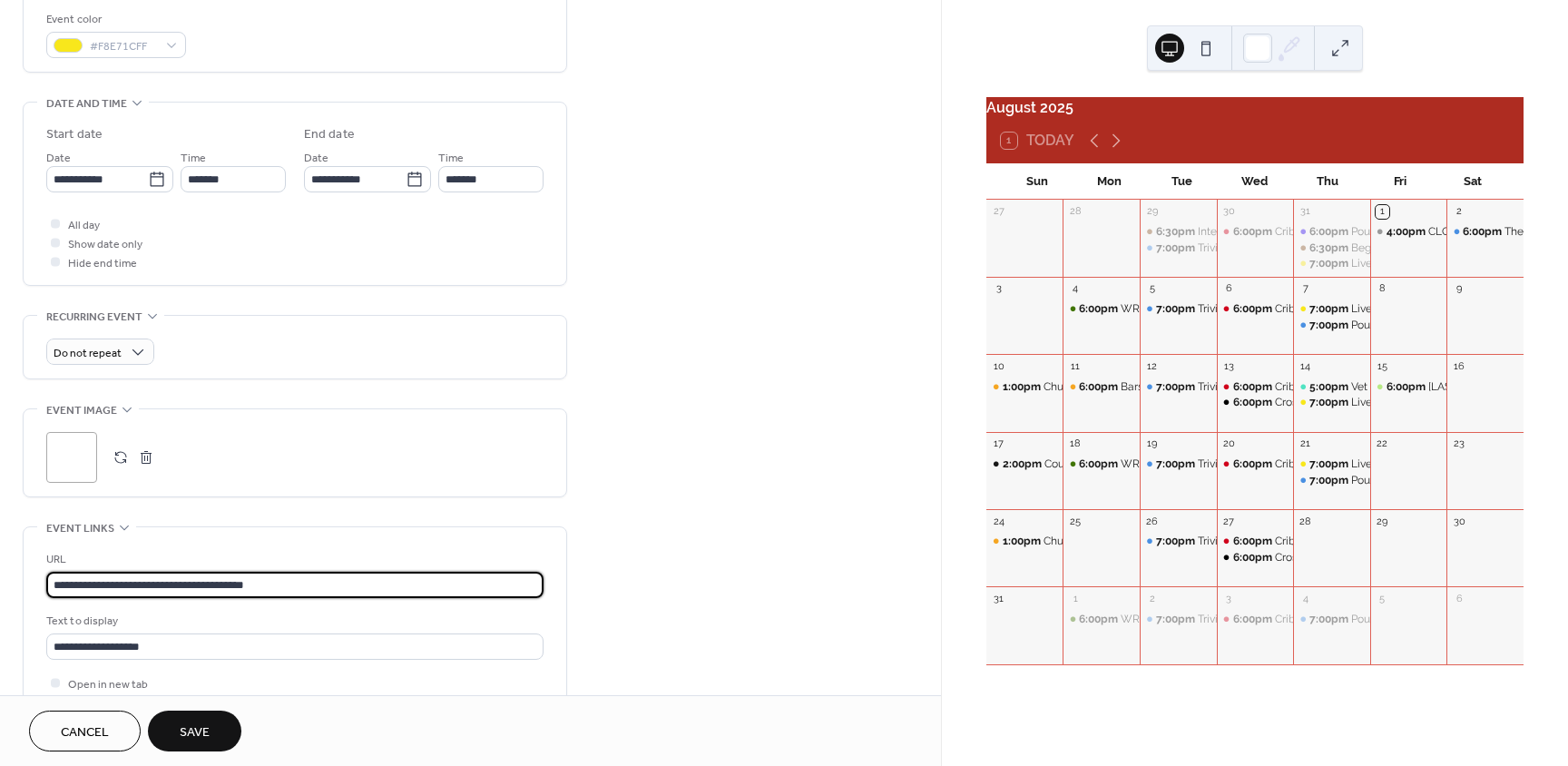 paste 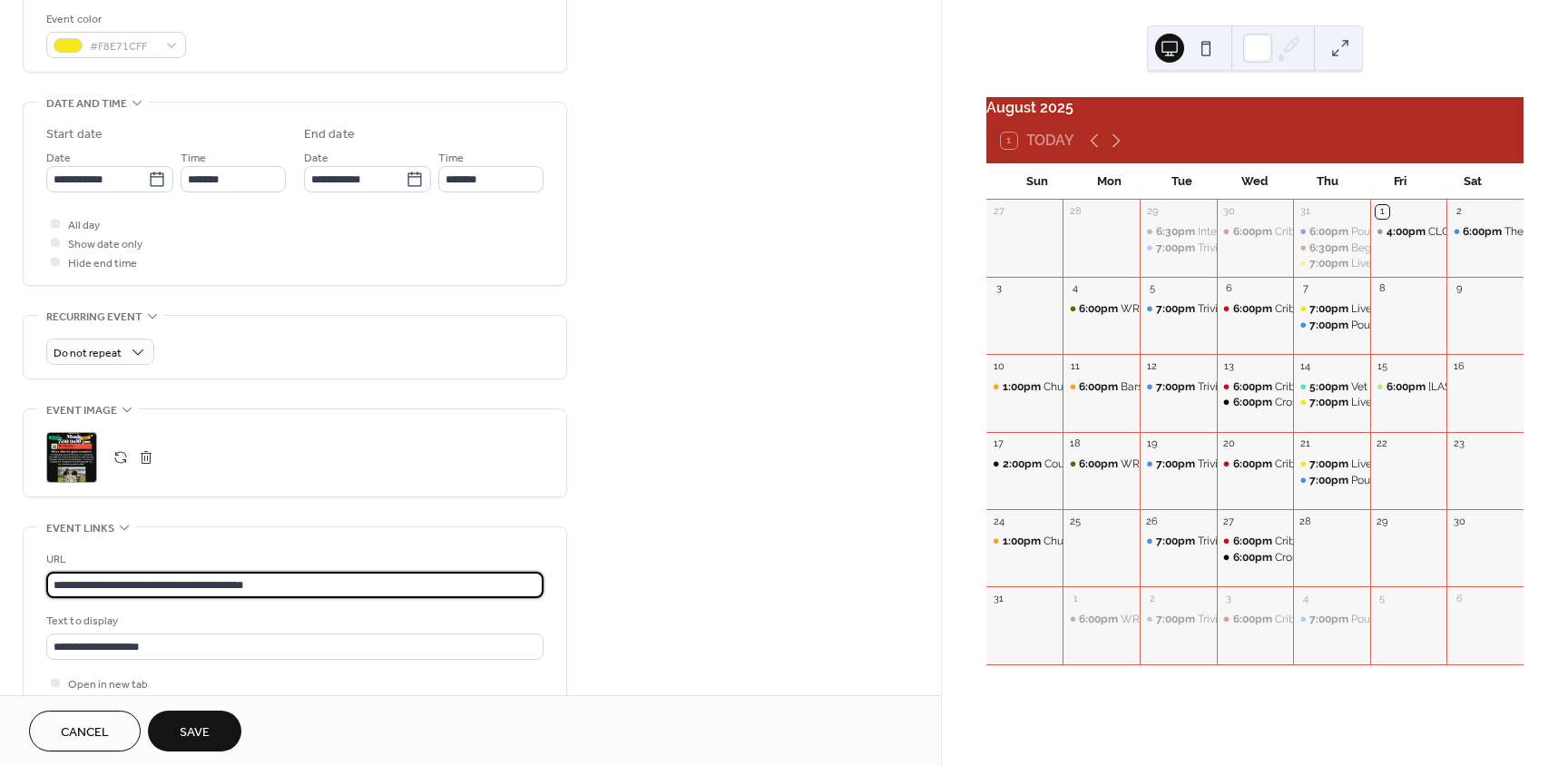 click on "Text to display" at bounding box center [293, 621] 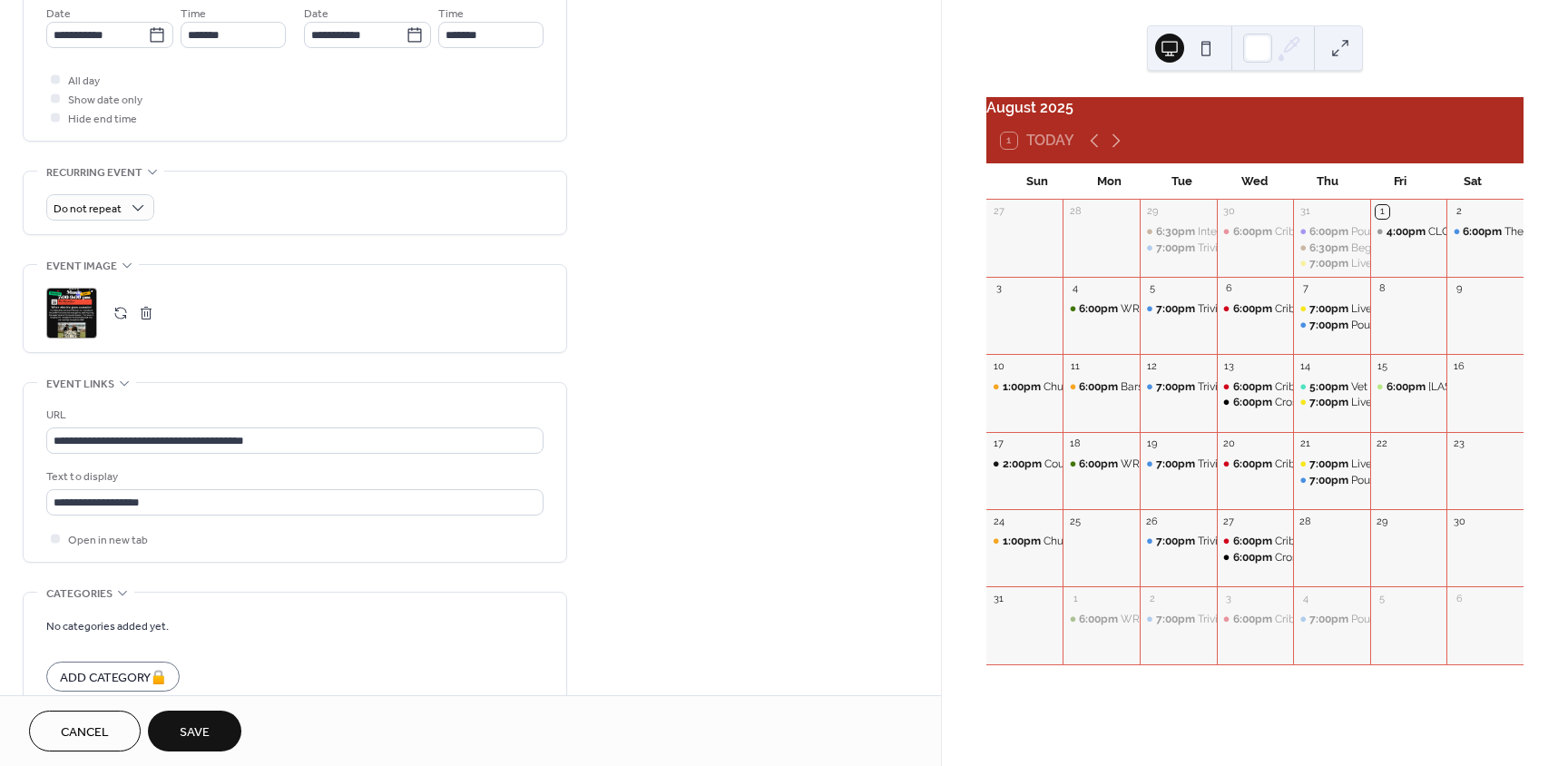scroll, scrollTop: 635, scrollLeft: 0, axis: vertical 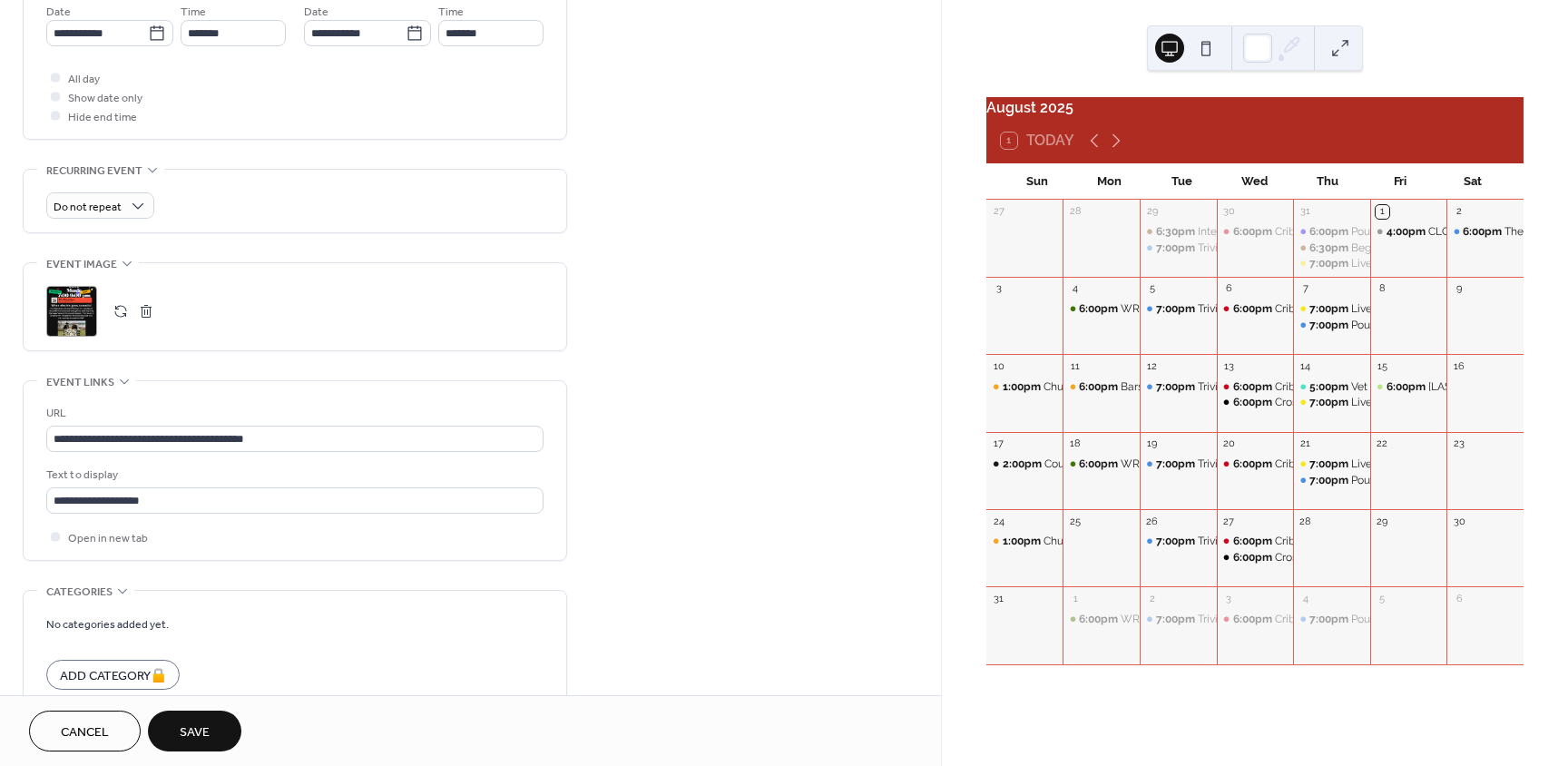 click on "Save" at bounding box center [194, 732] 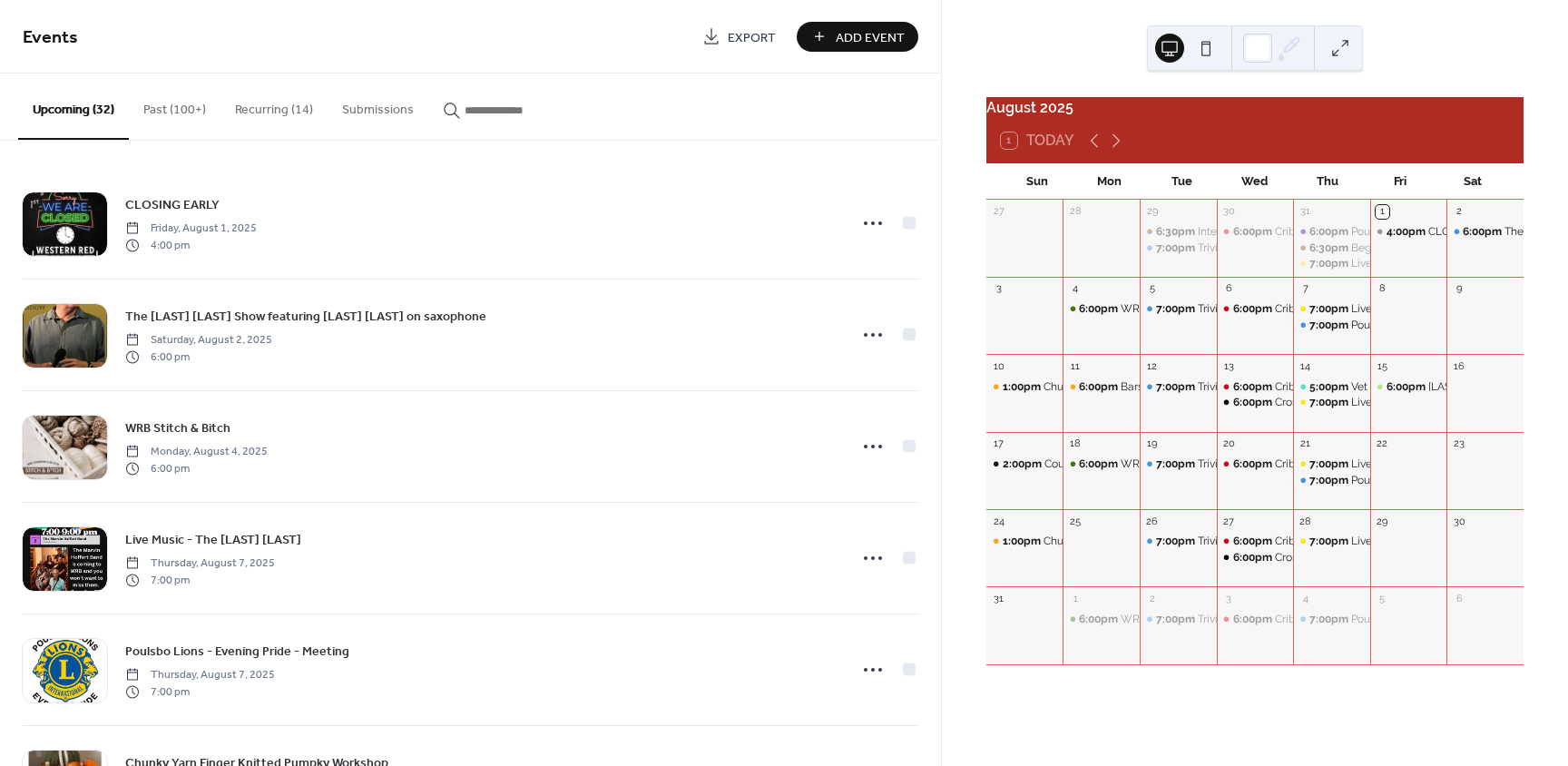 click on "Add Event" at bounding box center [870, 37] 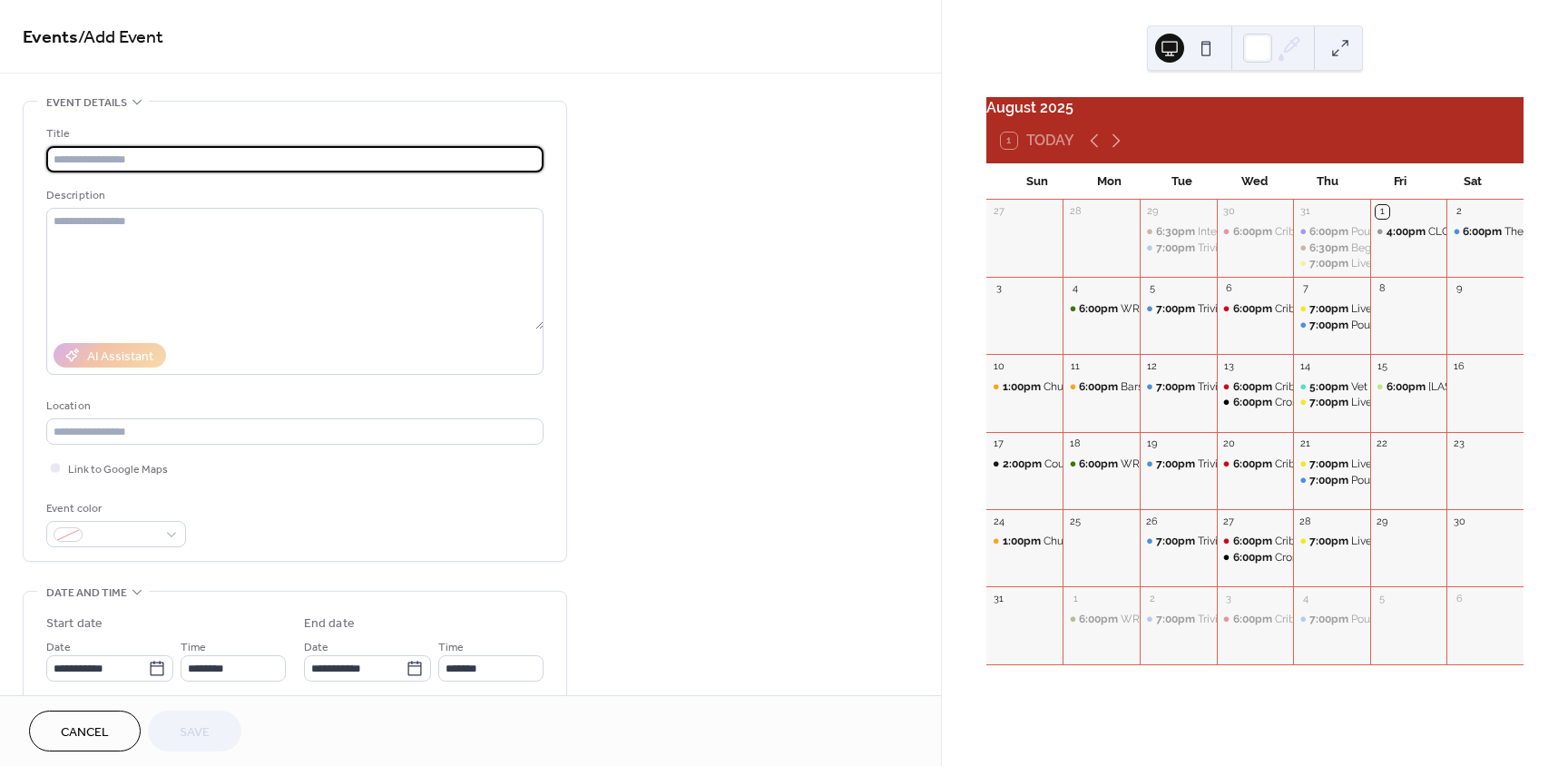 click at bounding box center [295, 159] 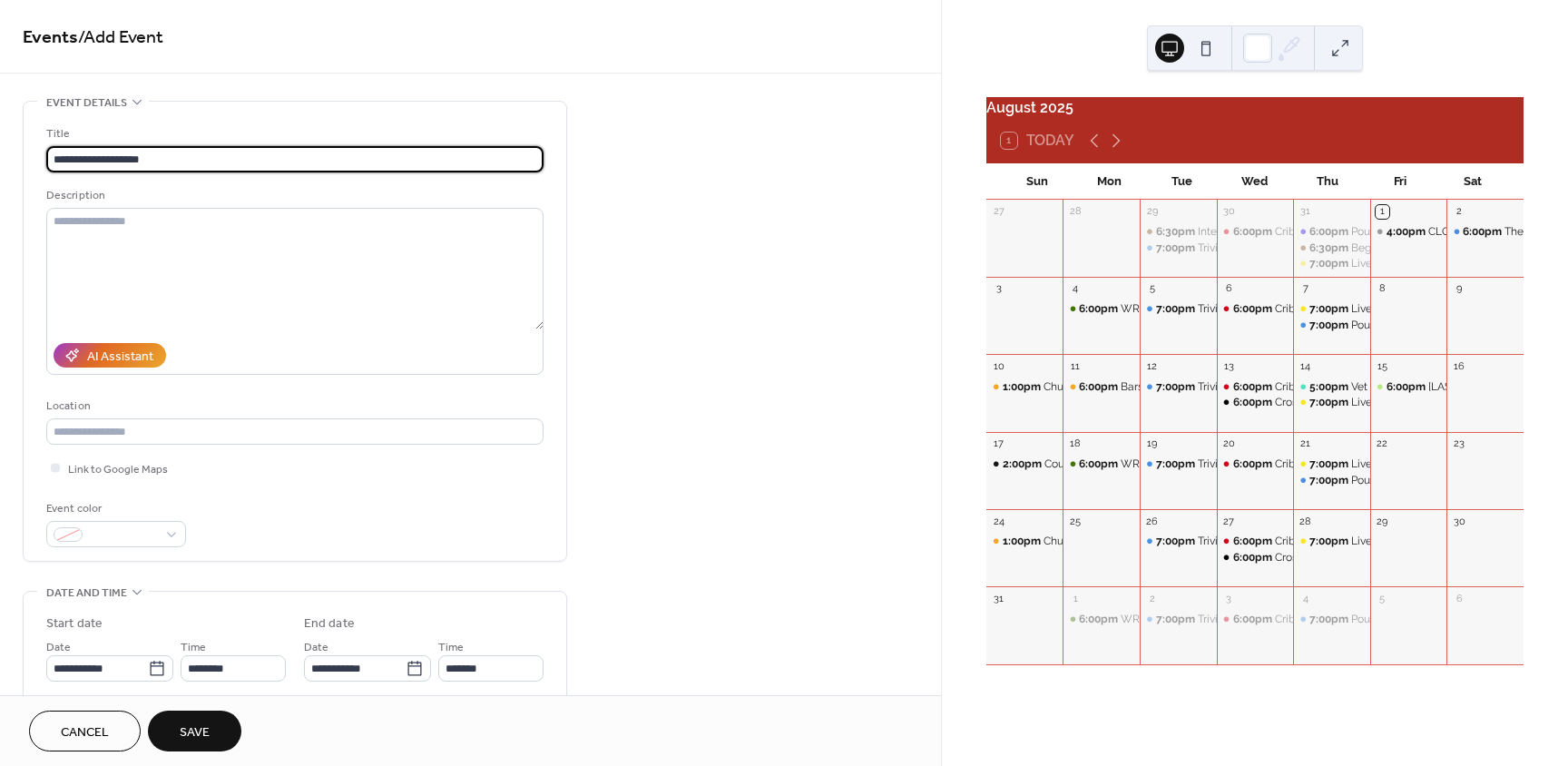 type on "**********" 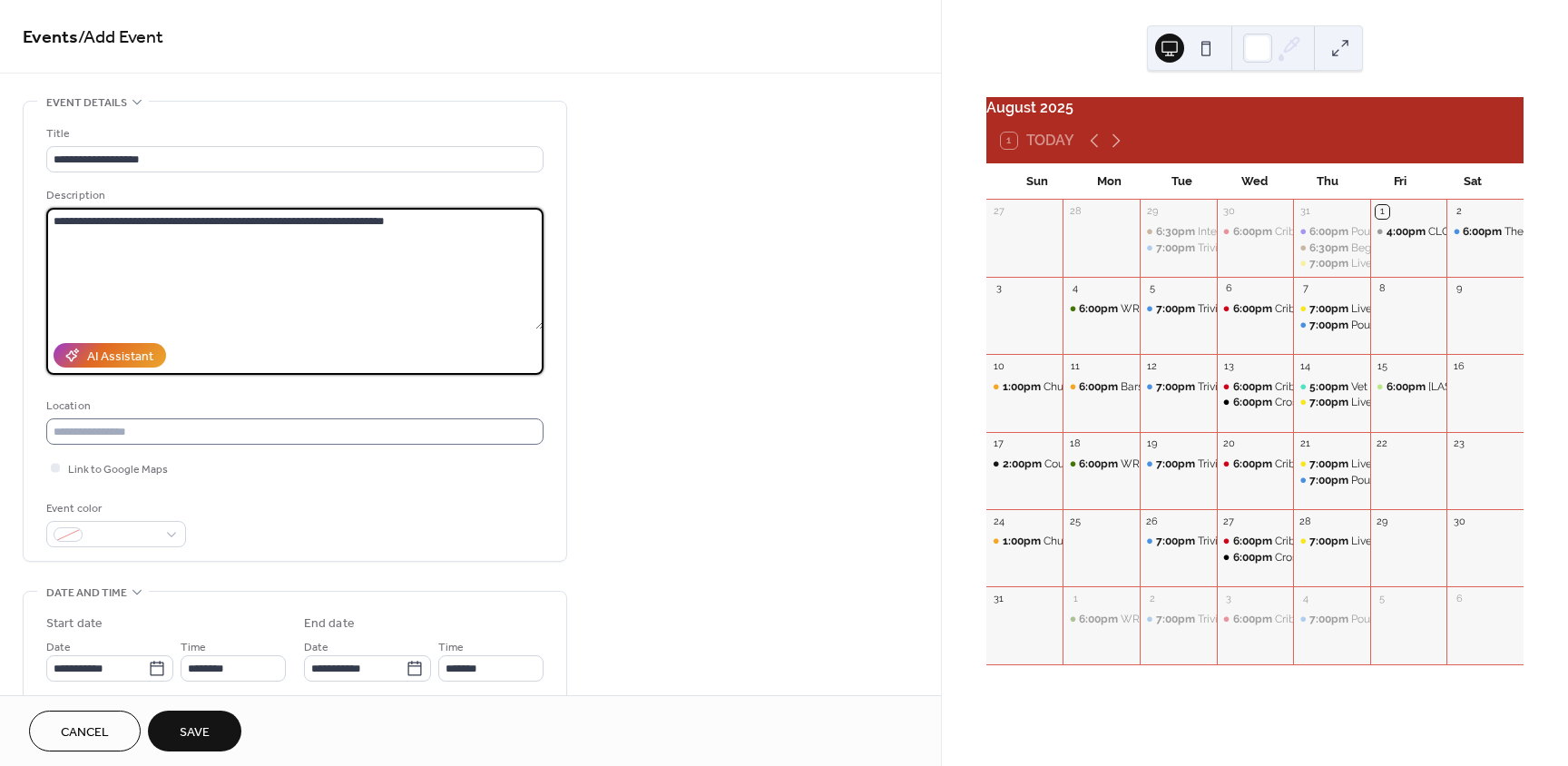 type on "**********" 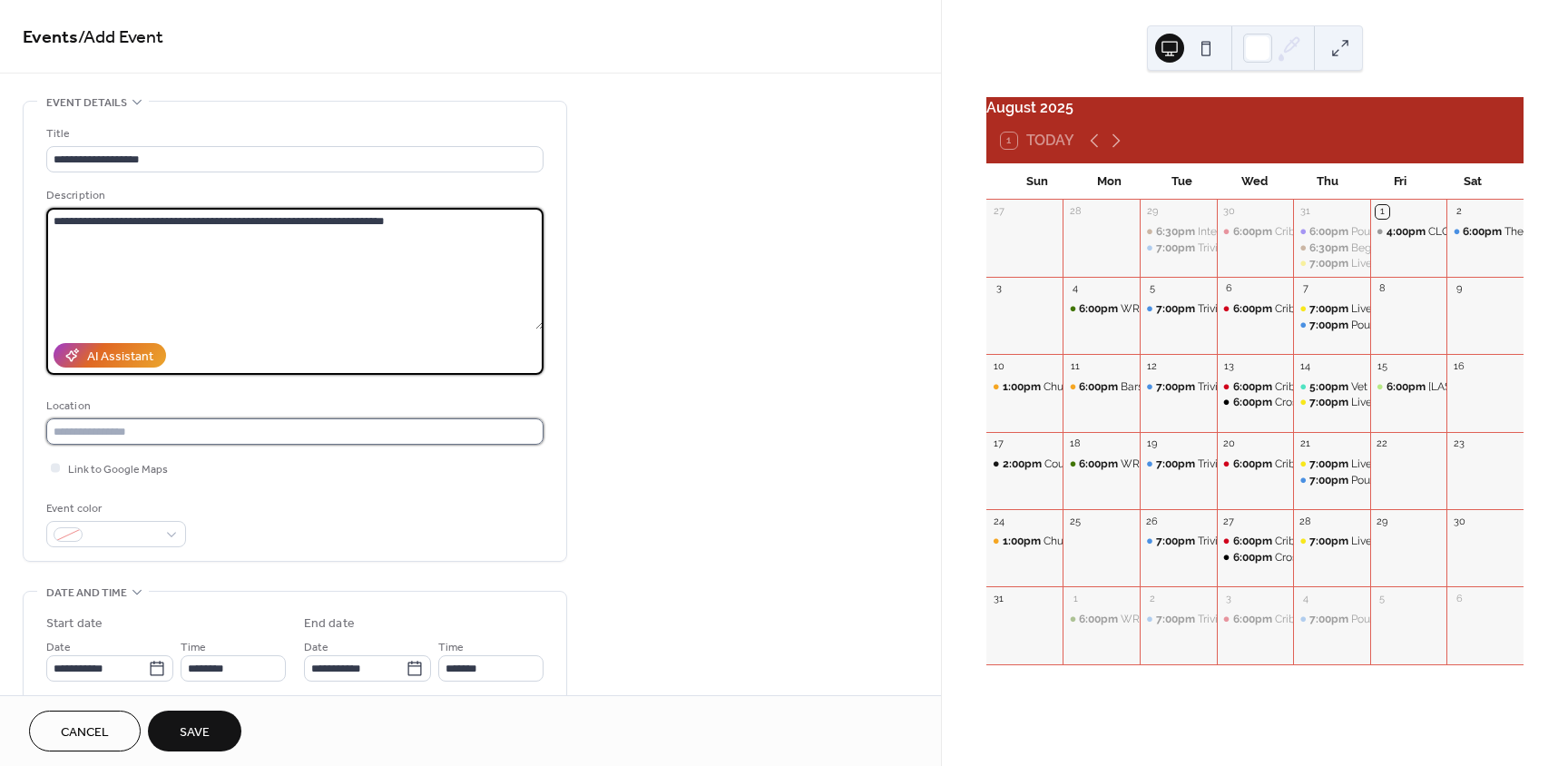 click at bounding box center [295, 431] 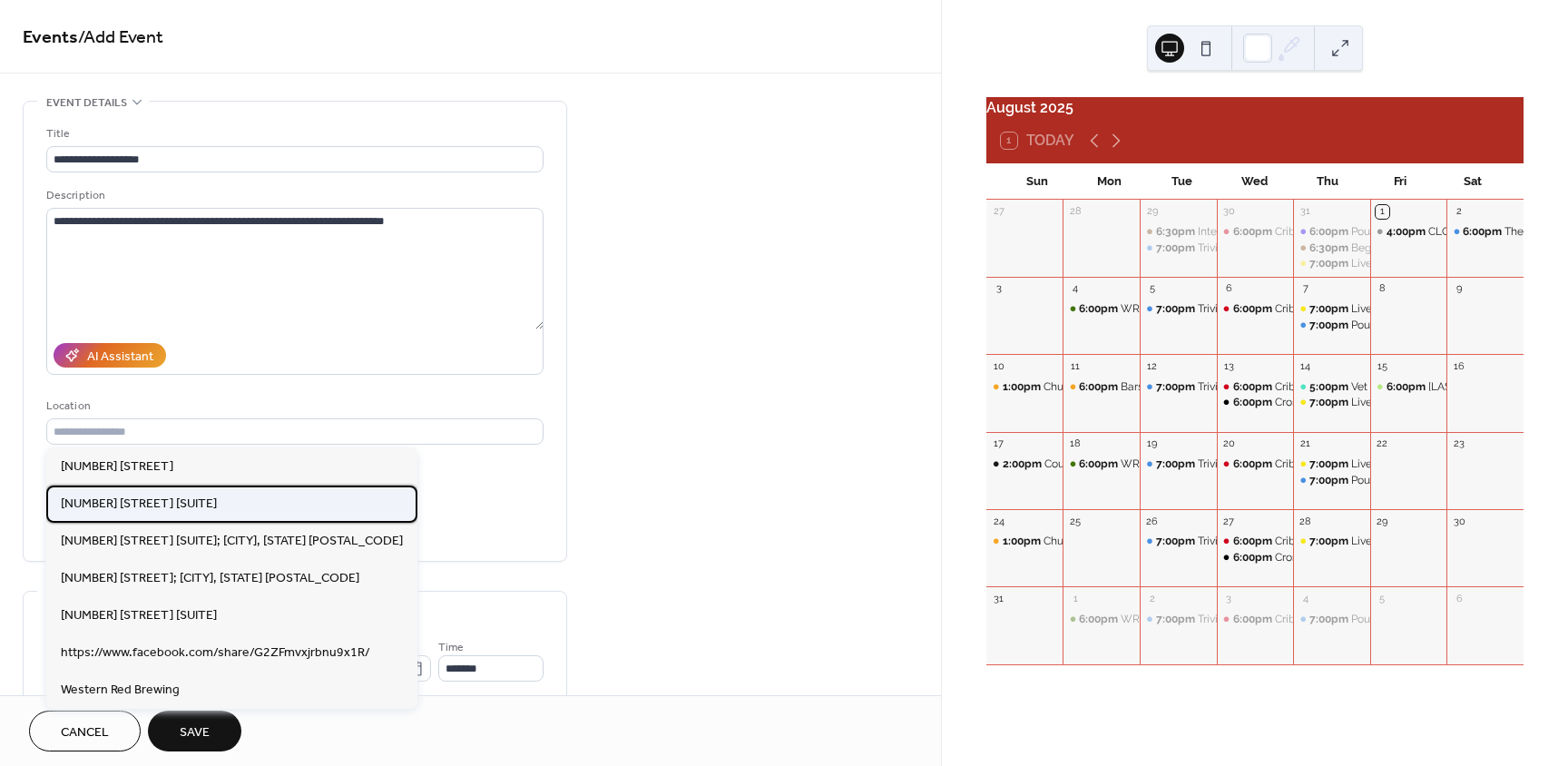 click on "[NUMBER] [STREET] [SUITE]" at bounding box center [139, 504] 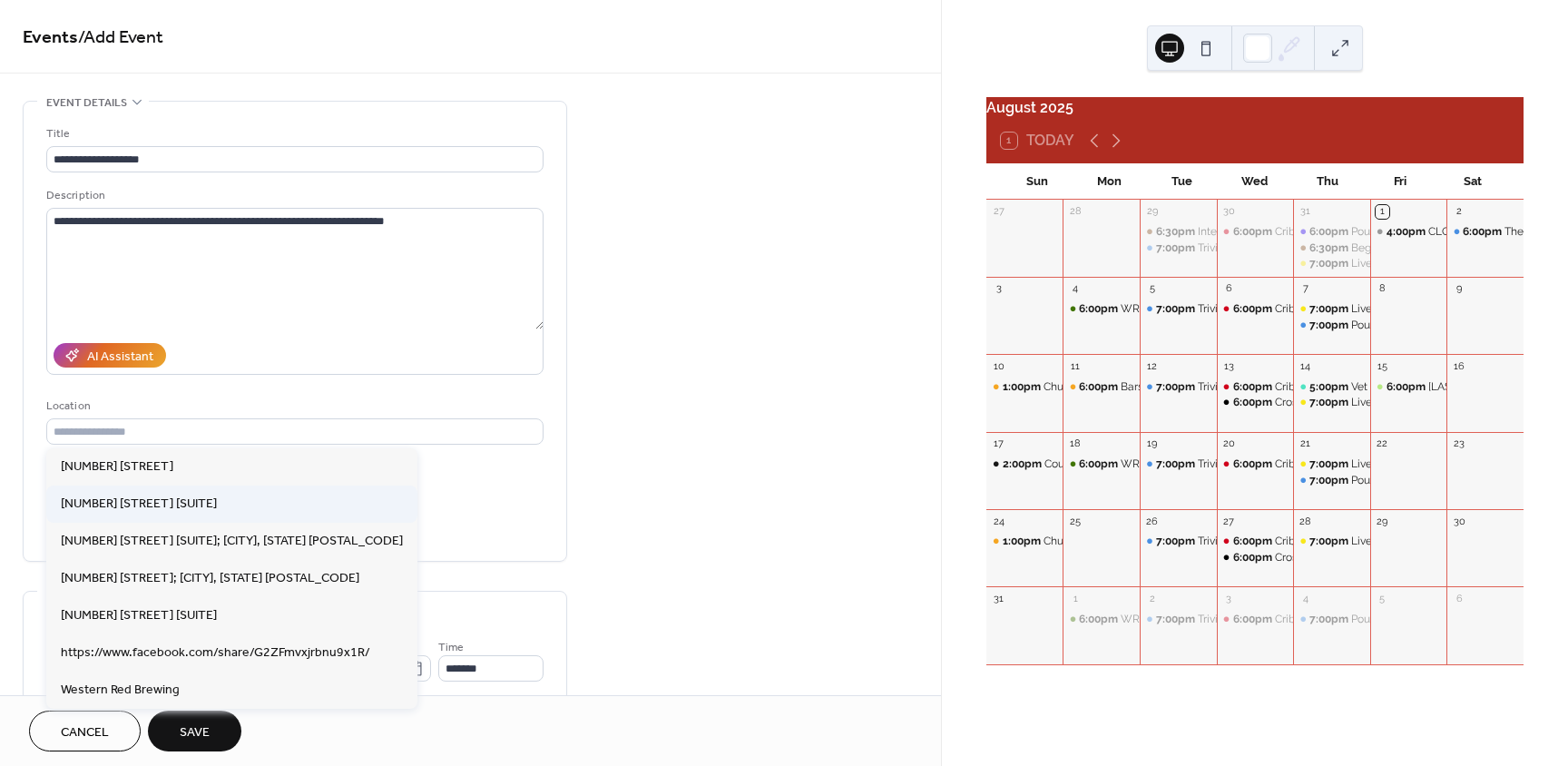 type on "**********" 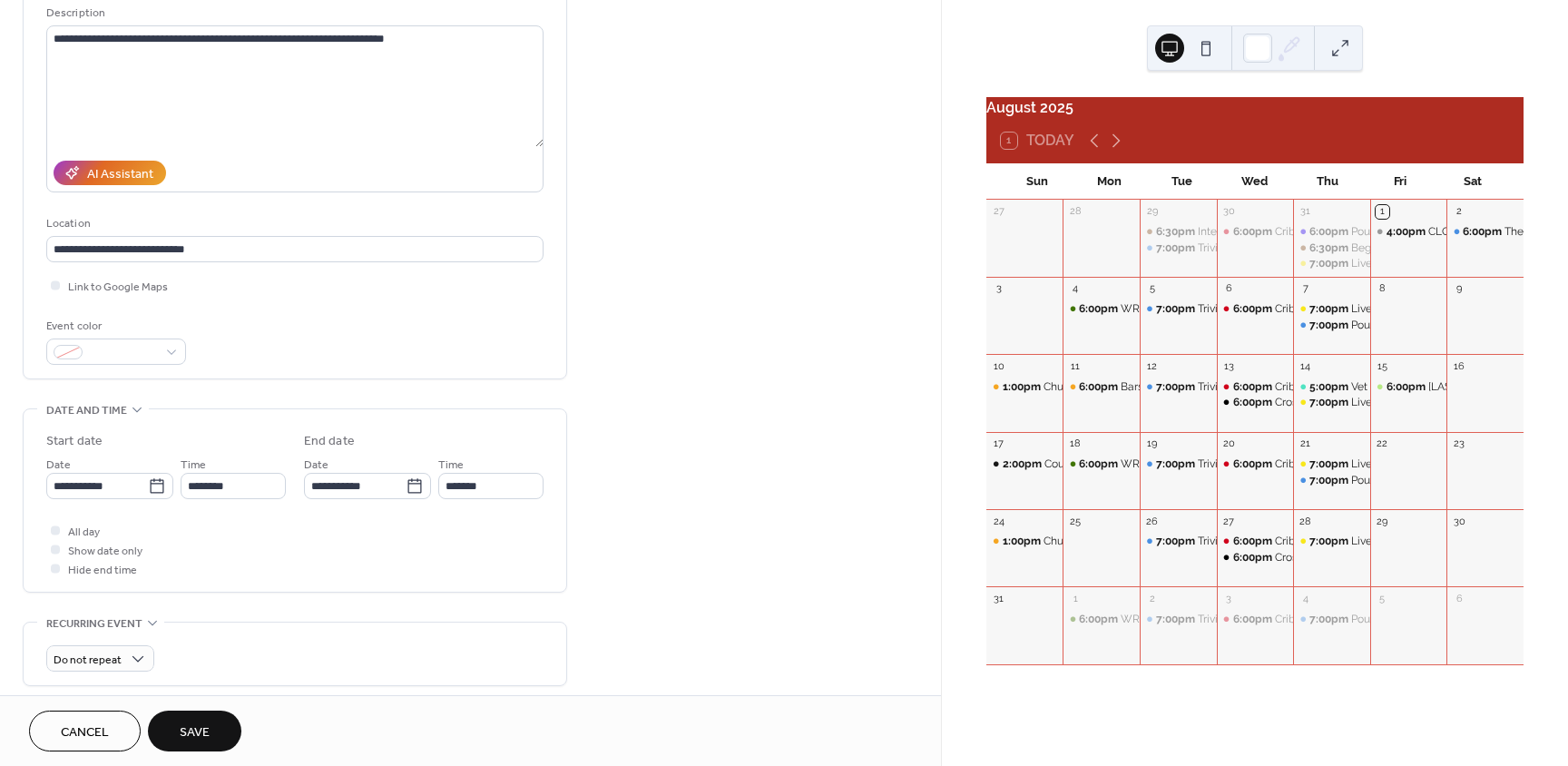scroll, scrollTop: 185, scrollLeft: 0, axis: vertical 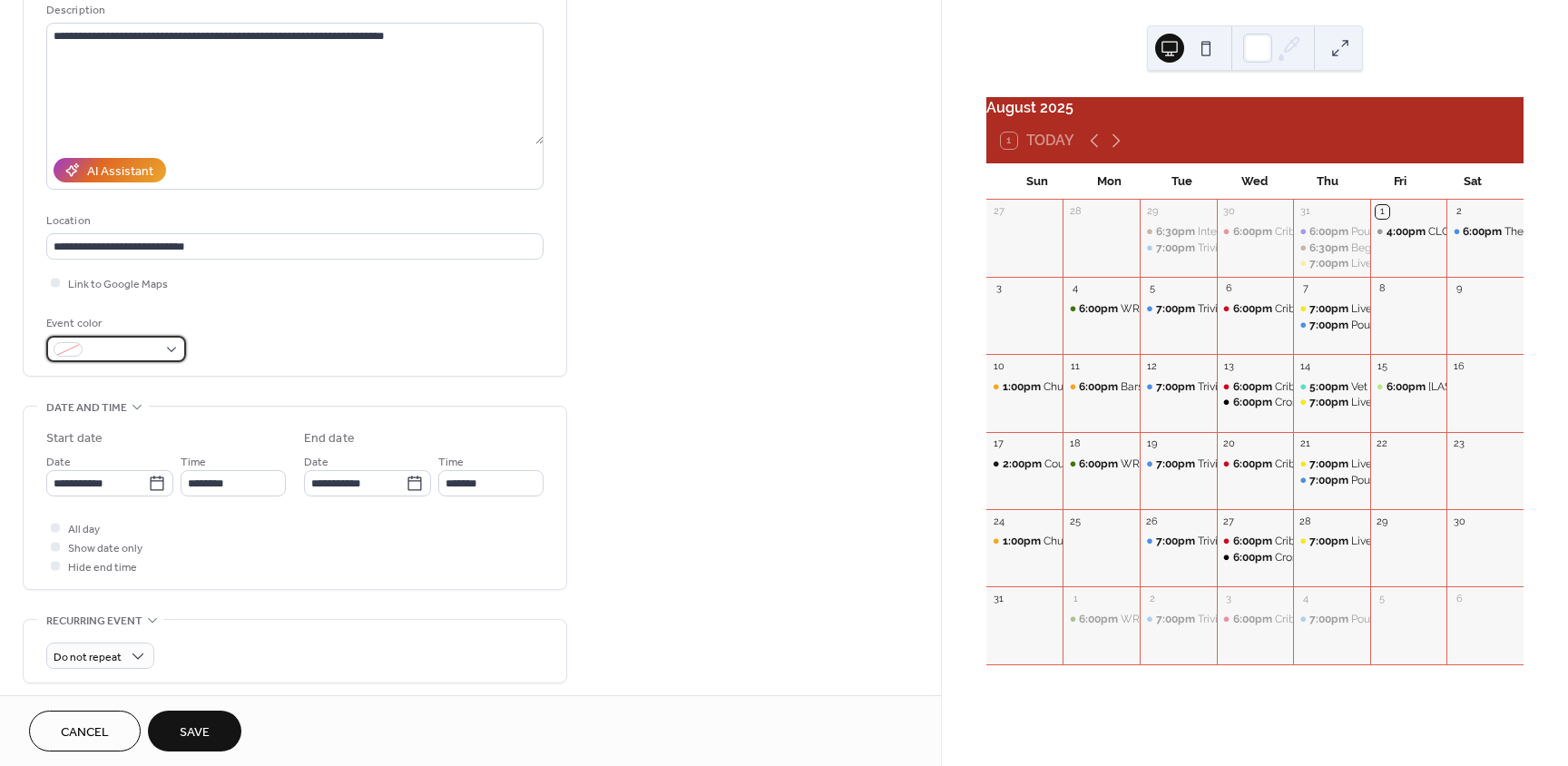 click at bounding box center (116, 349) 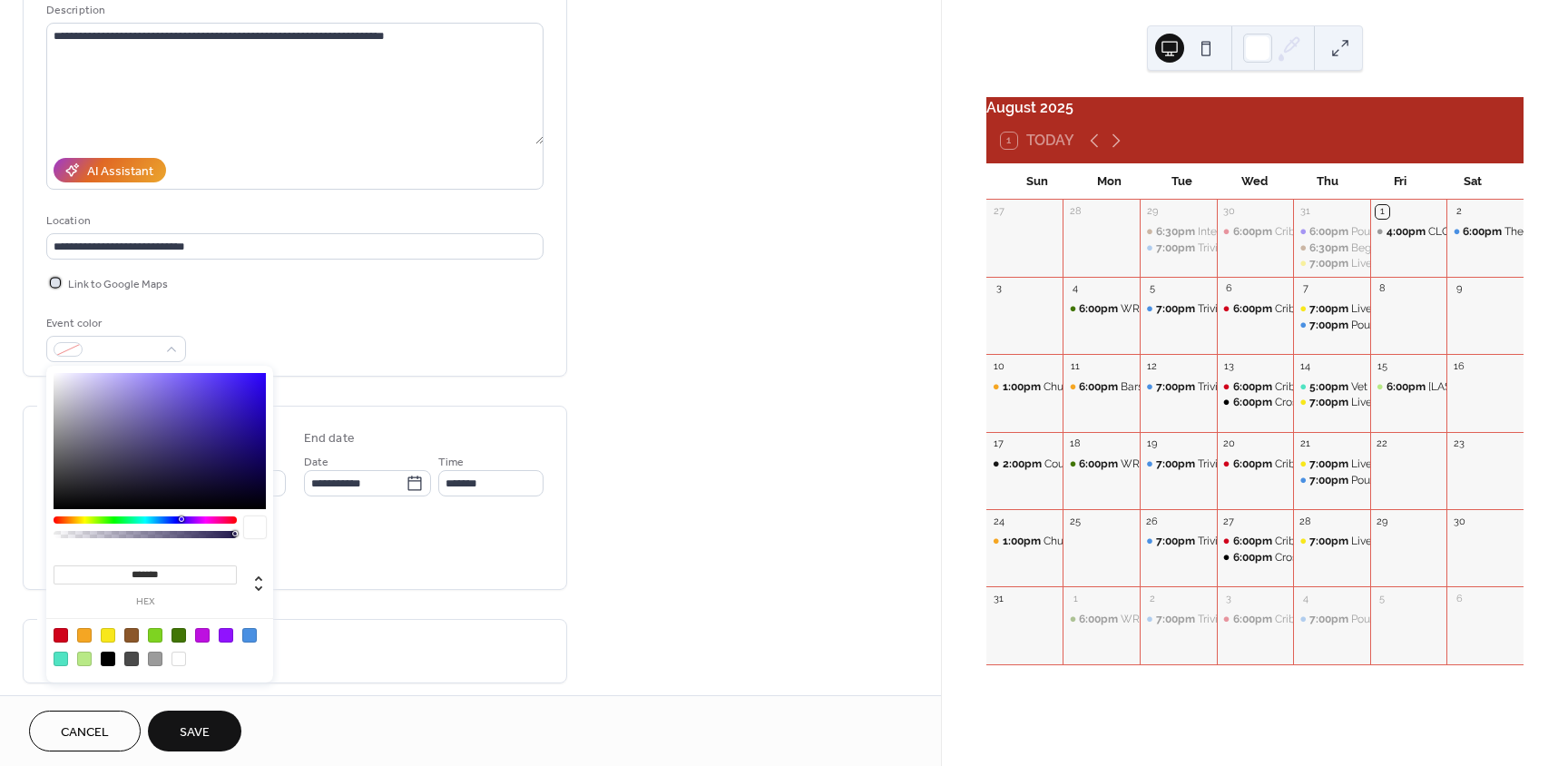 click at bounding box center [55, 282] 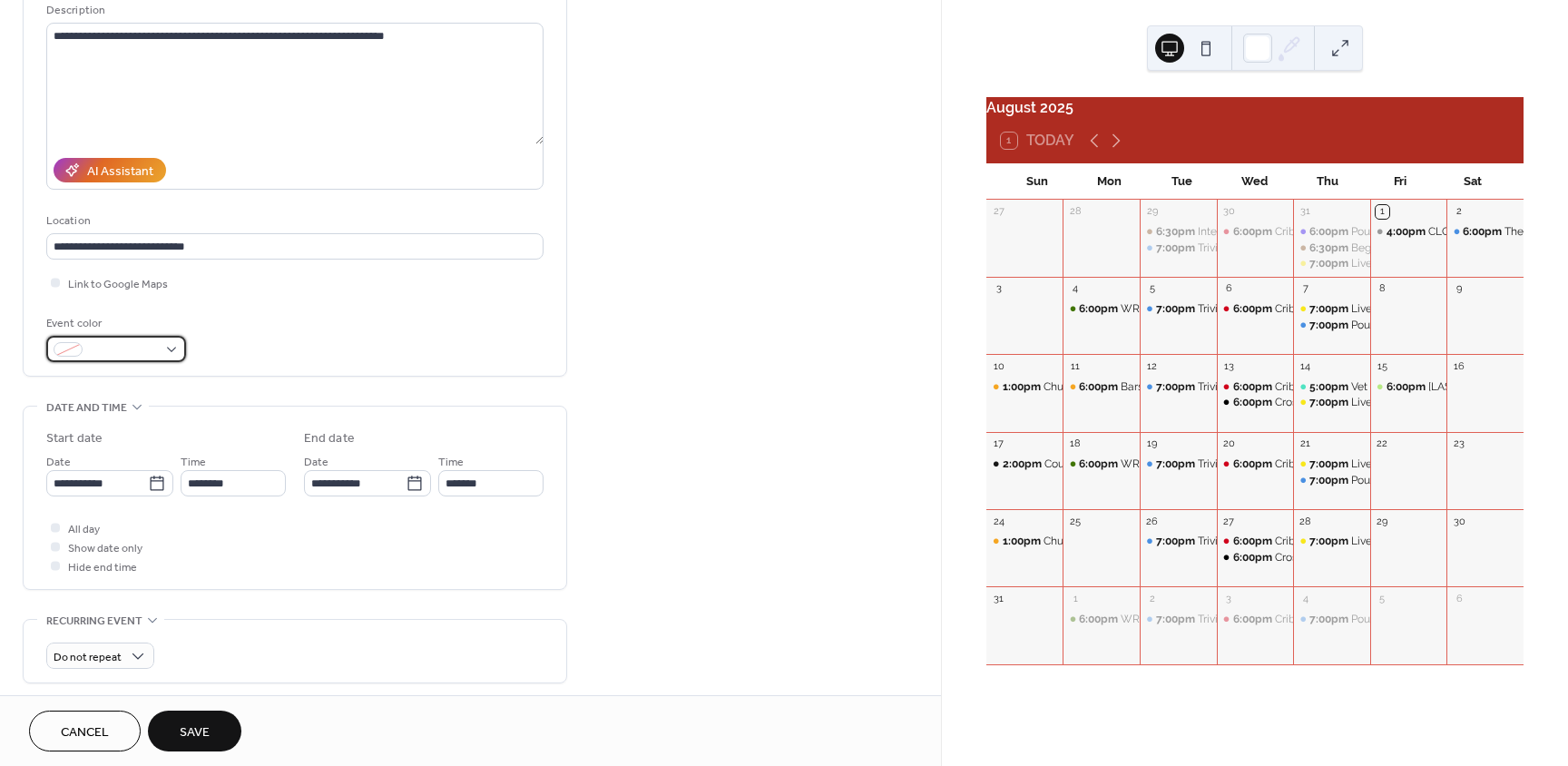click at bounding box center [68, 349] 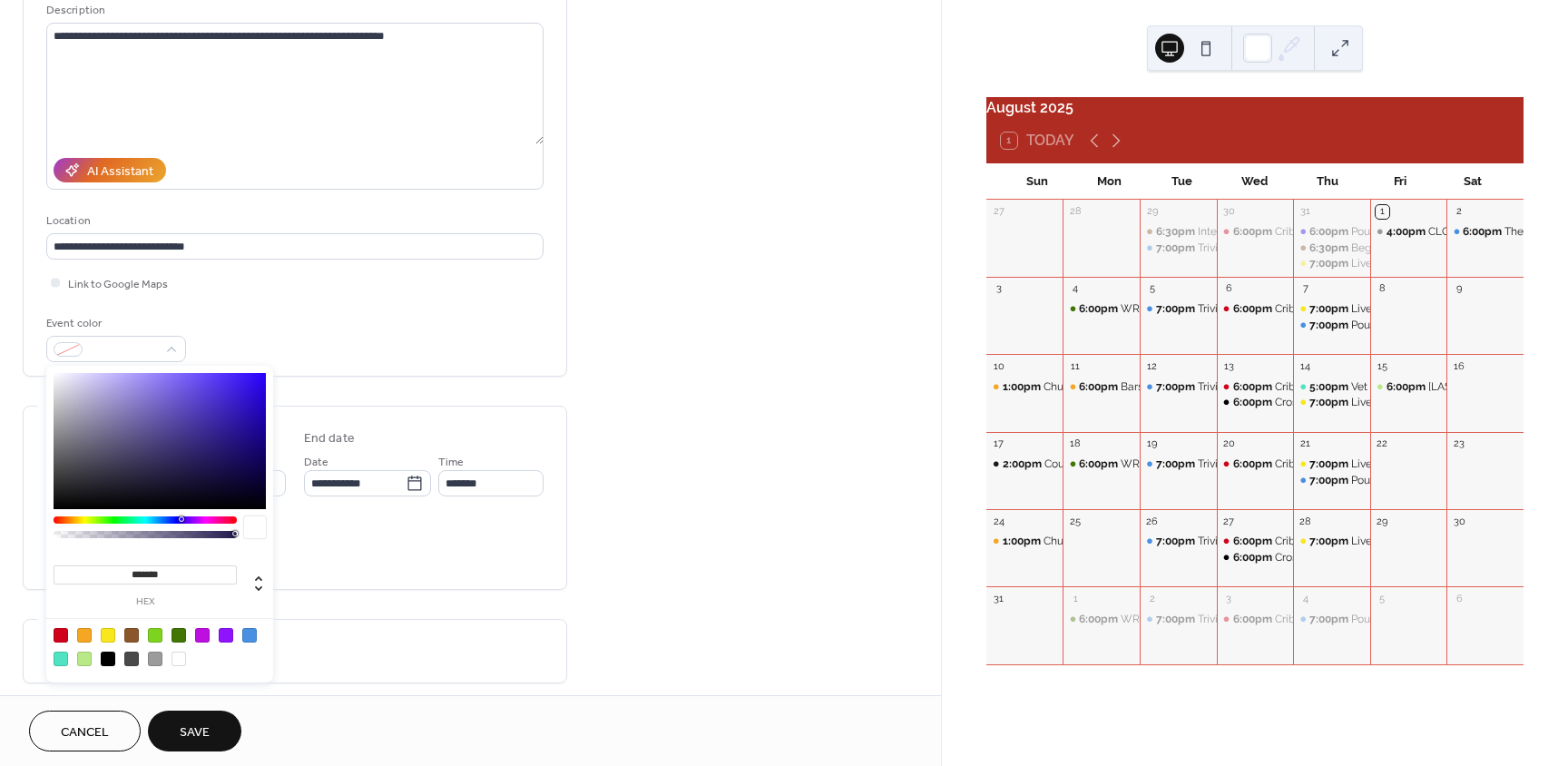 click at bounding box center (61, 635) 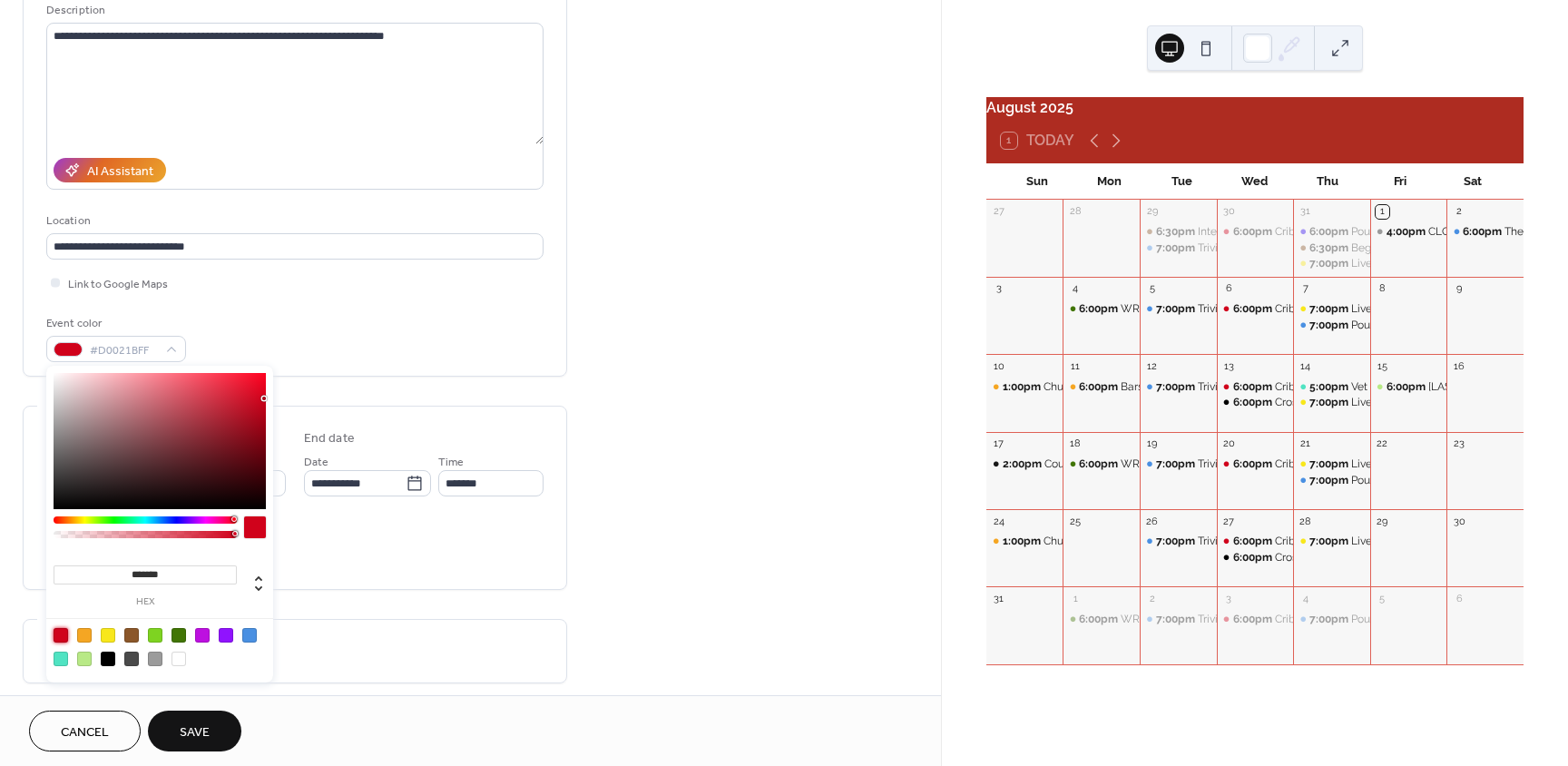 click on "**********" at bounding box center [295, 568] 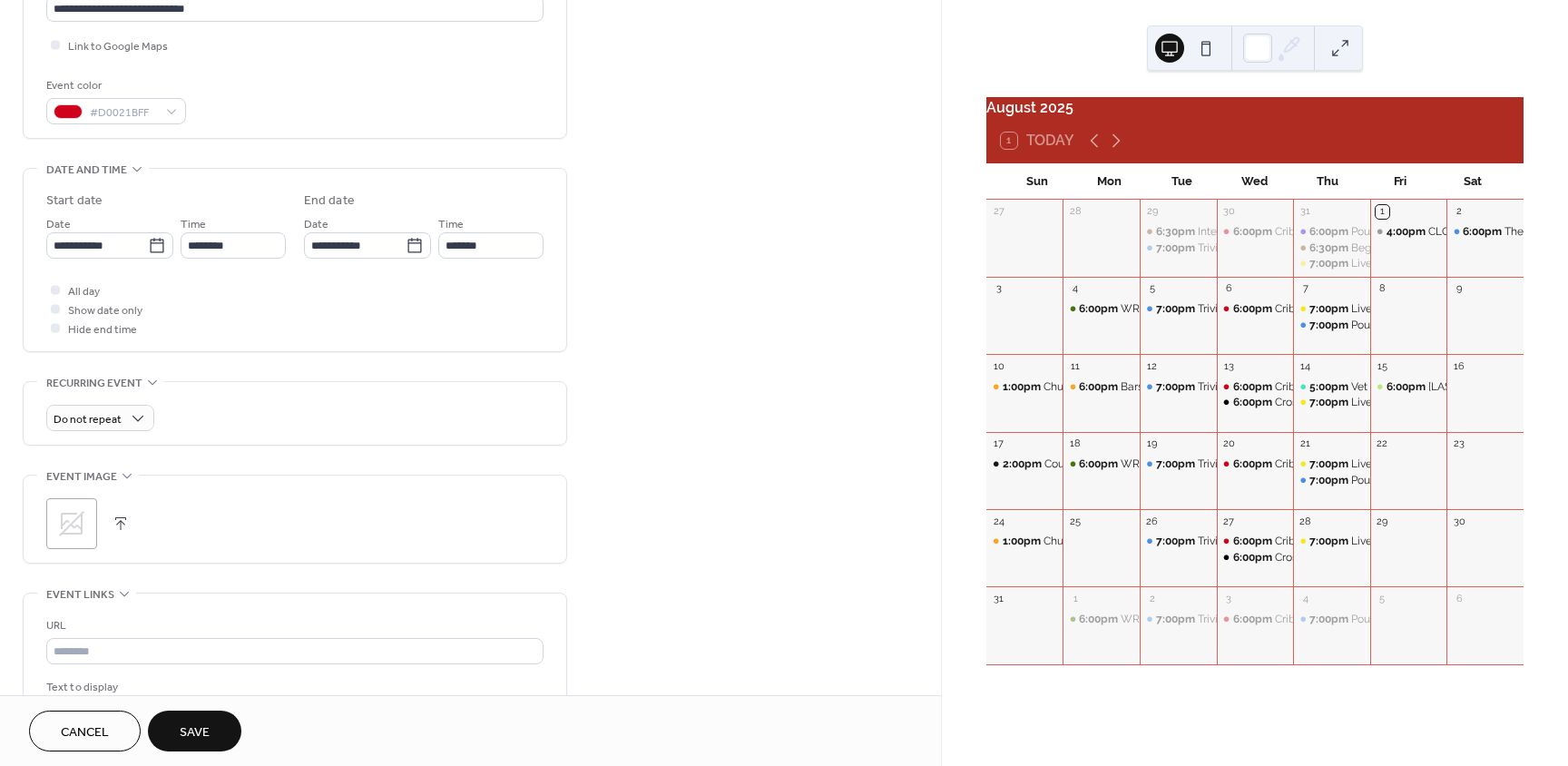 scroll, scrollTop: 424, scrollLeft: 0, axis: vertical 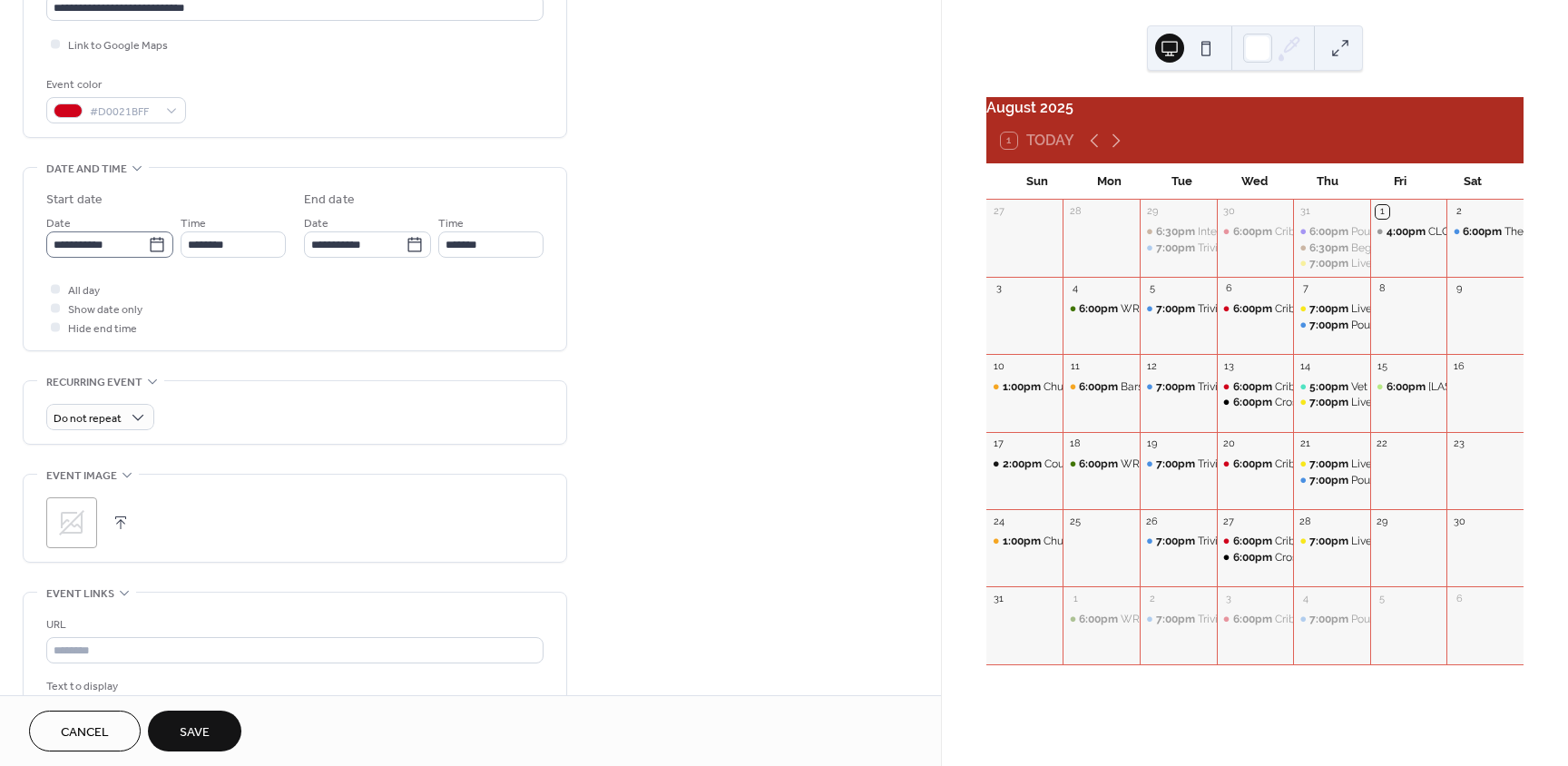 click 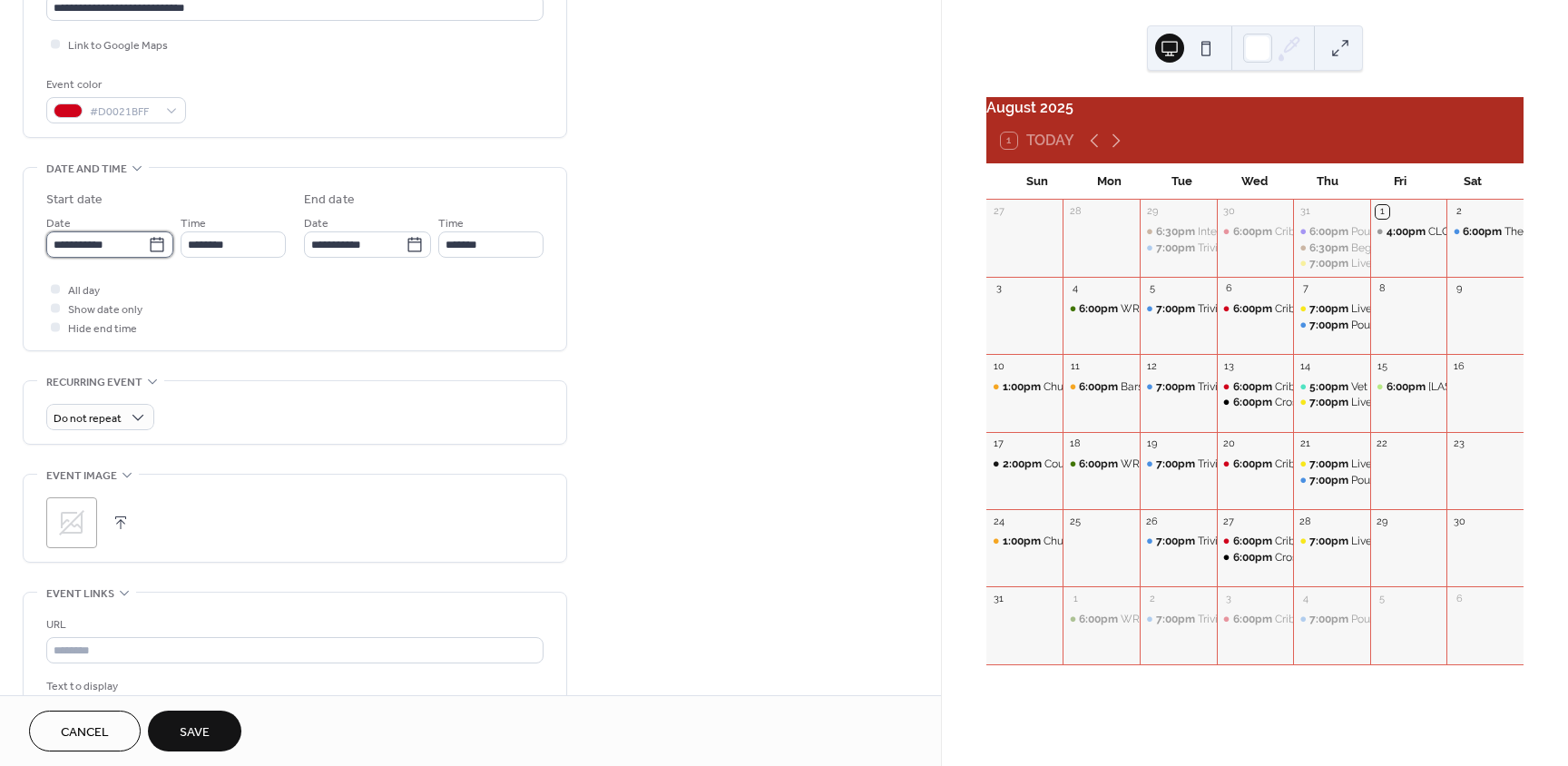 click on "**********" at bounding box center (97, 244) 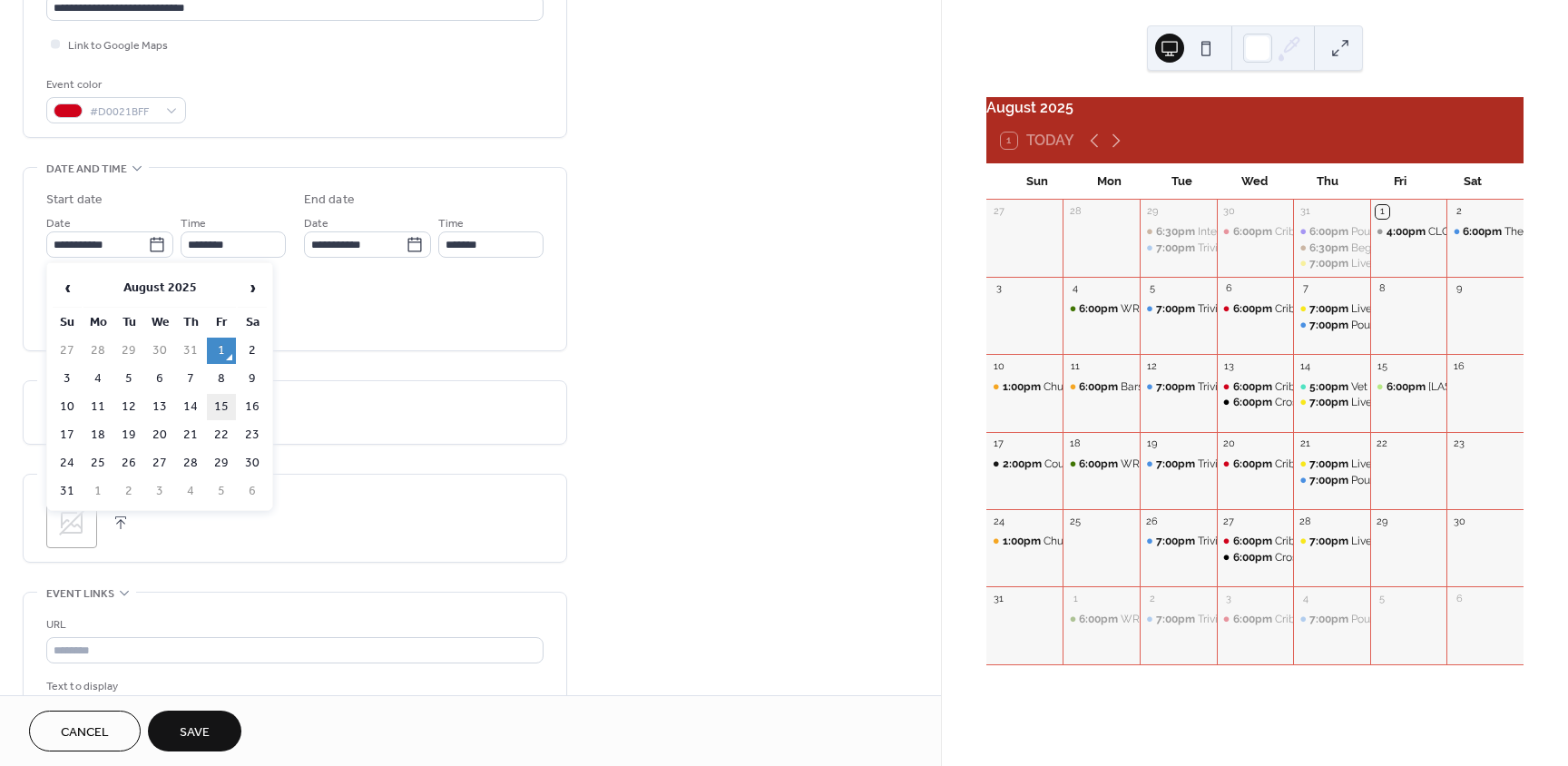 click on "15" at bounding box center [221, 407] 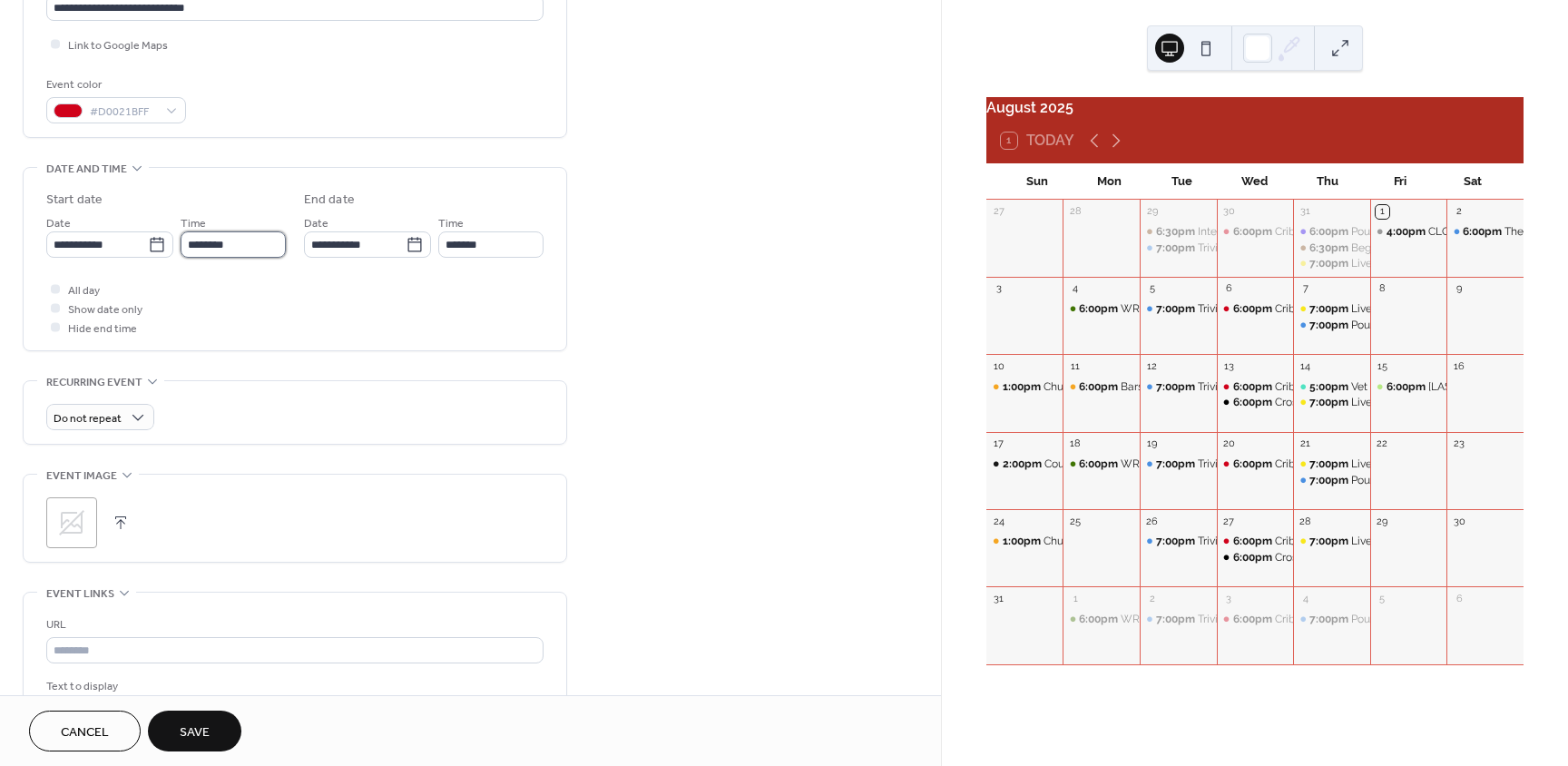 click on "********" at bounding box center [233, 244] 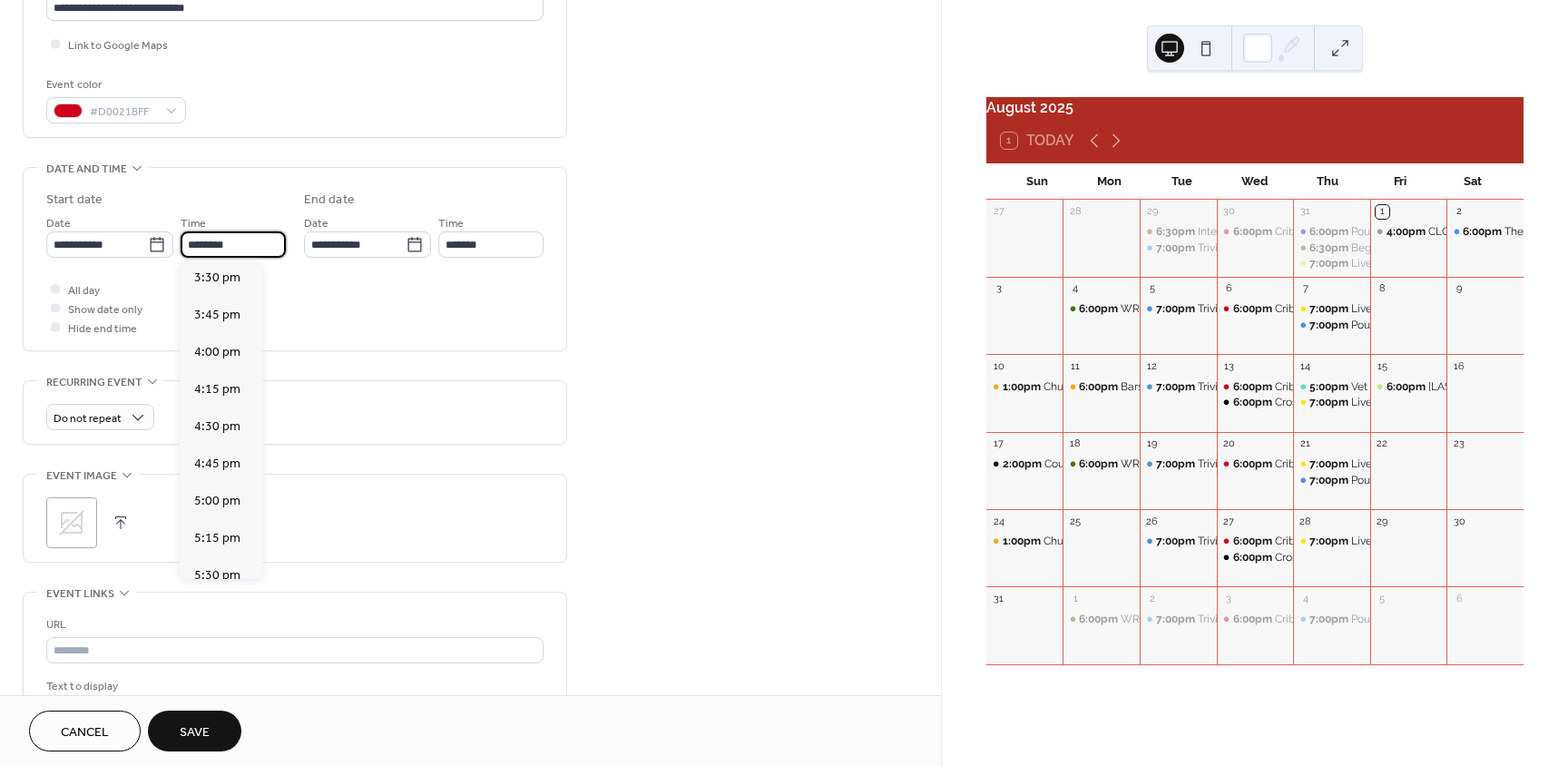scroll, scrollTop: 2310, scrollLeft: 0, axis: vertical 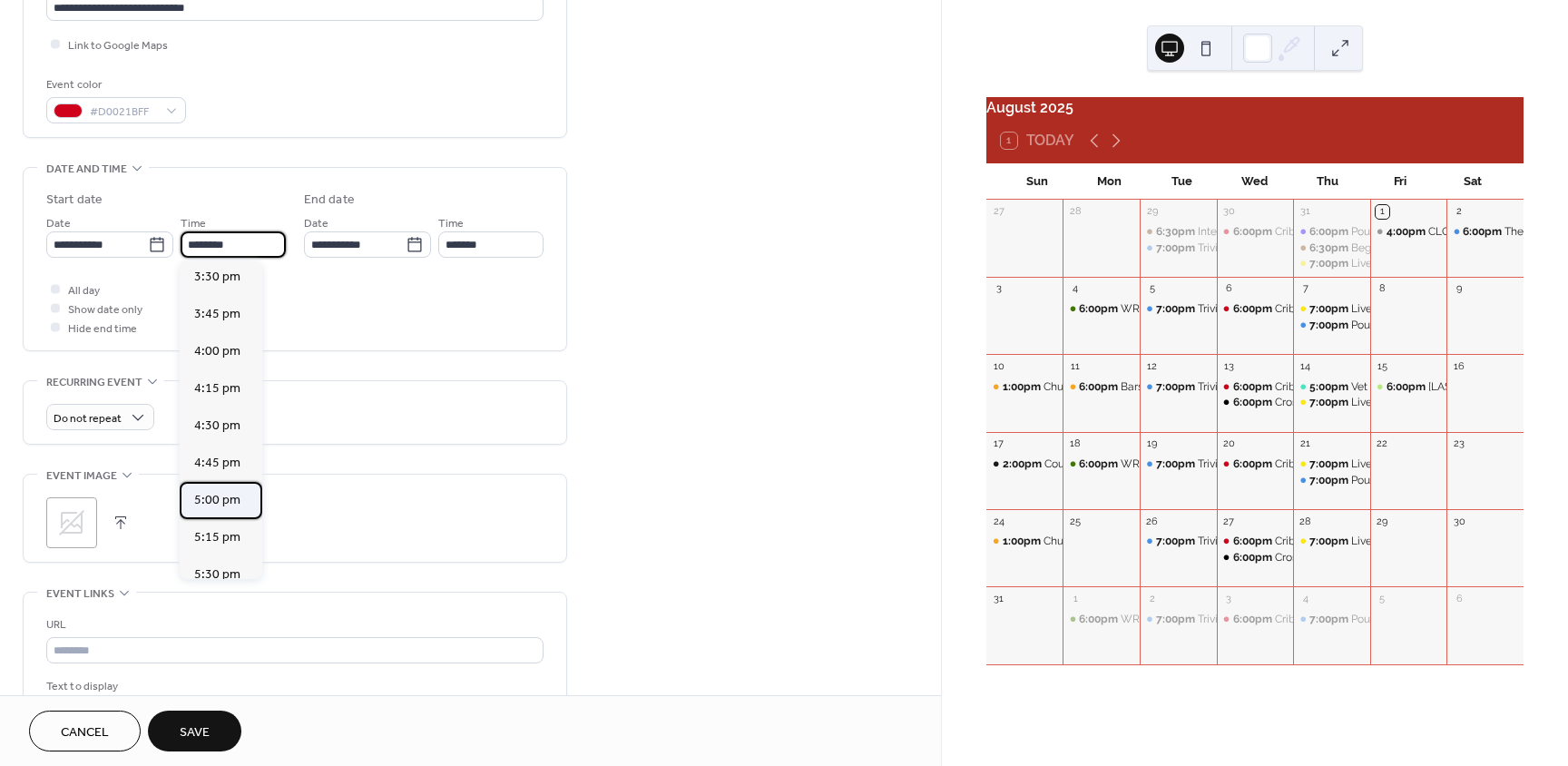 click on "5:00 pm" at bounding box center (217, 500) 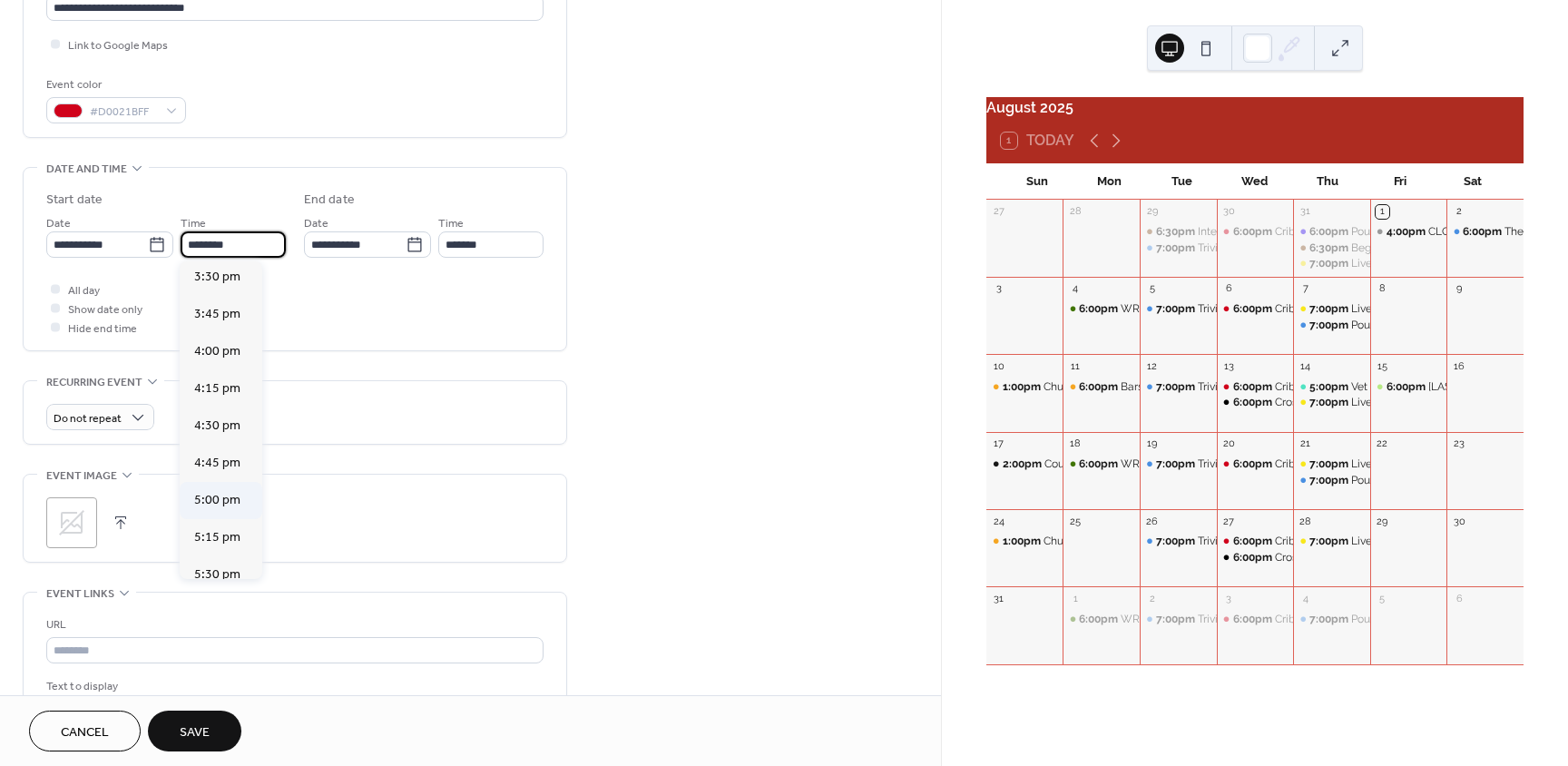 type on "*******" 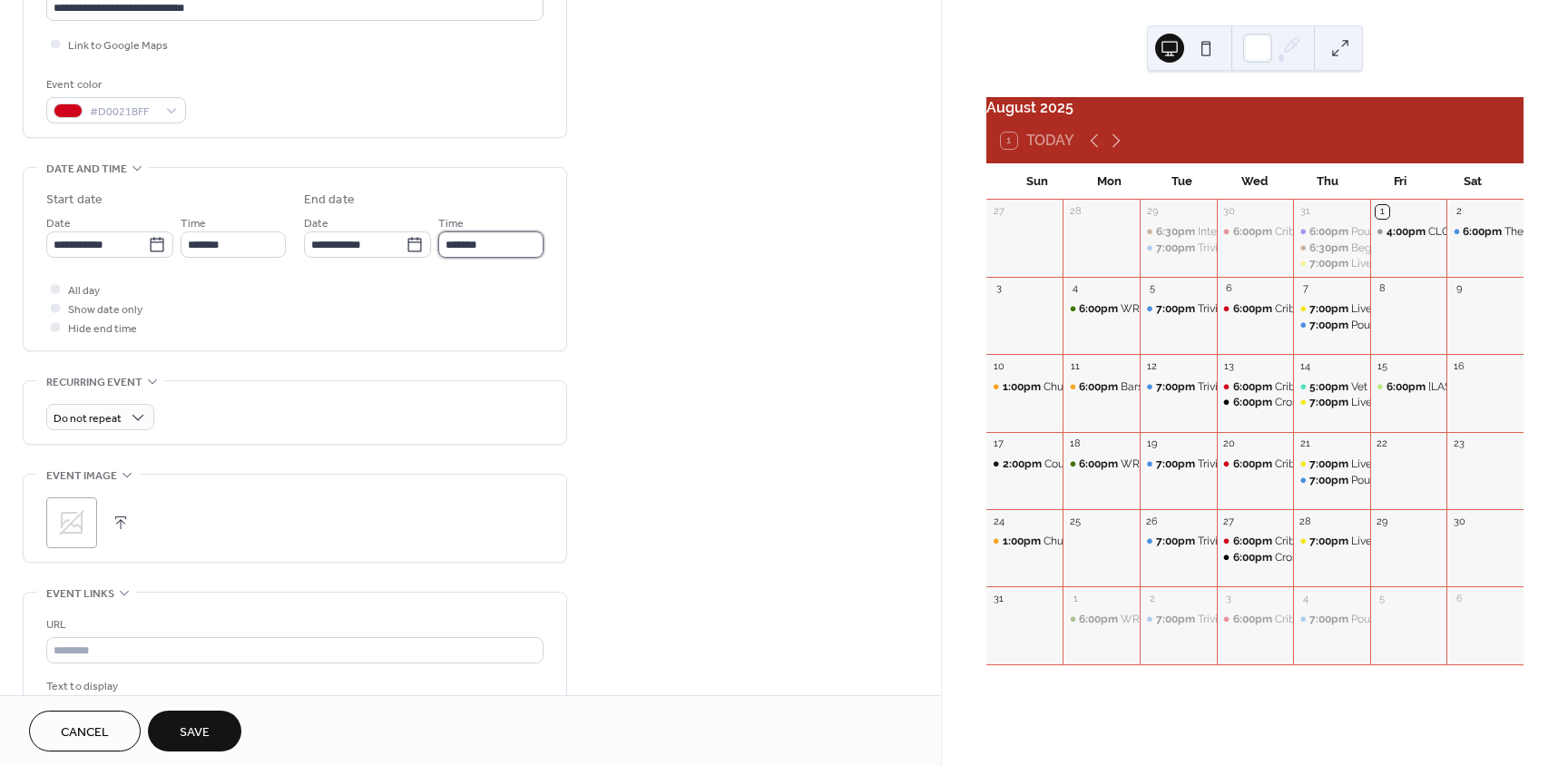 click on "*******" at bounding box center (491, 244) 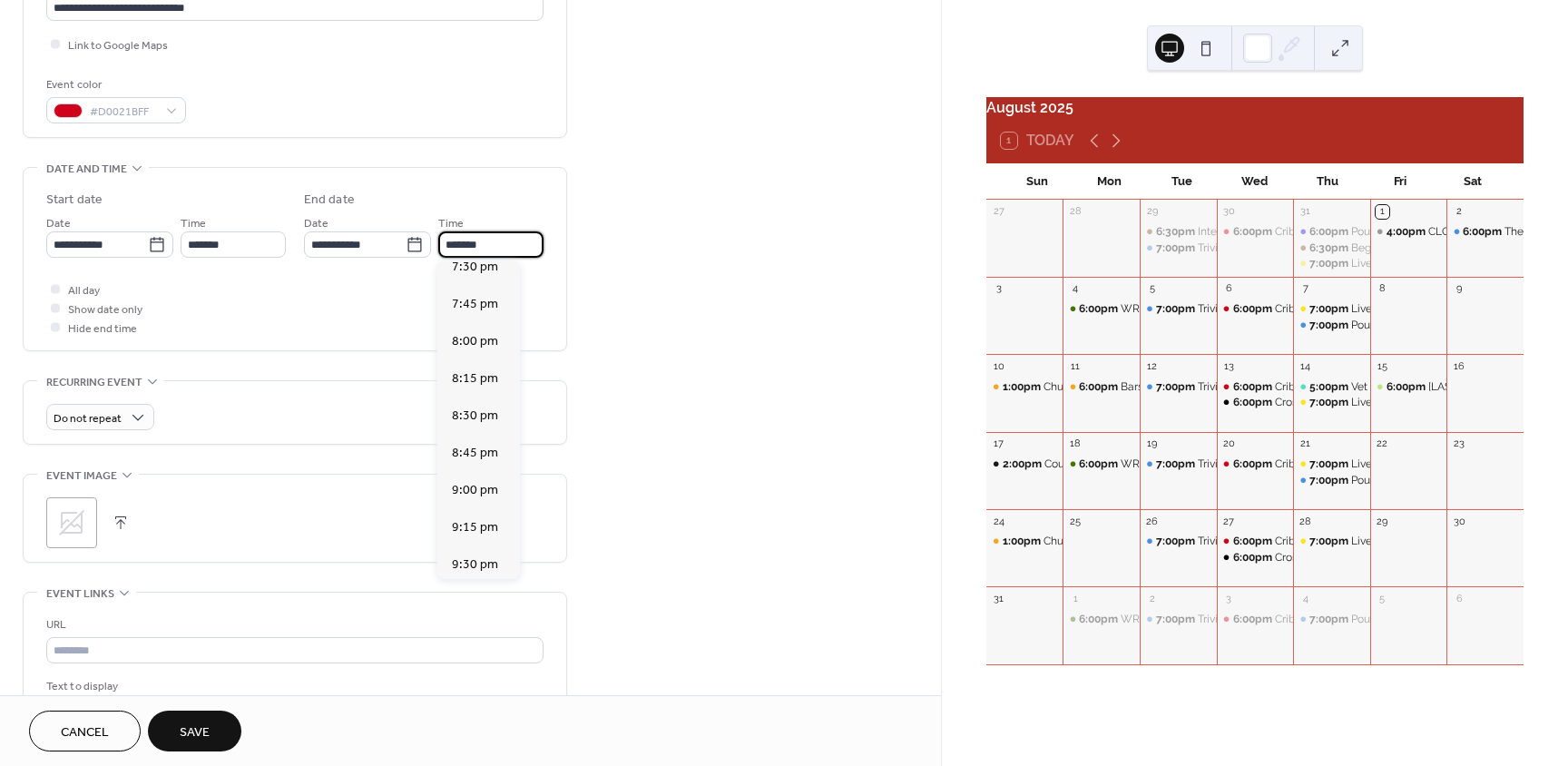 scroll, scrollTop: 349, scrollLeft: 0, axis: vertical 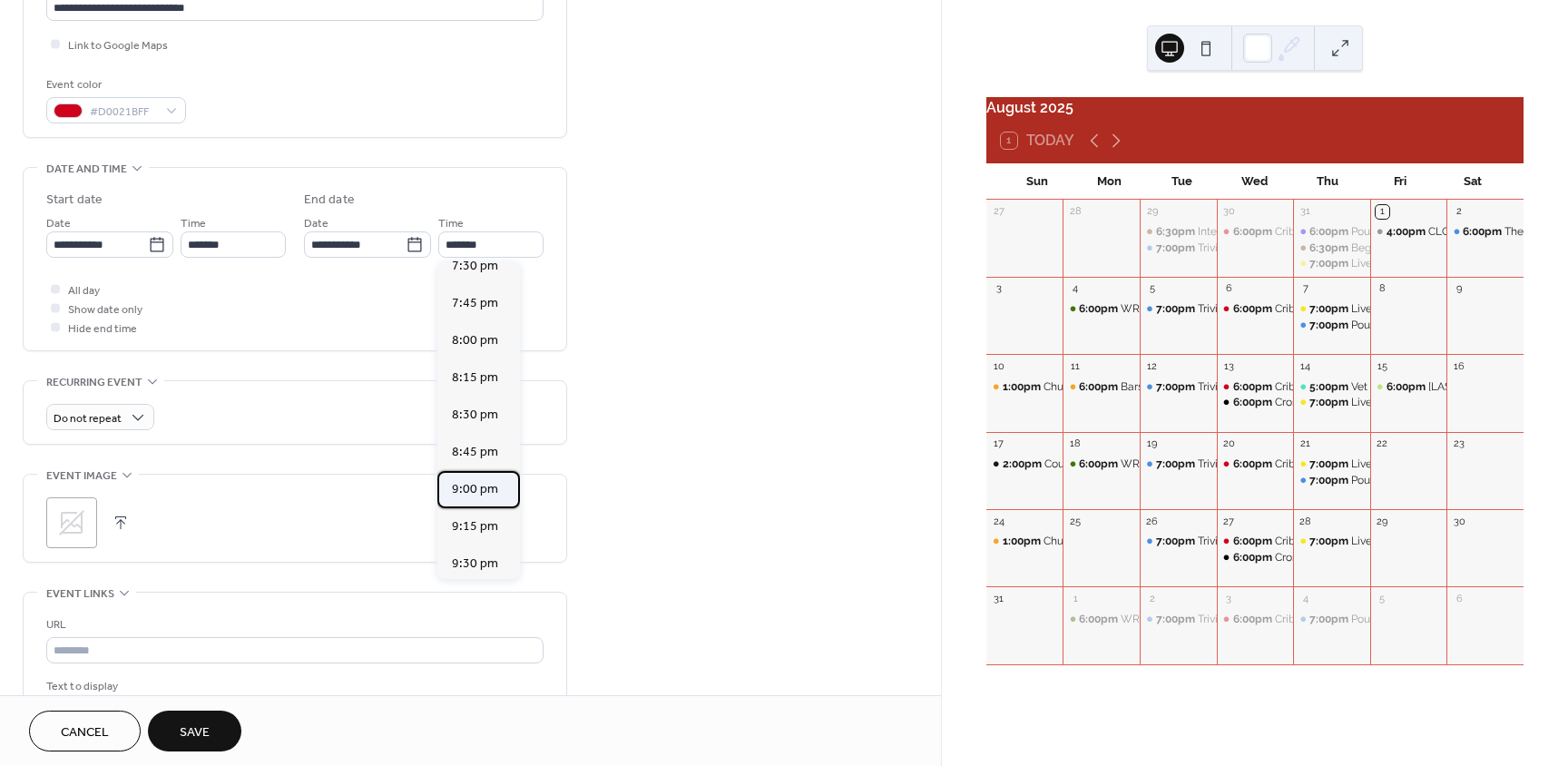 click on "9:00 pm" at bounding box center [475, 489] 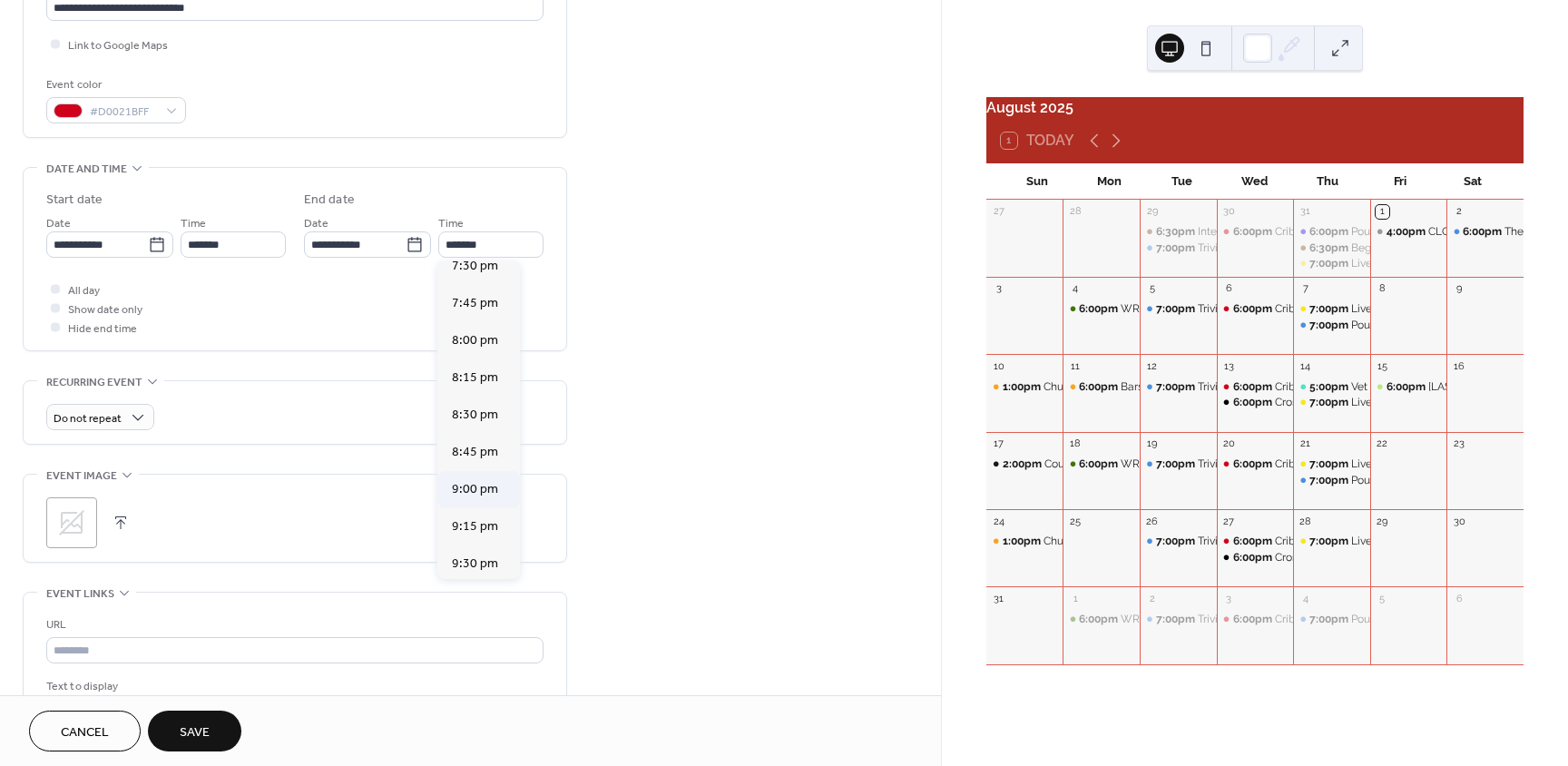 type on "*******" 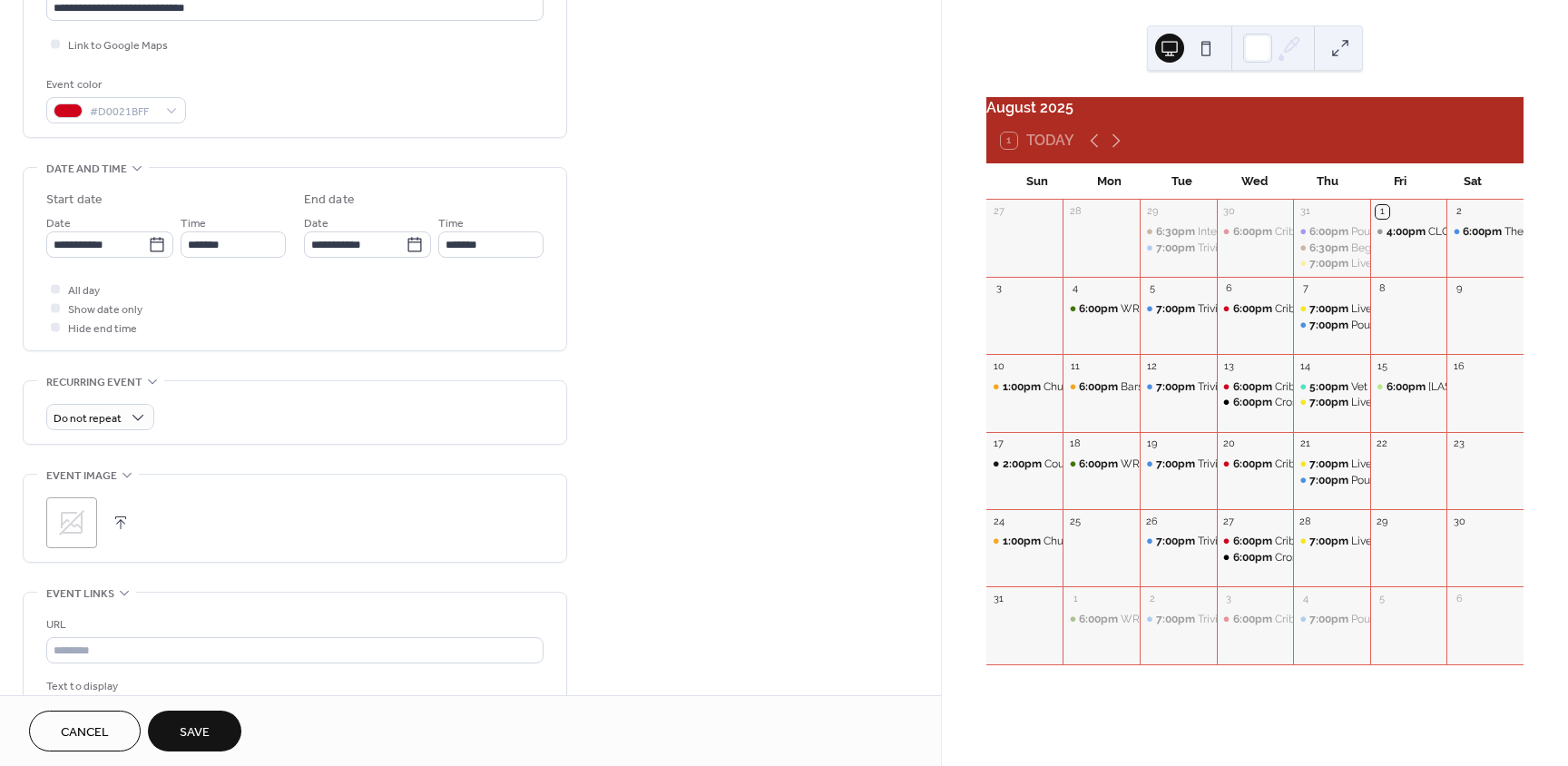 click 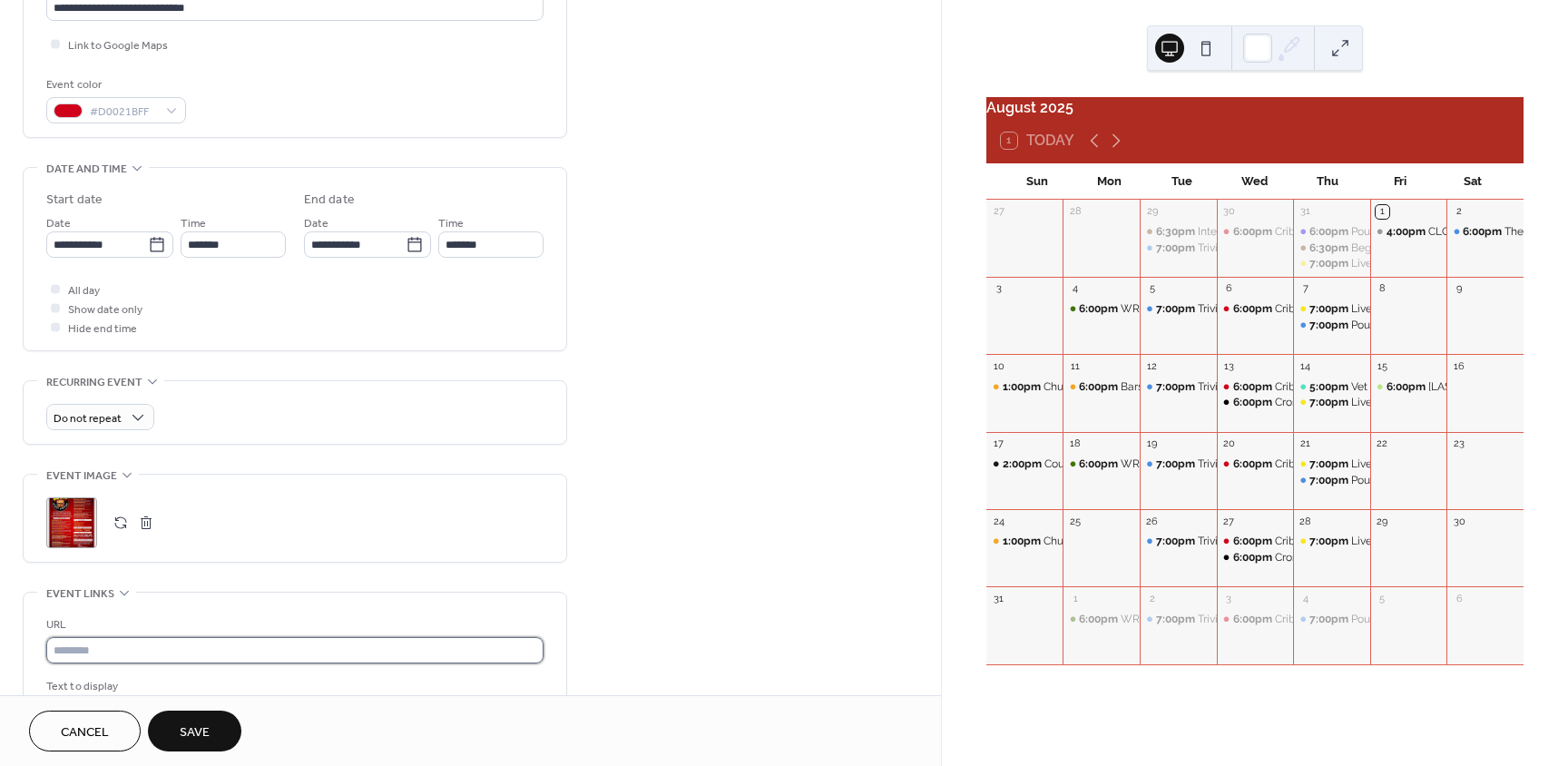 click at bounding box center (295, 650) 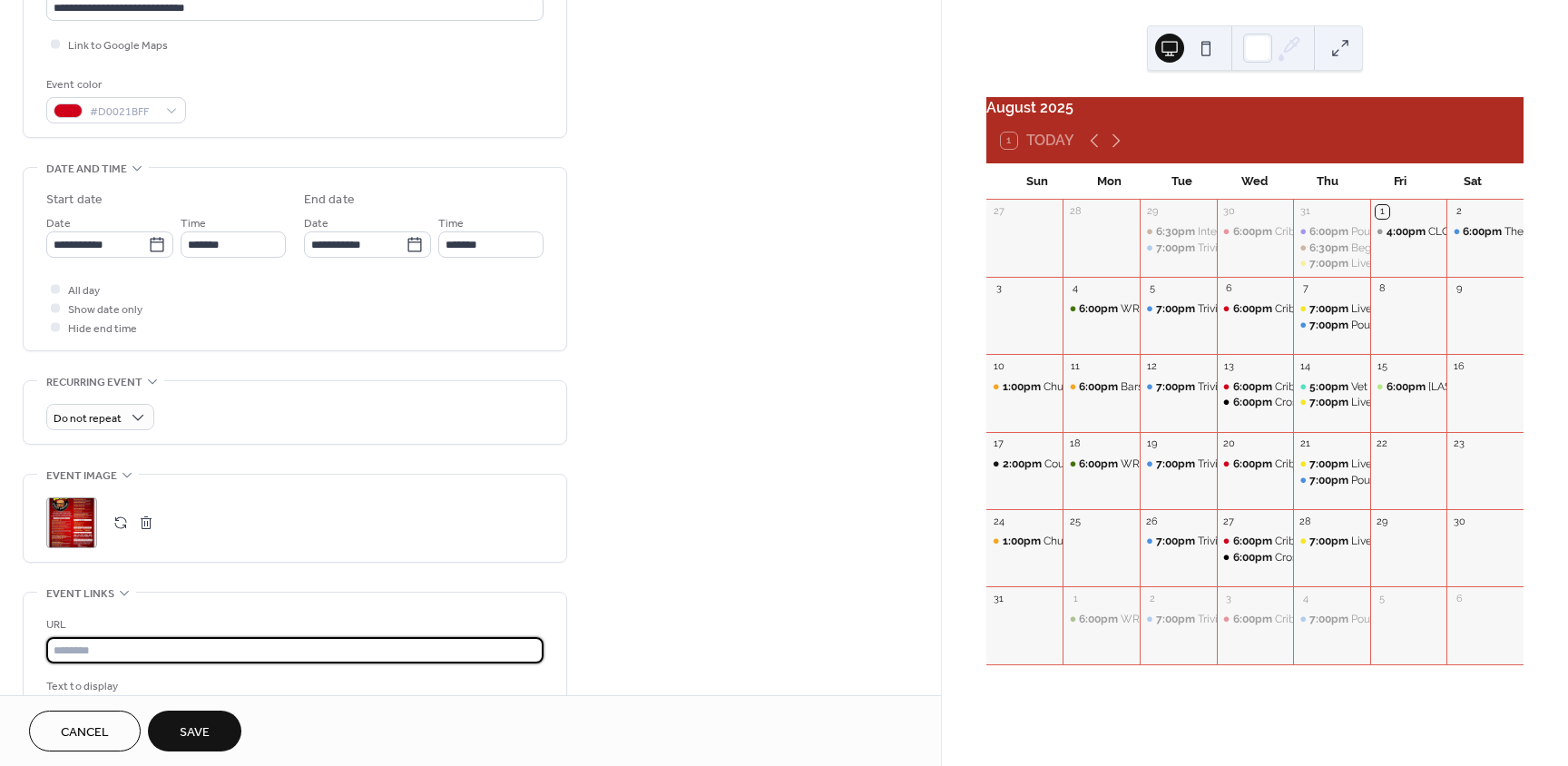 paste on "**********" 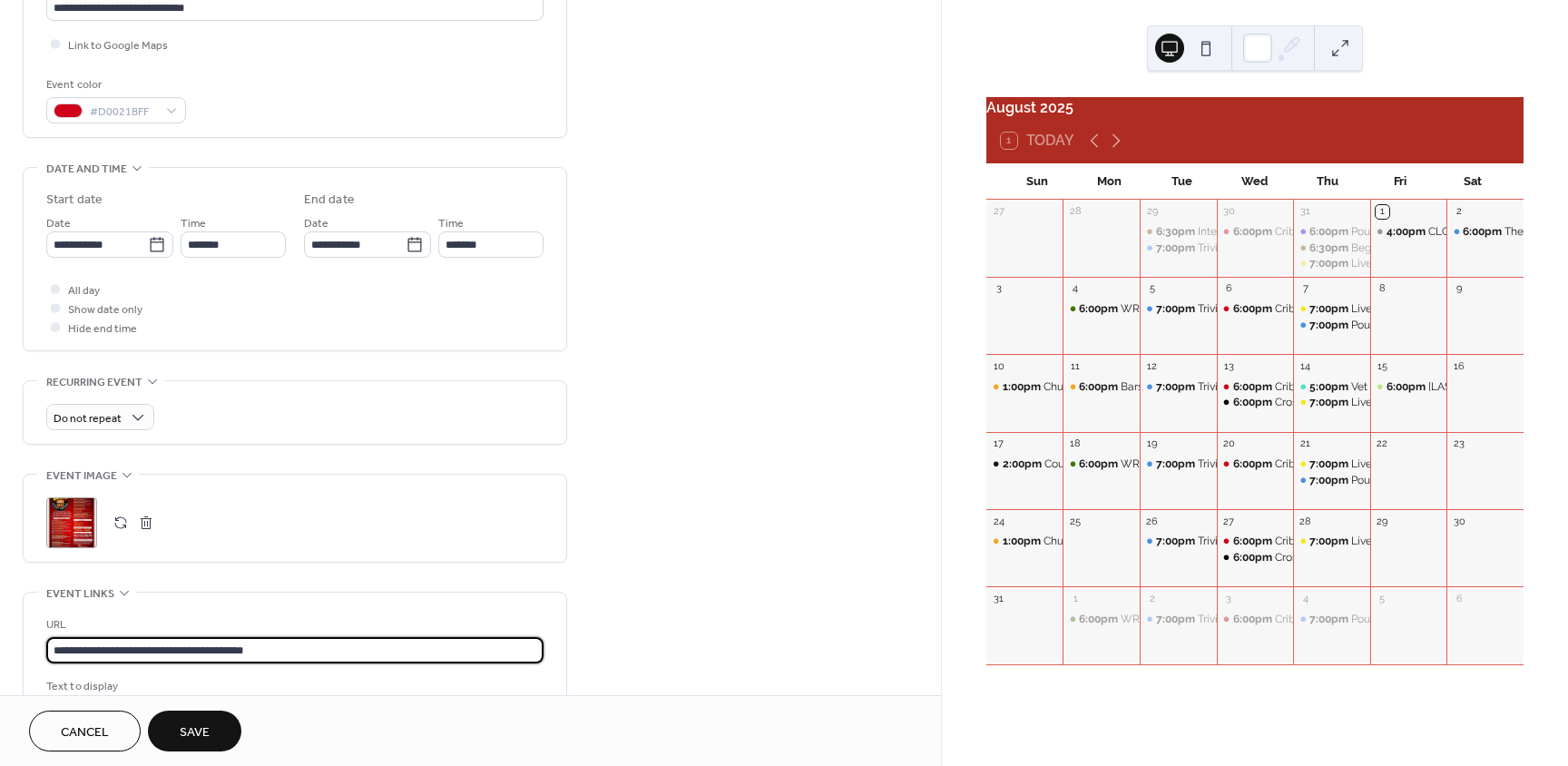 scroll, scrollTop: 1, scrollLeft: 0, axis: vertical 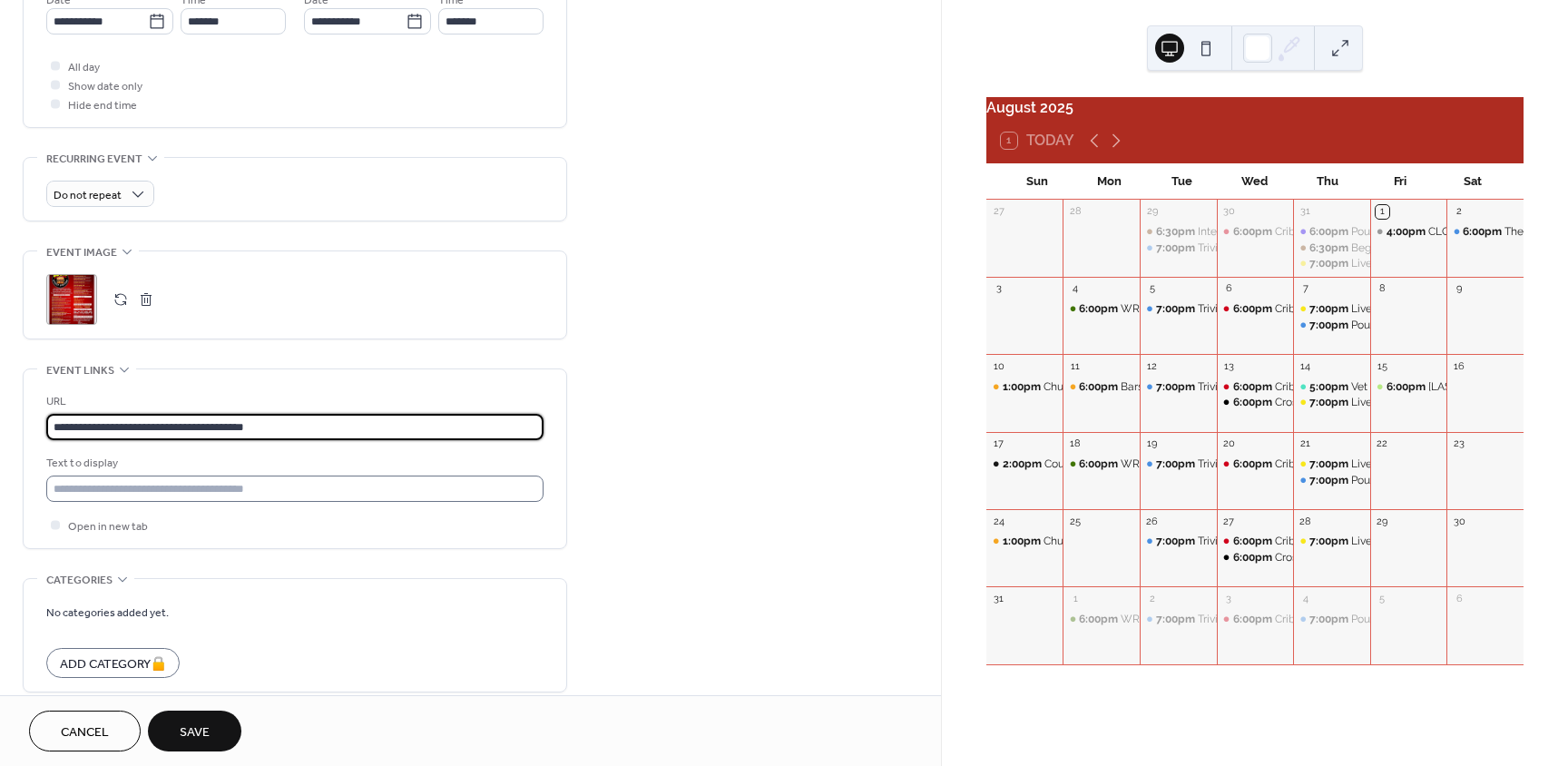 type on "**********" 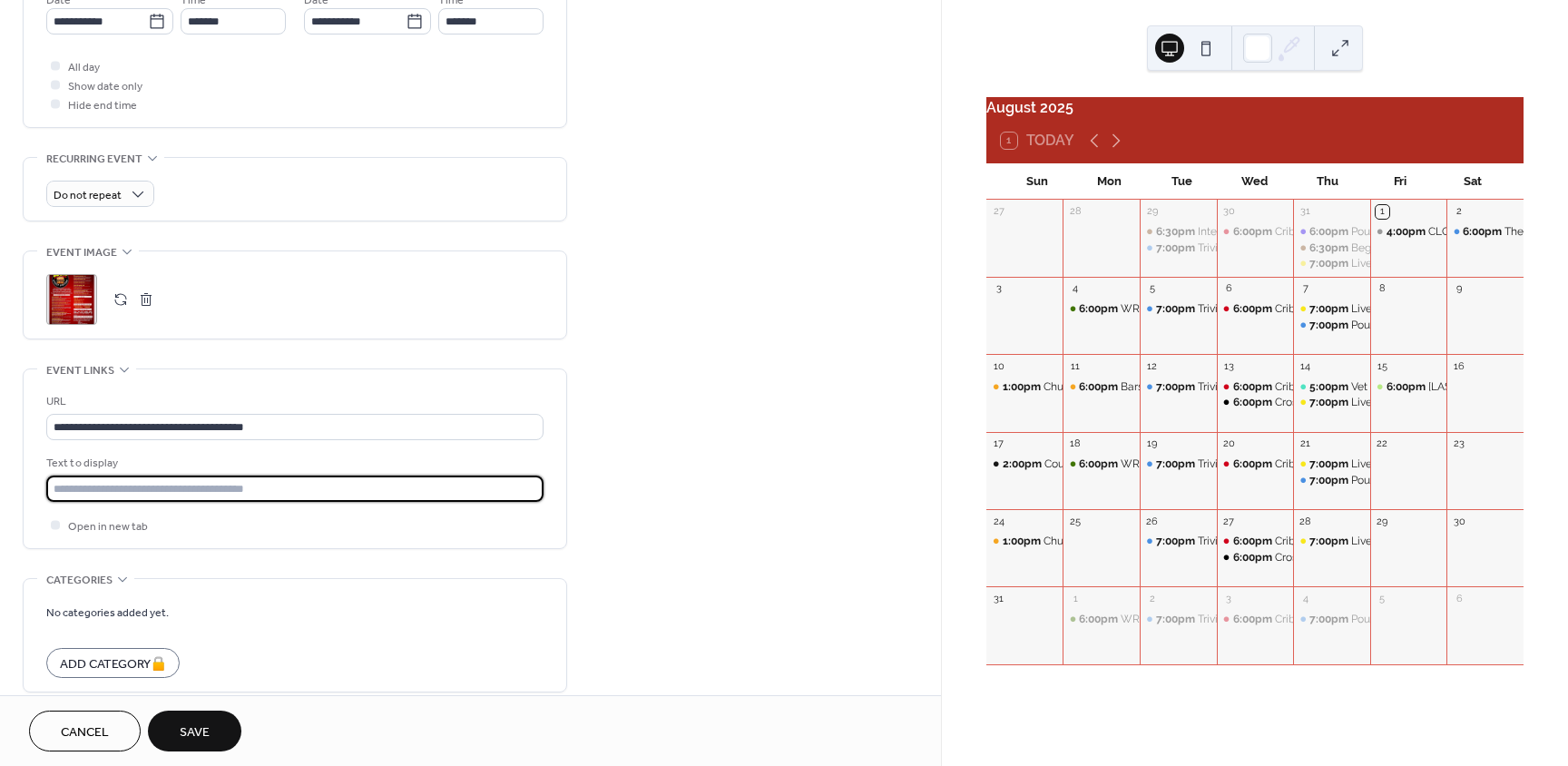 click at bounding box center [295, 488] 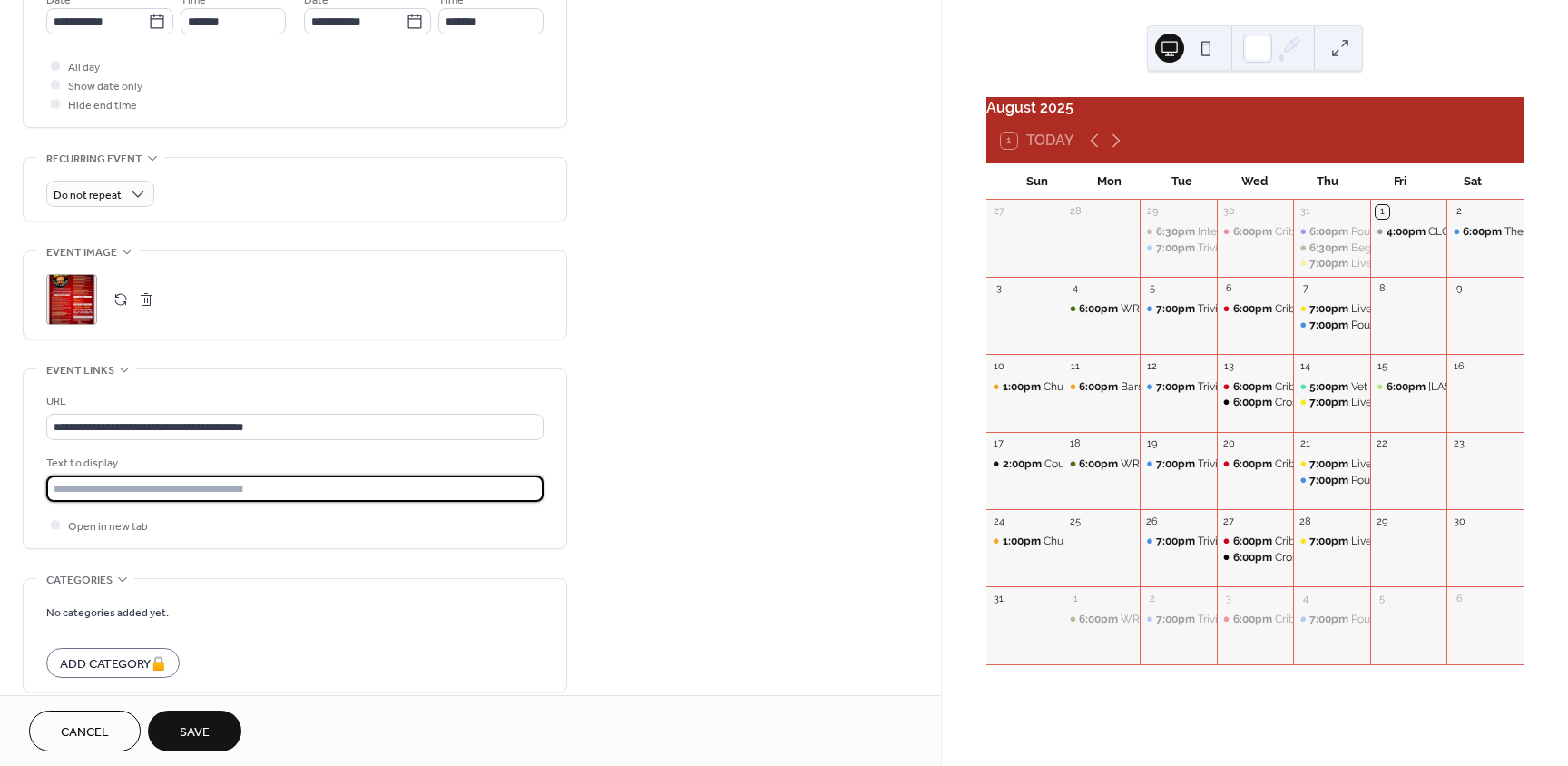 type on "**********" 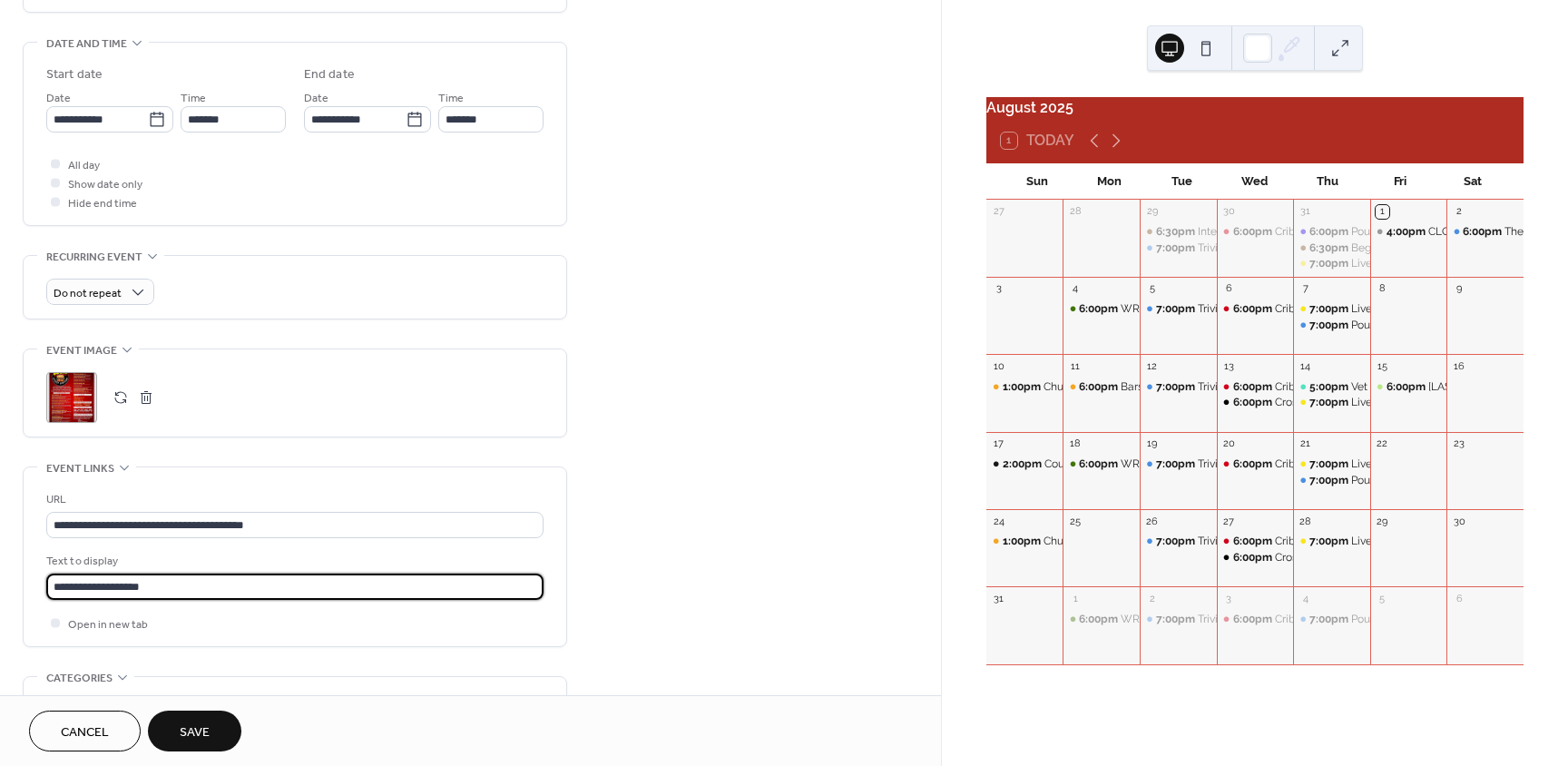 scroll, scrollTop: 548, scrollLeft: 0, axis: vertical 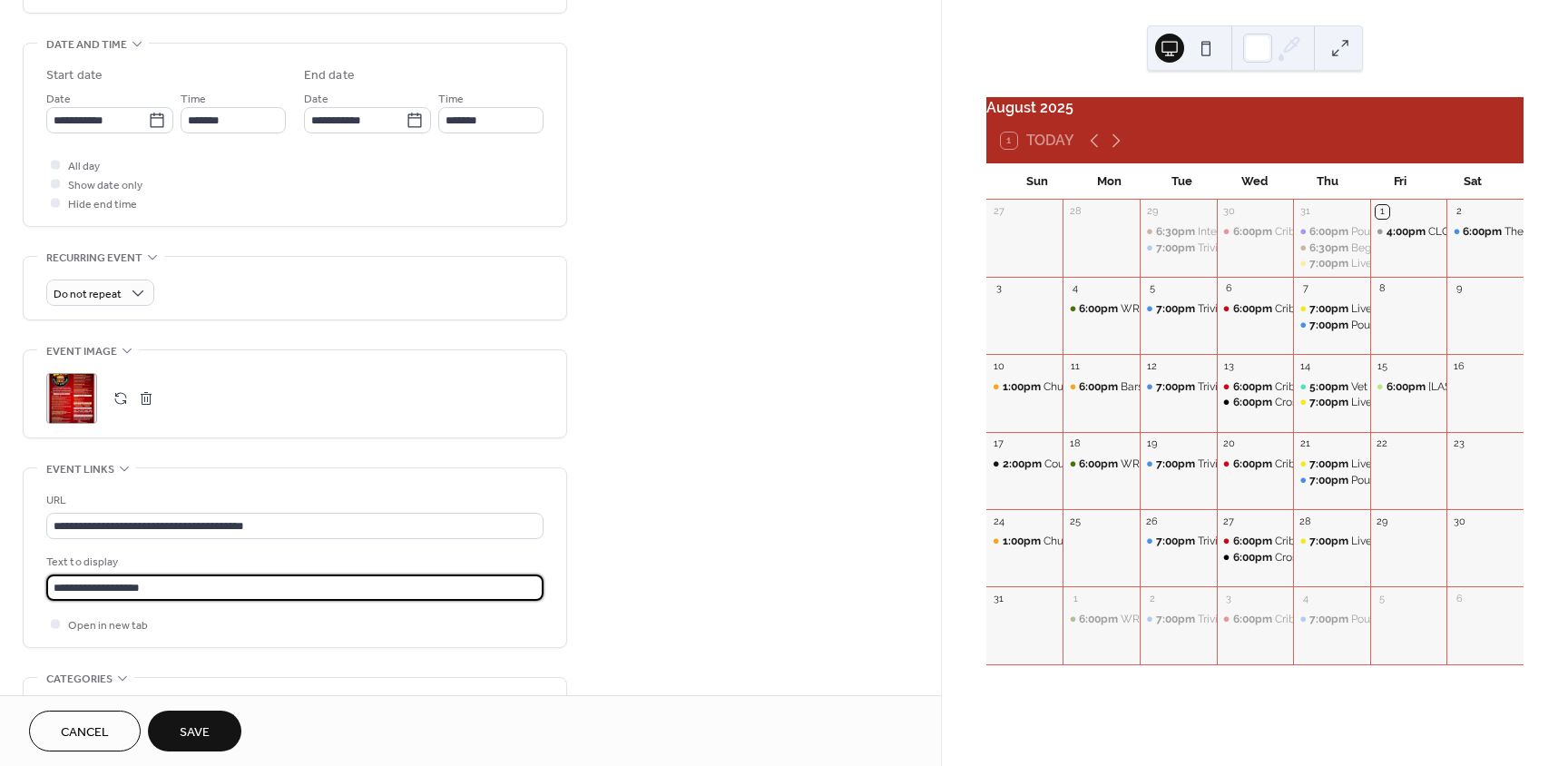 click on "Save" at bounding box center [194, 732] 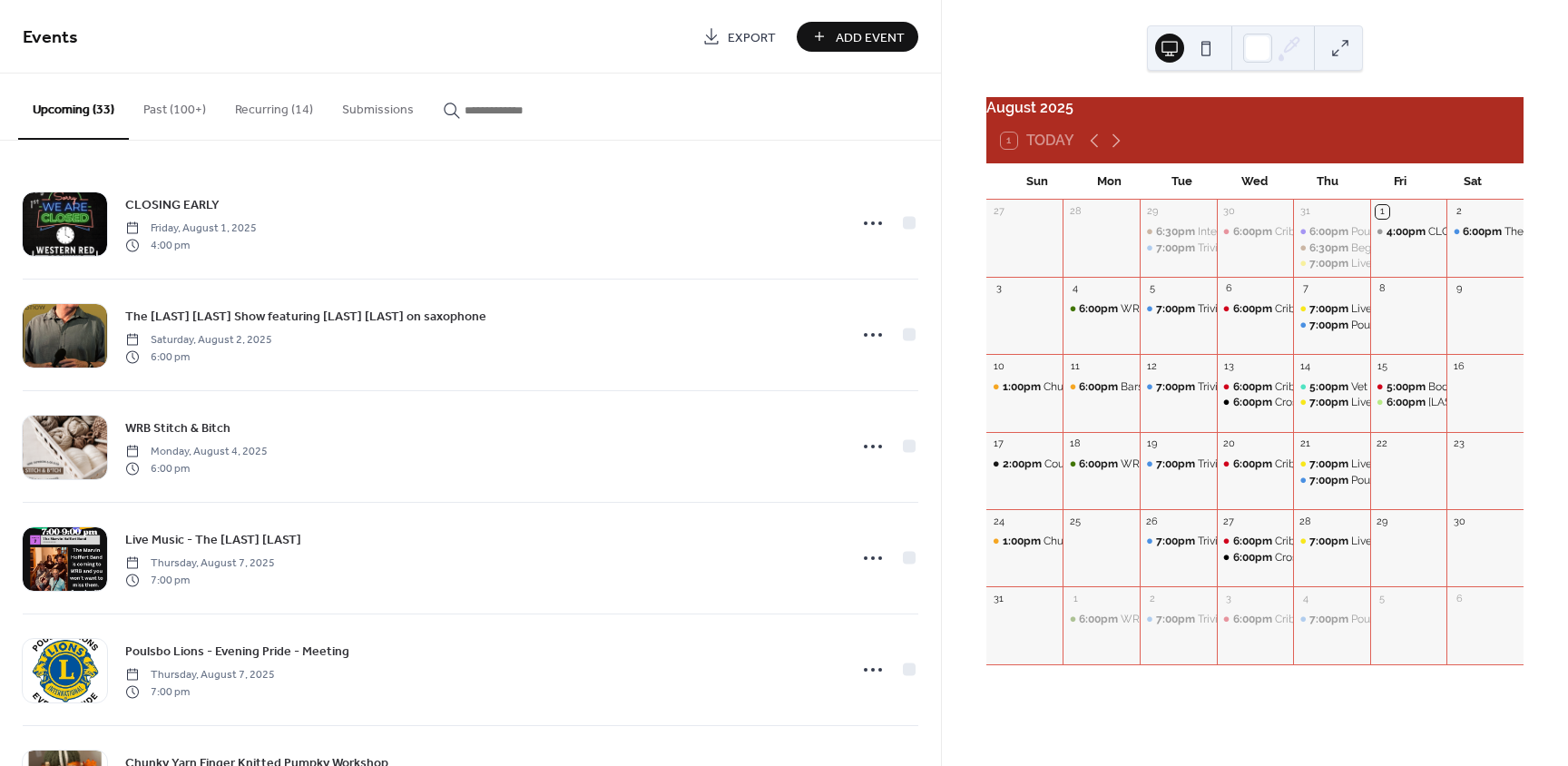 click on "Past (100+)" at bounding box center [174, 105] 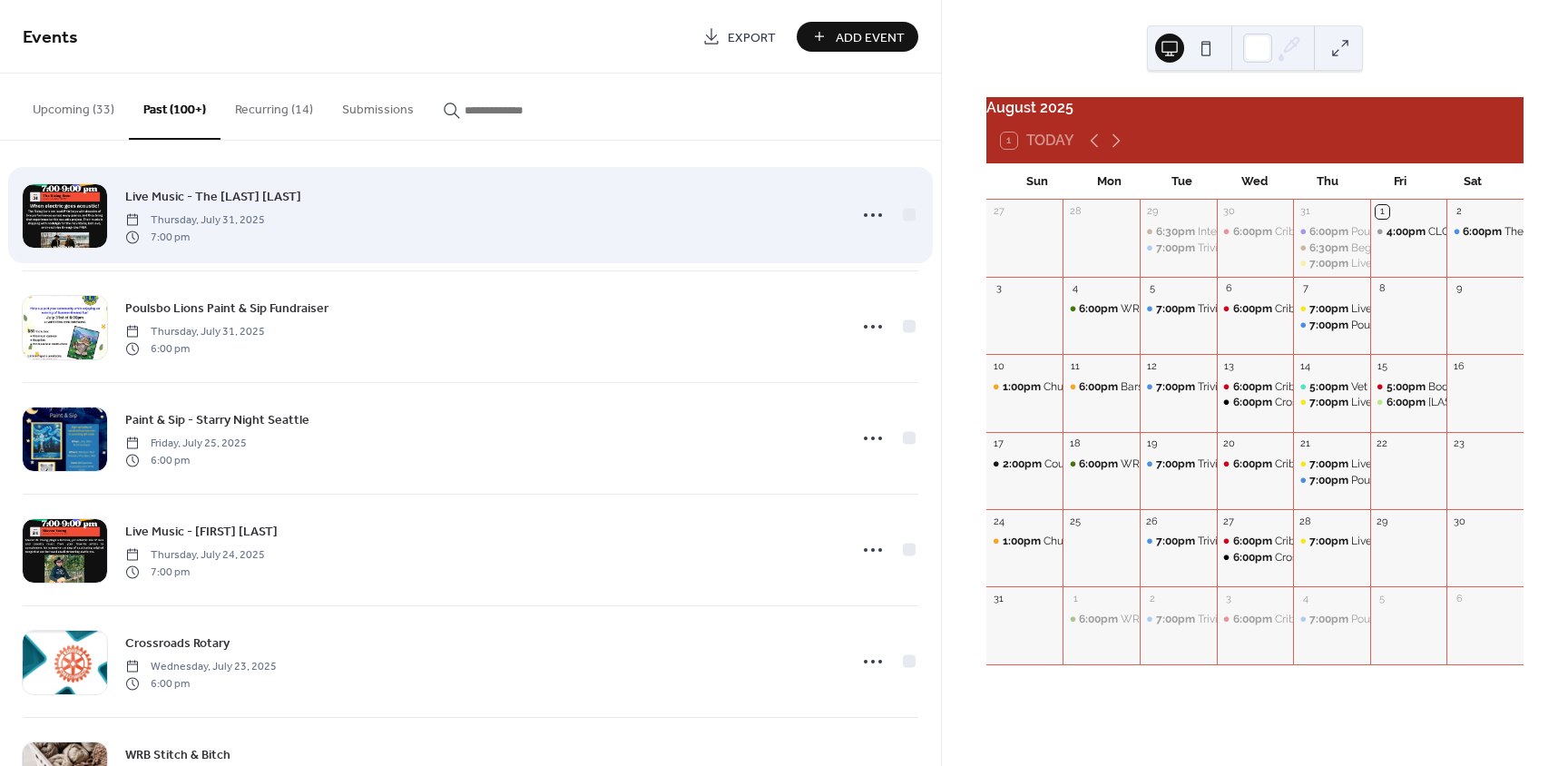 scroll, scrollTop: 9, scrollLeft: 0, axis: vertical 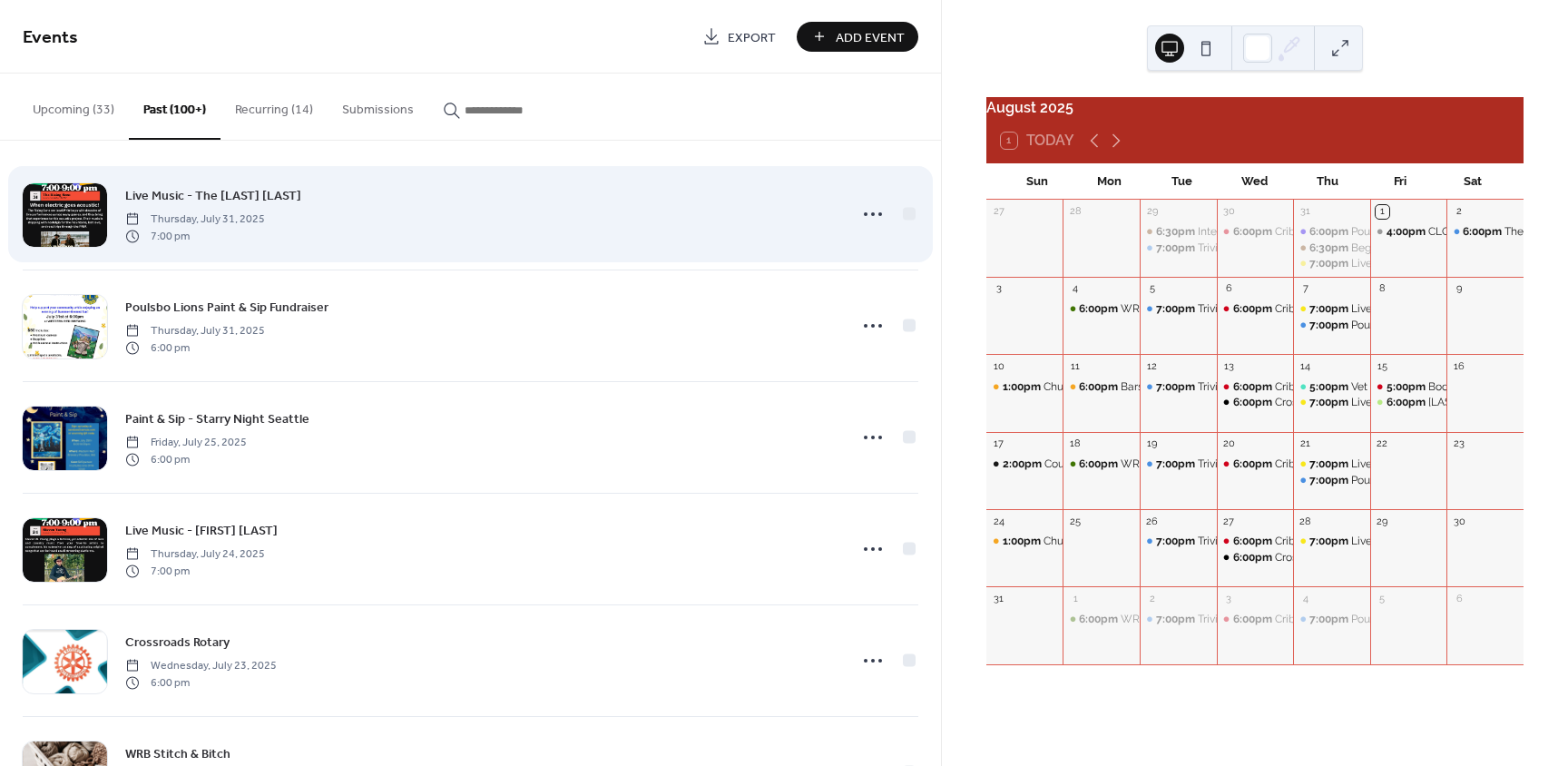type 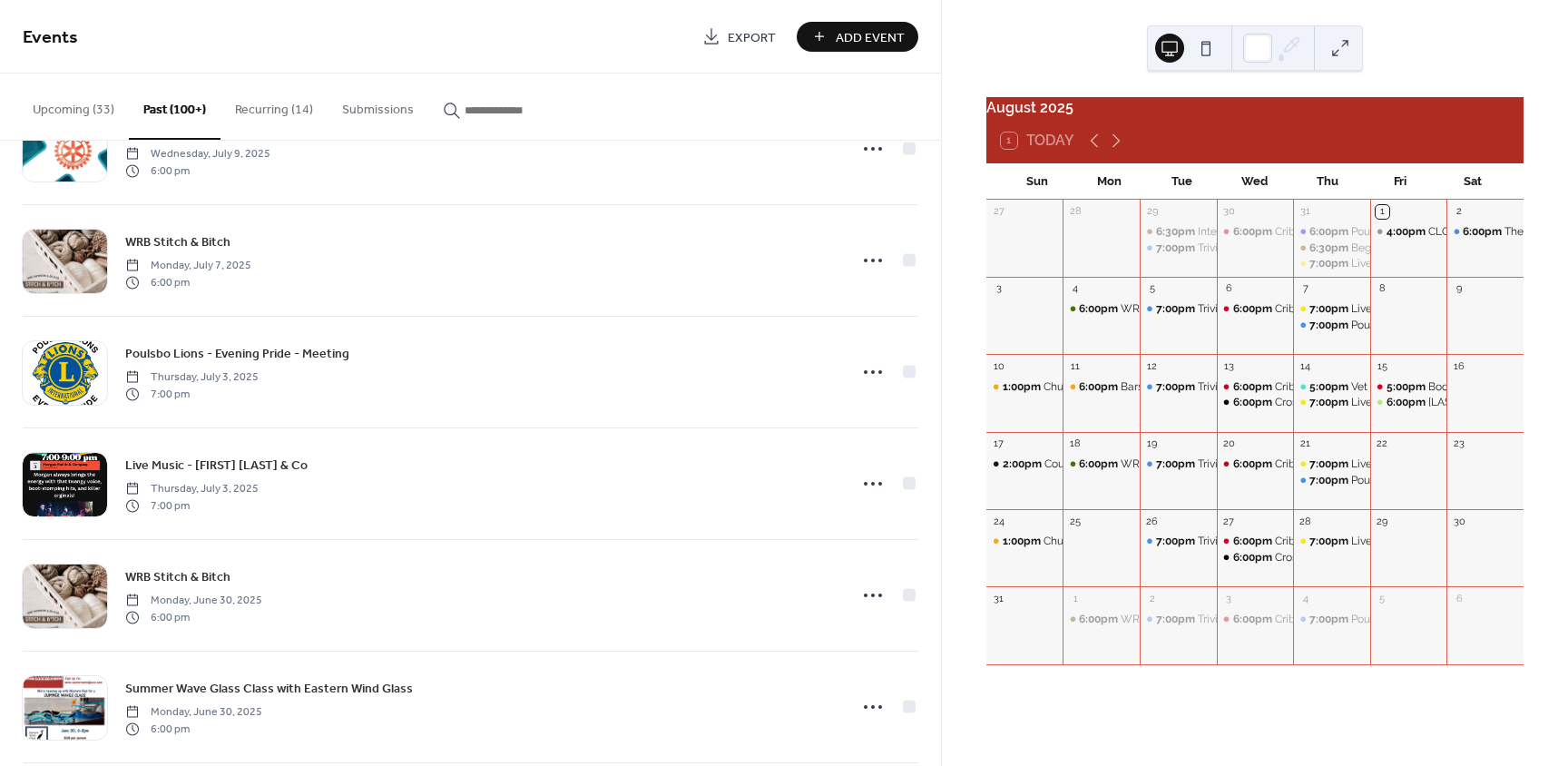 scroll, scrollTop: 1634, scrollLeft: 0, axis: vertical 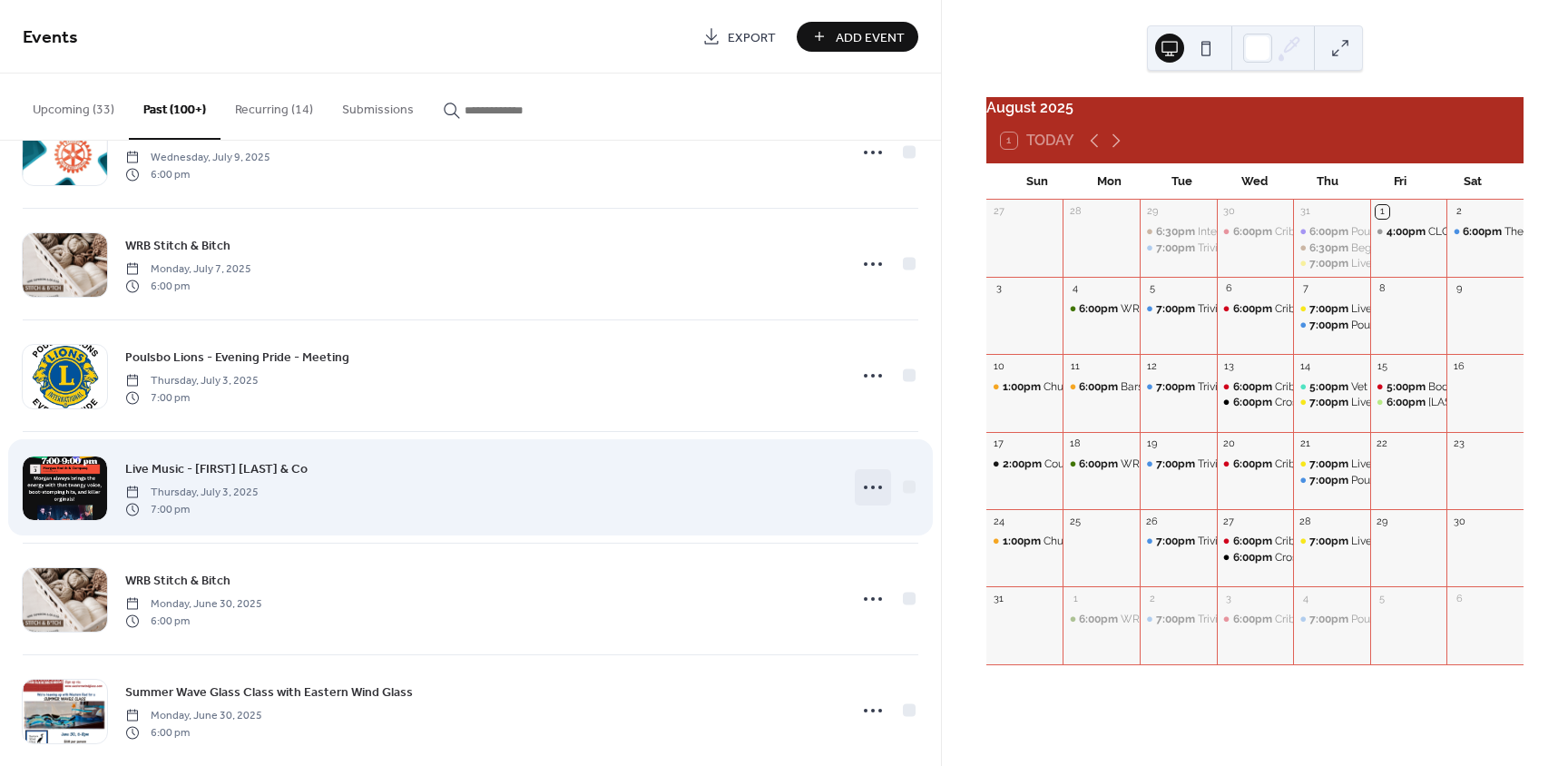 click 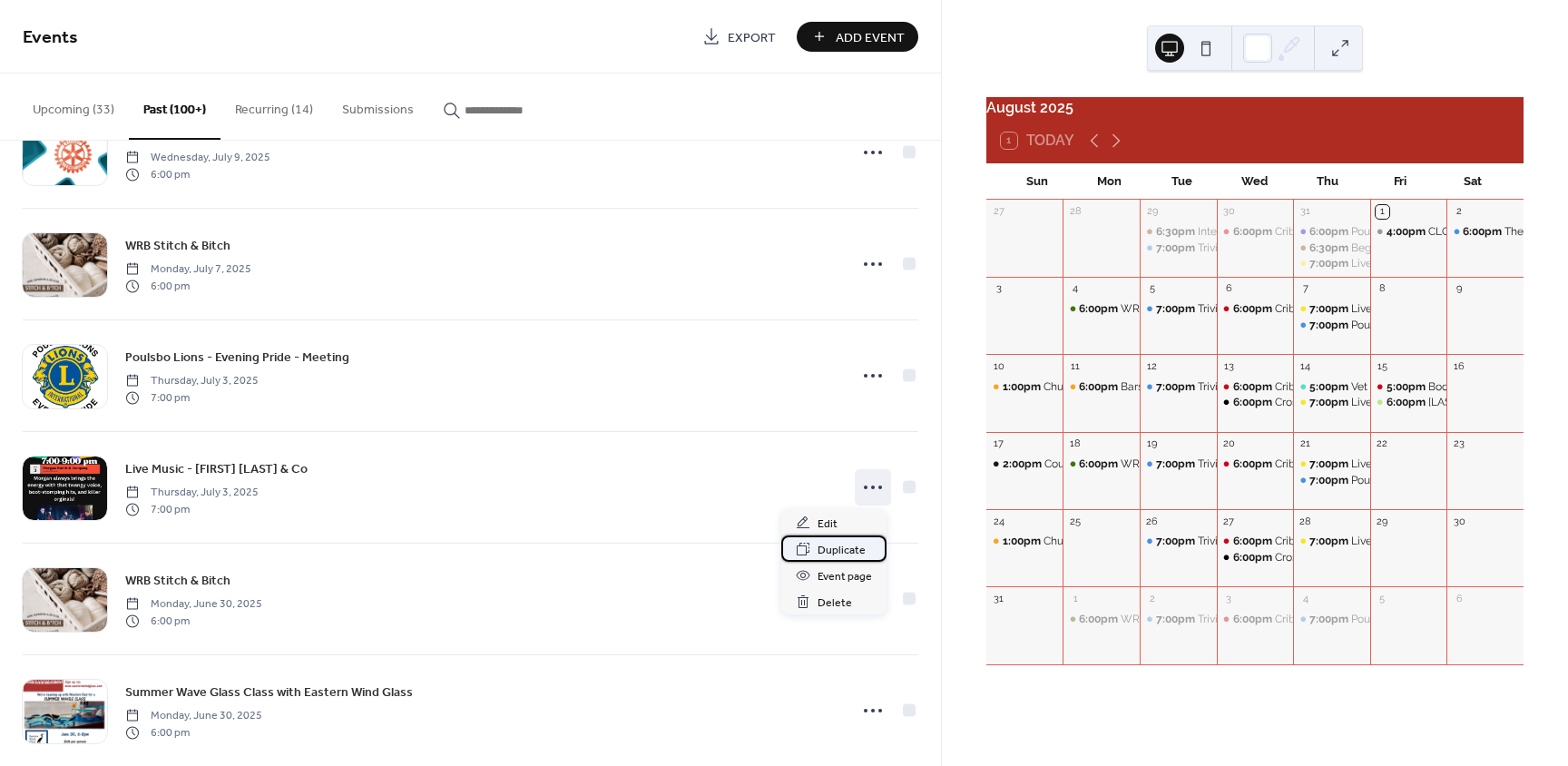 click on "Duplicate" at bounding box center [841, 550] 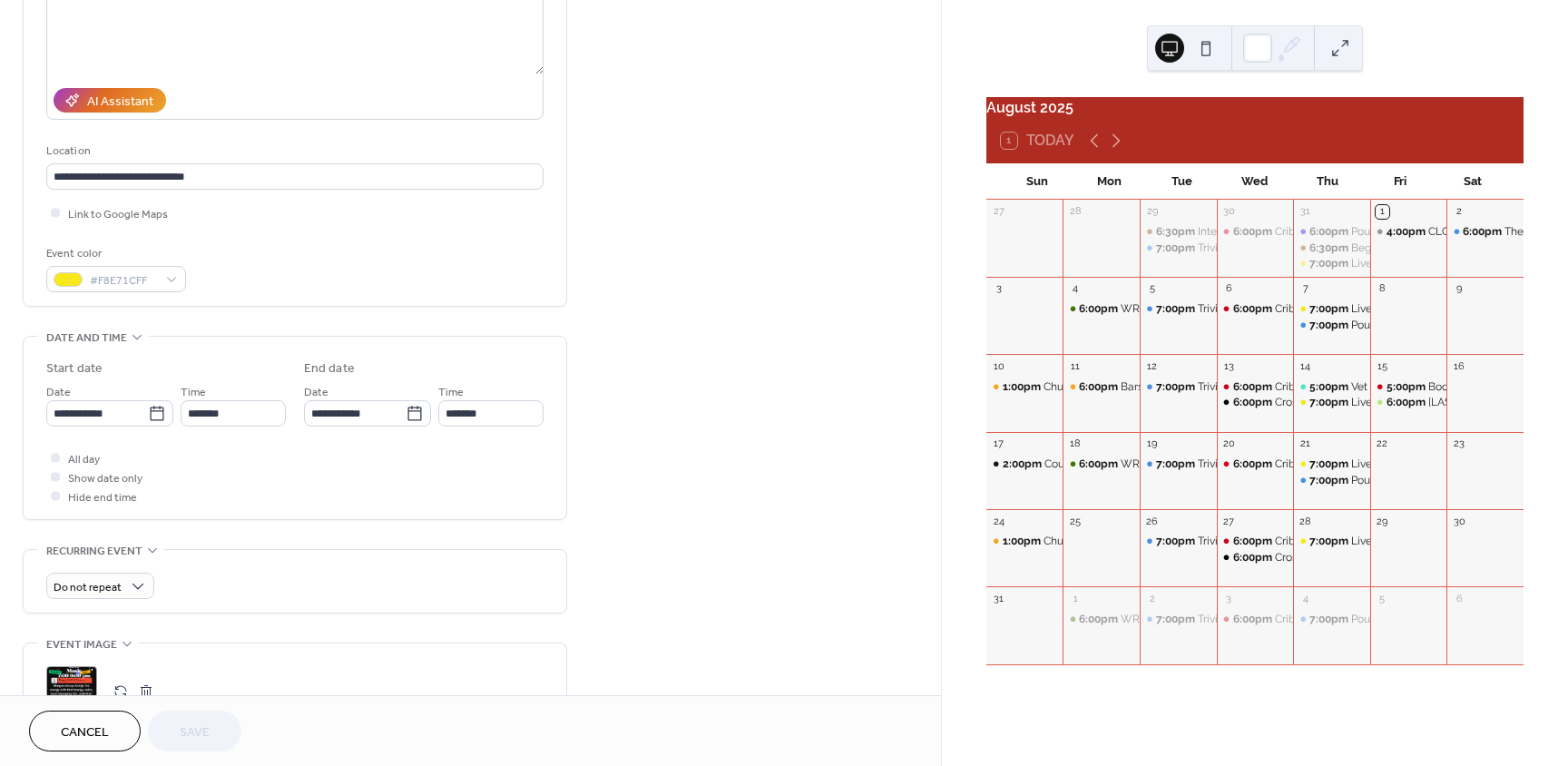 scroll, scrollTop: 262, scrollLeft: 0, axis: vertical 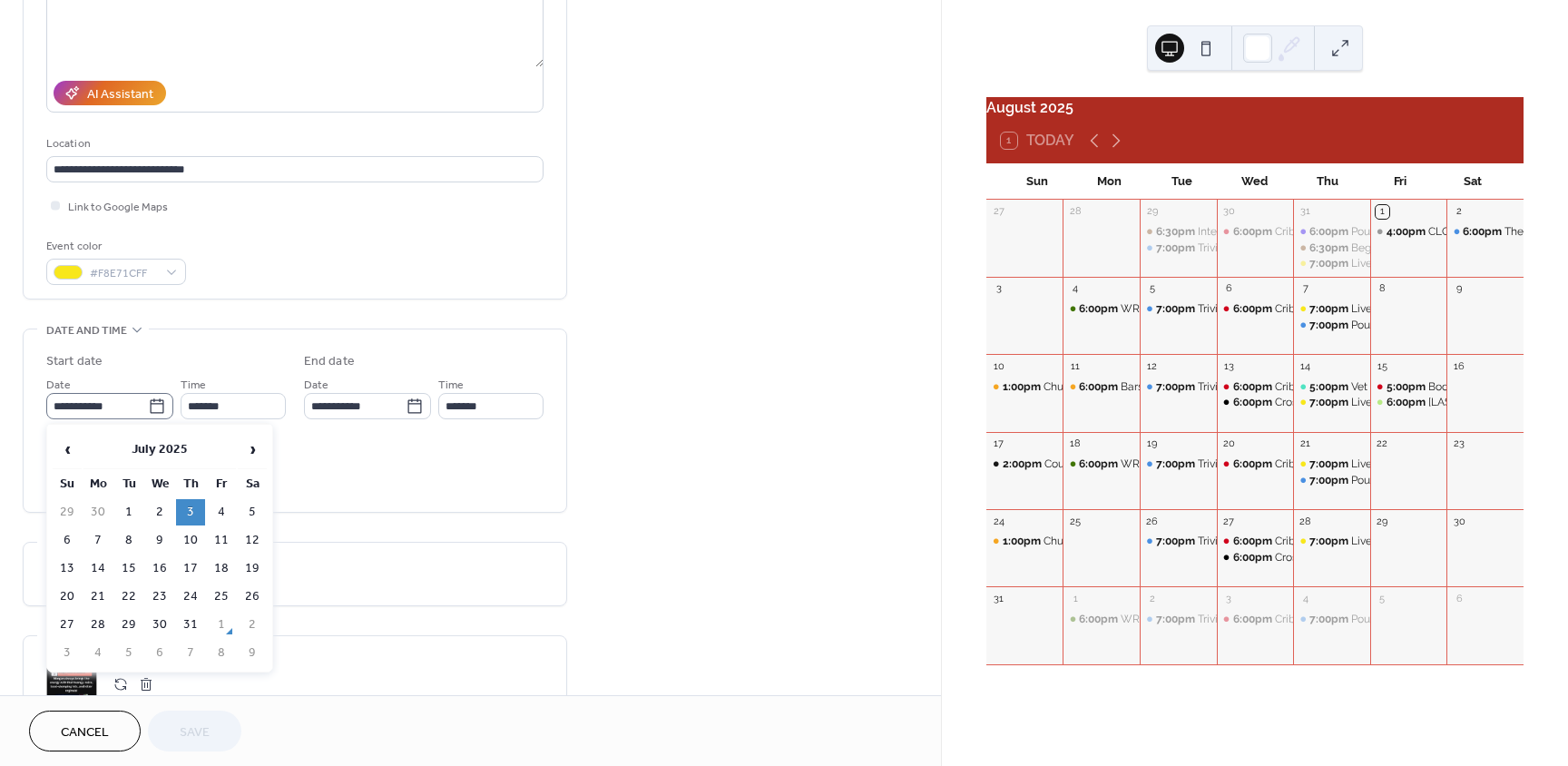 click 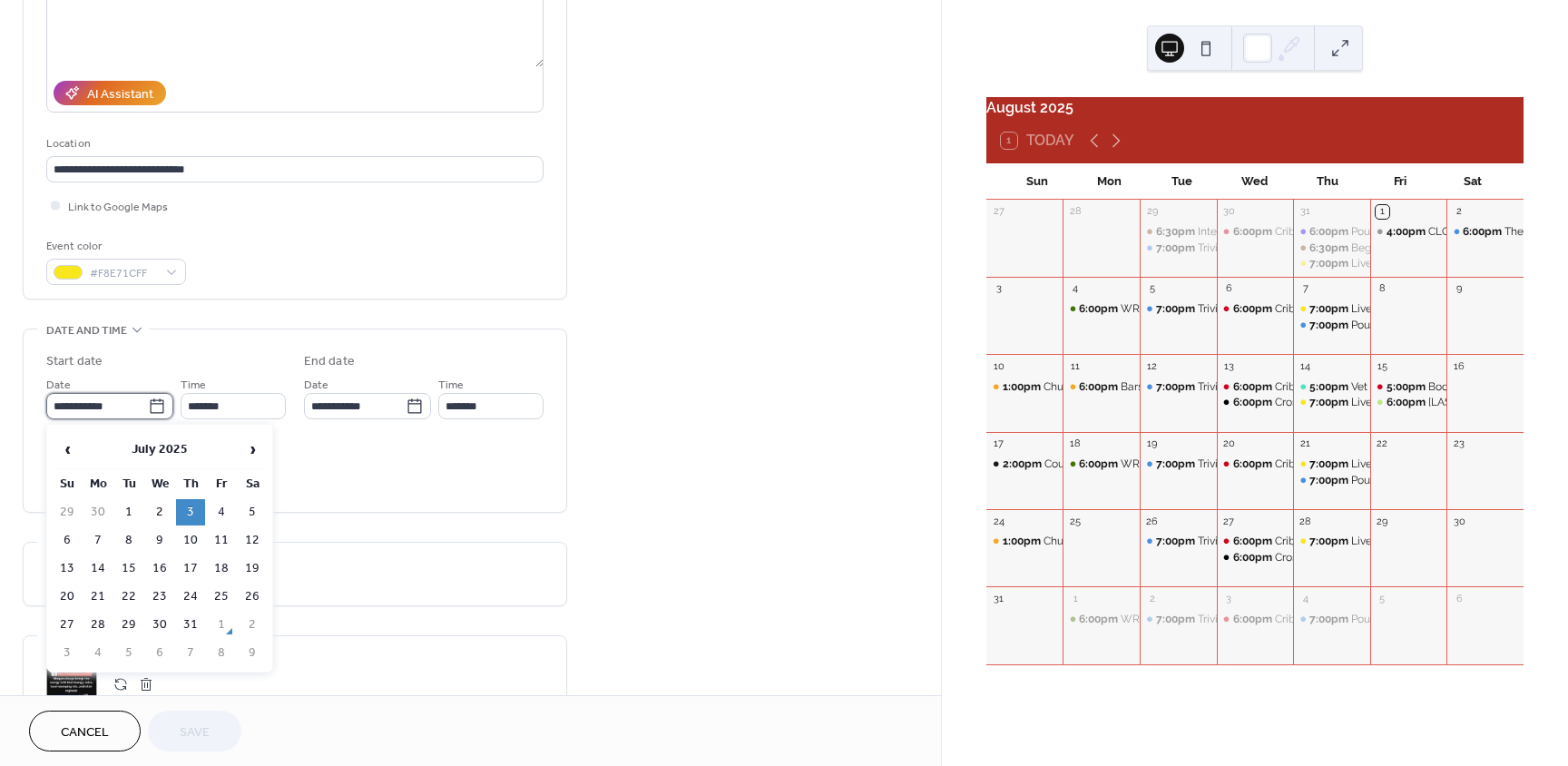 click on "**********" at bounding box center [97, 406] 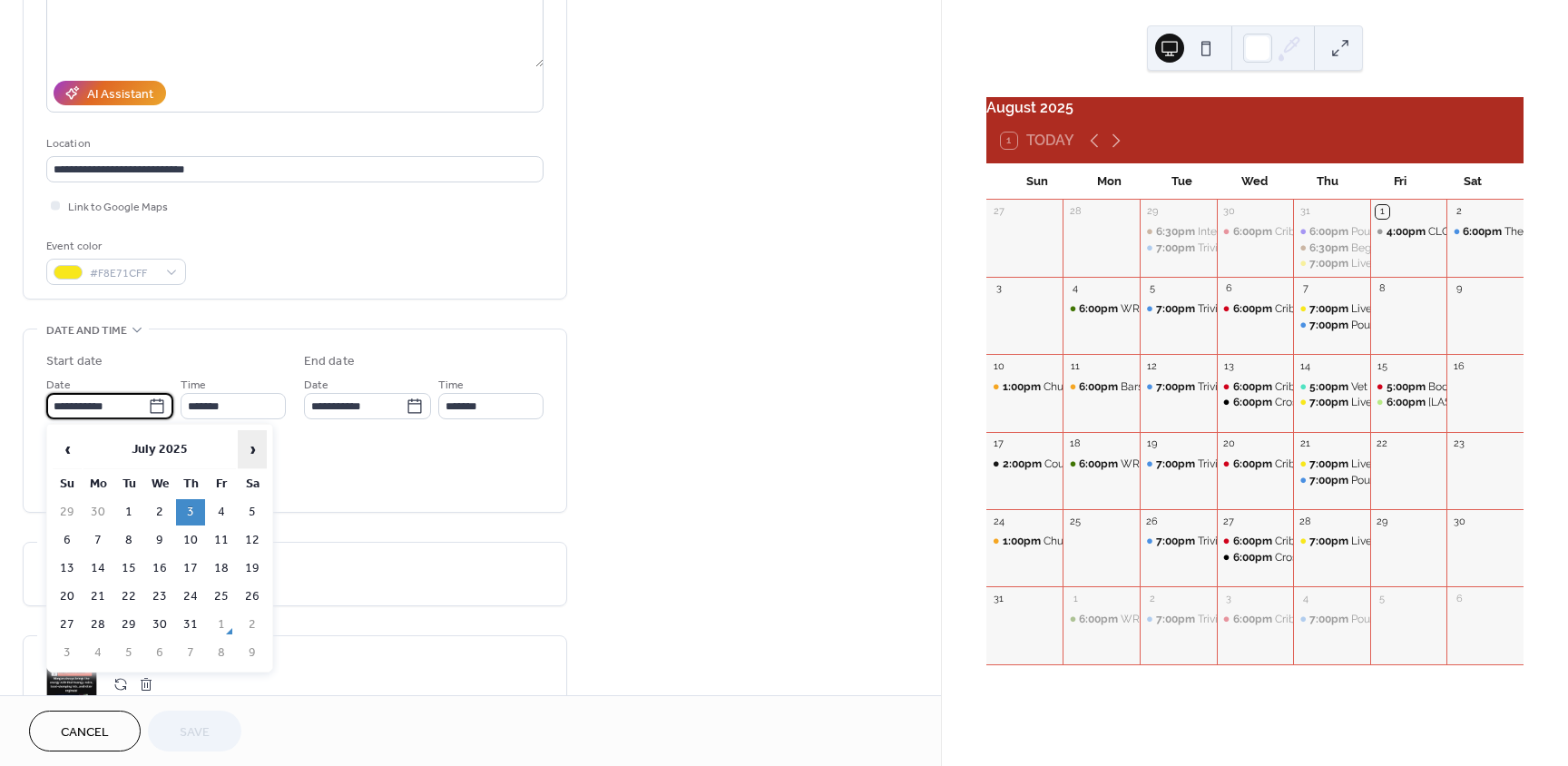 click on "›" at bounding box center (252, 449) 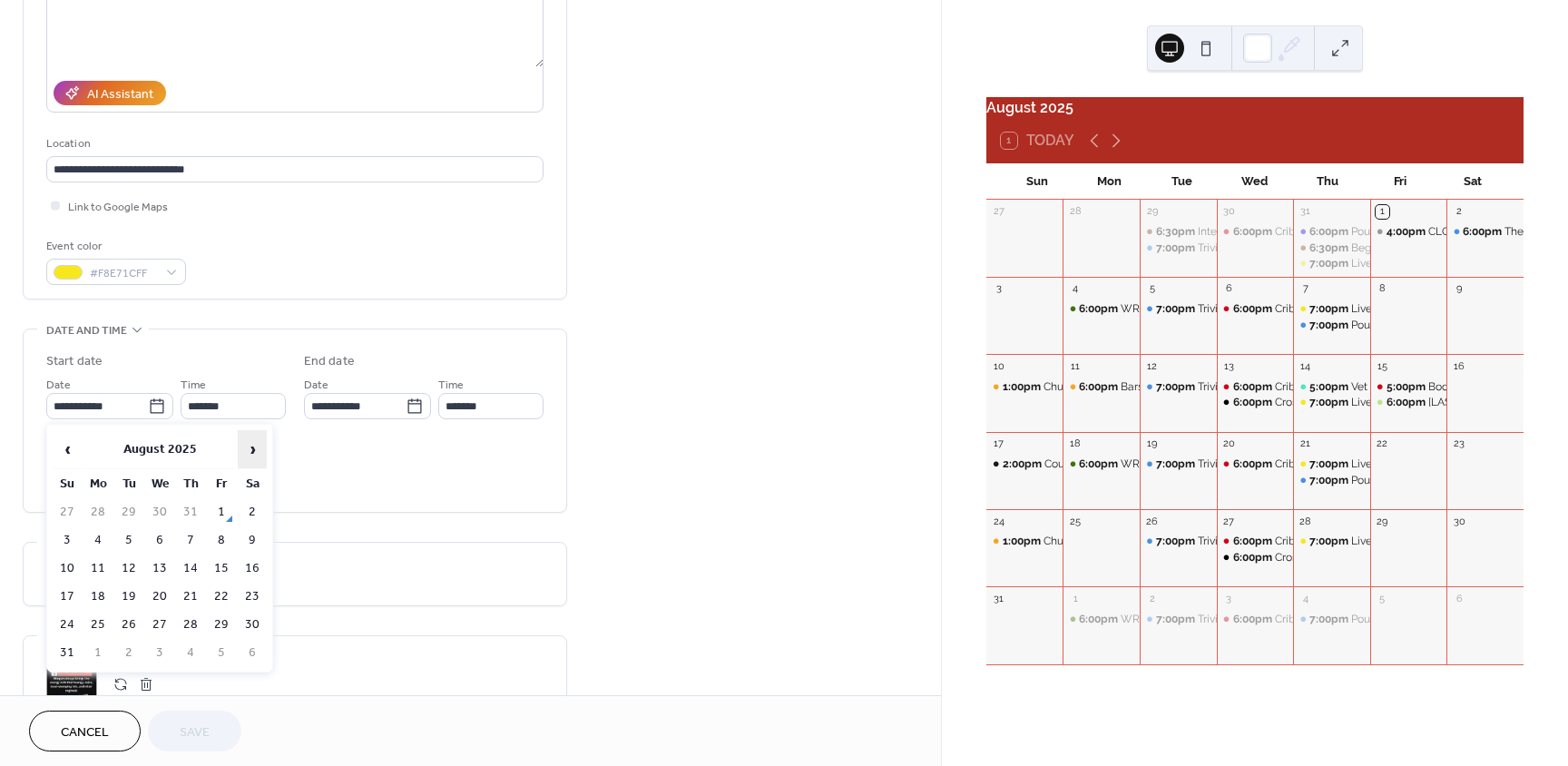 click on "›" at bounding box center [252, 449] 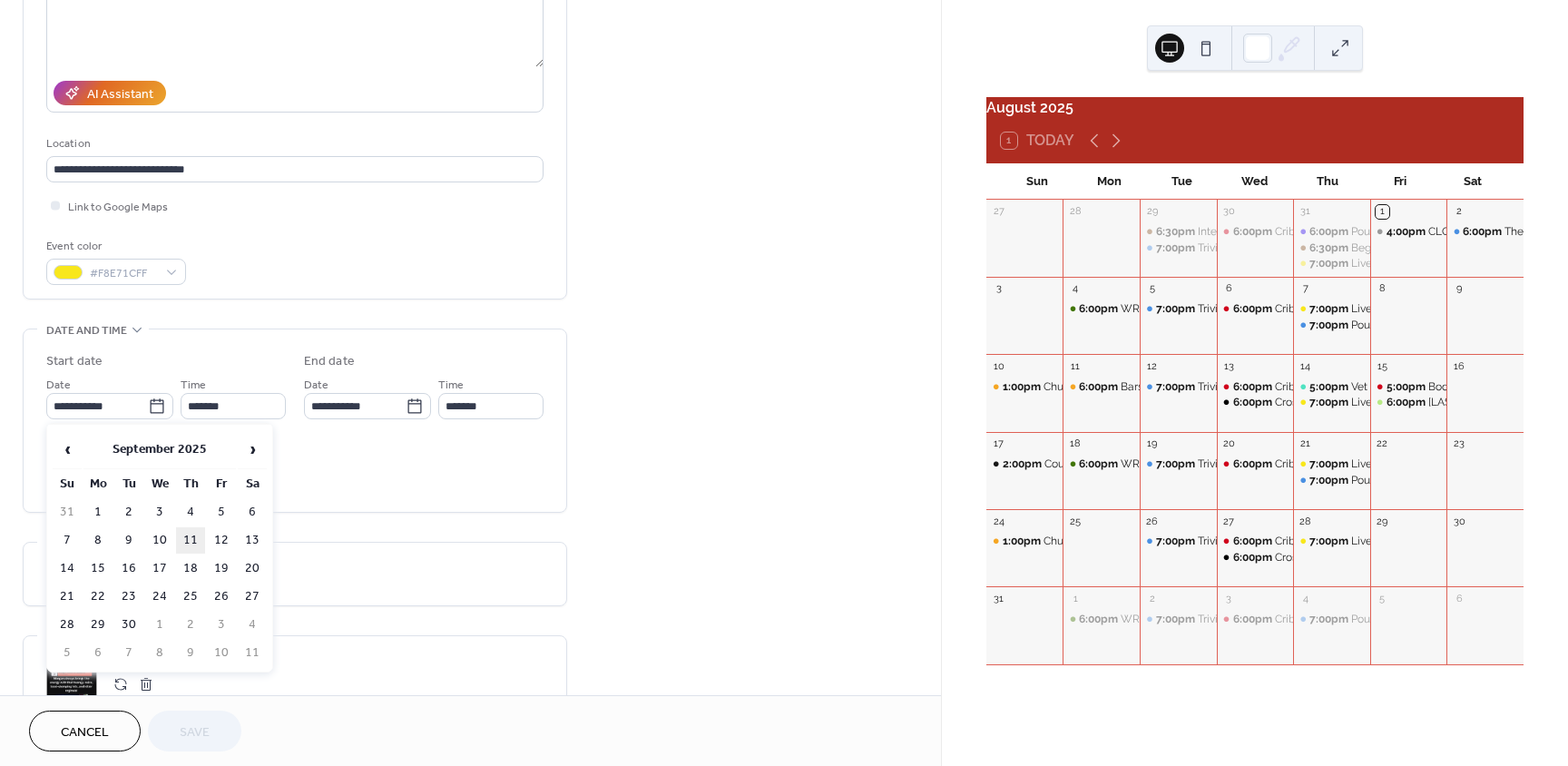 click on "11" at bounding box center [191, 540] 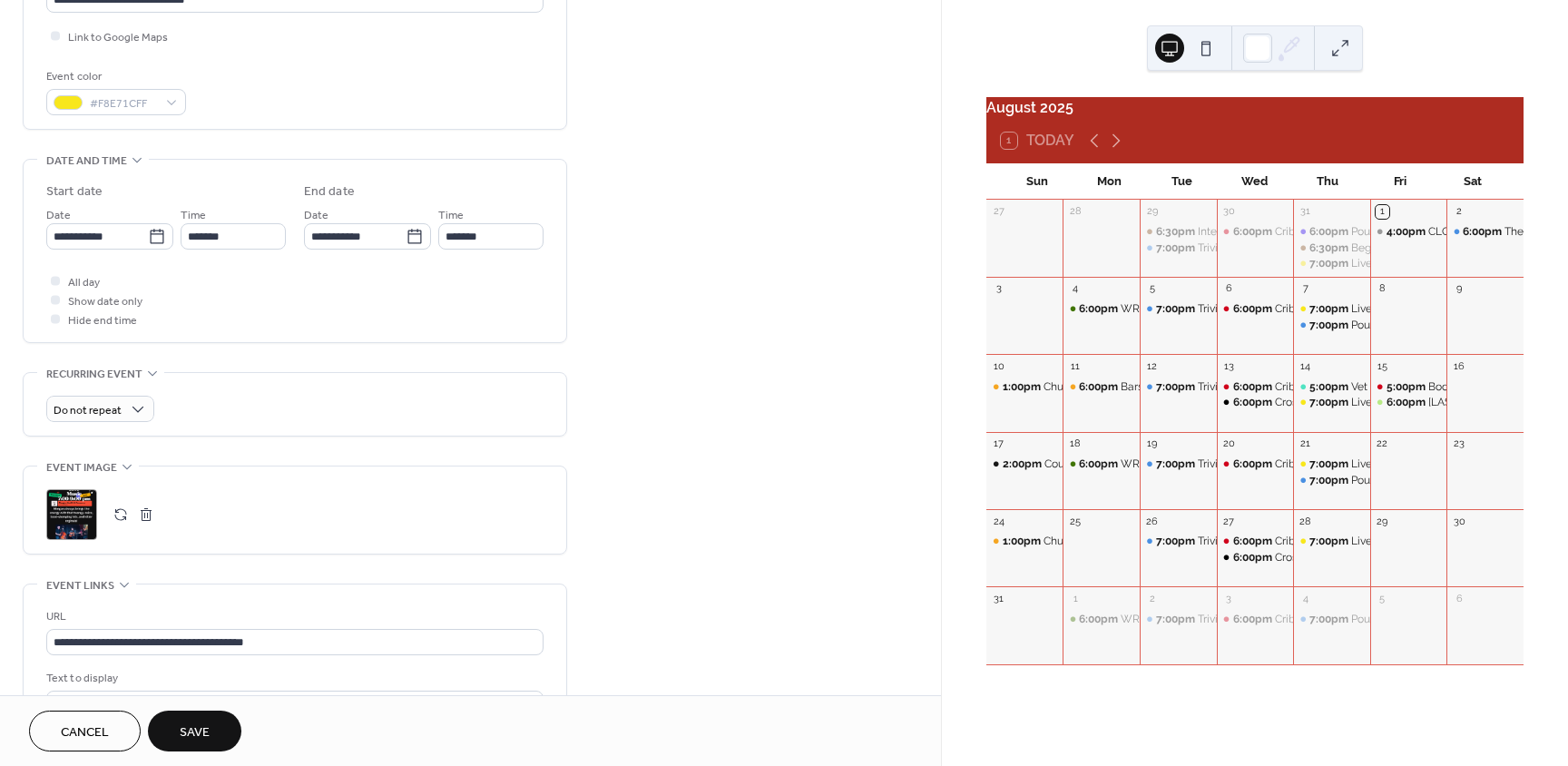scroll, scrollTop: 497, scrollLeft: 0, axis: vertical 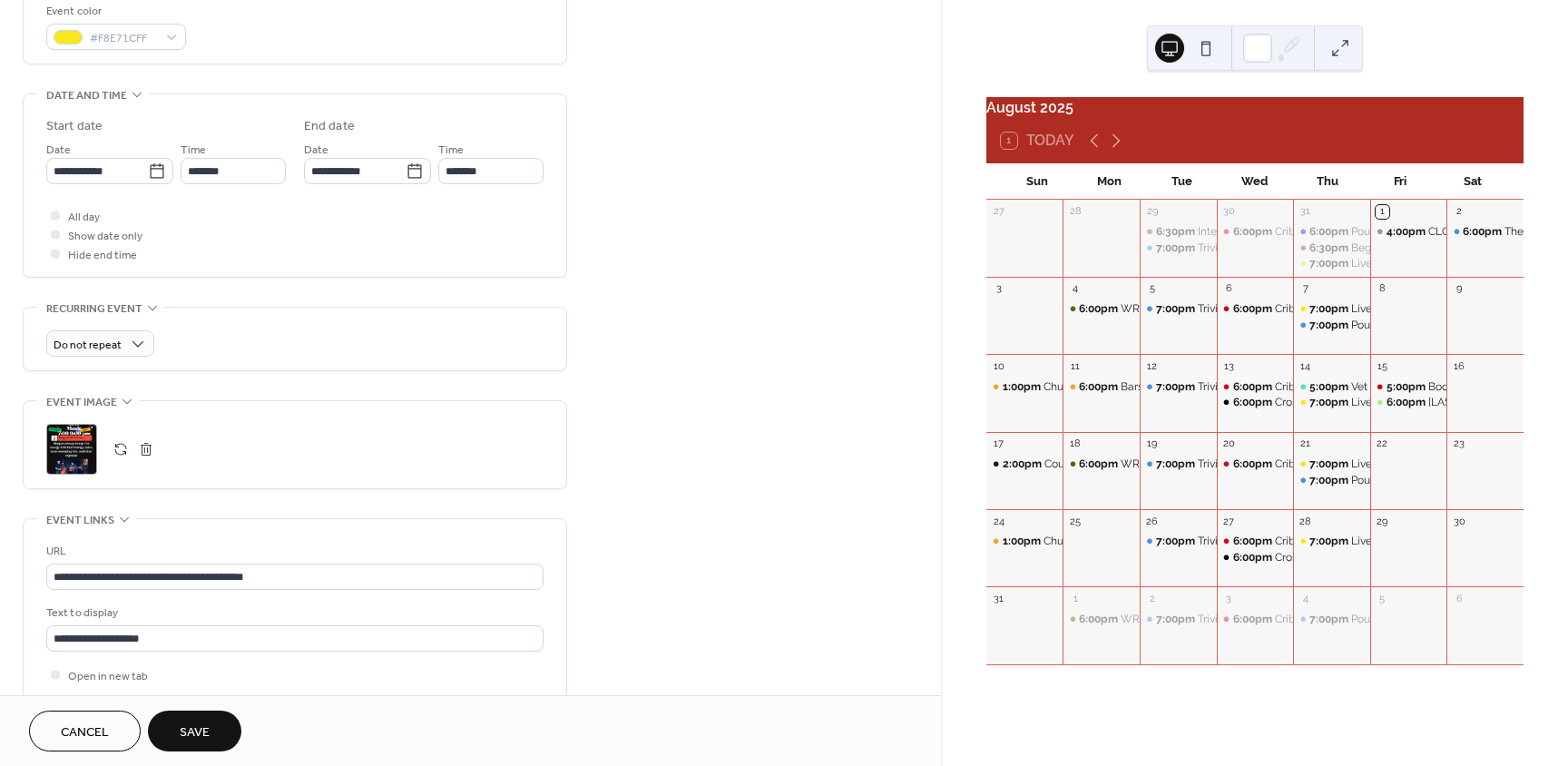 click at bounding box center (146, 449) 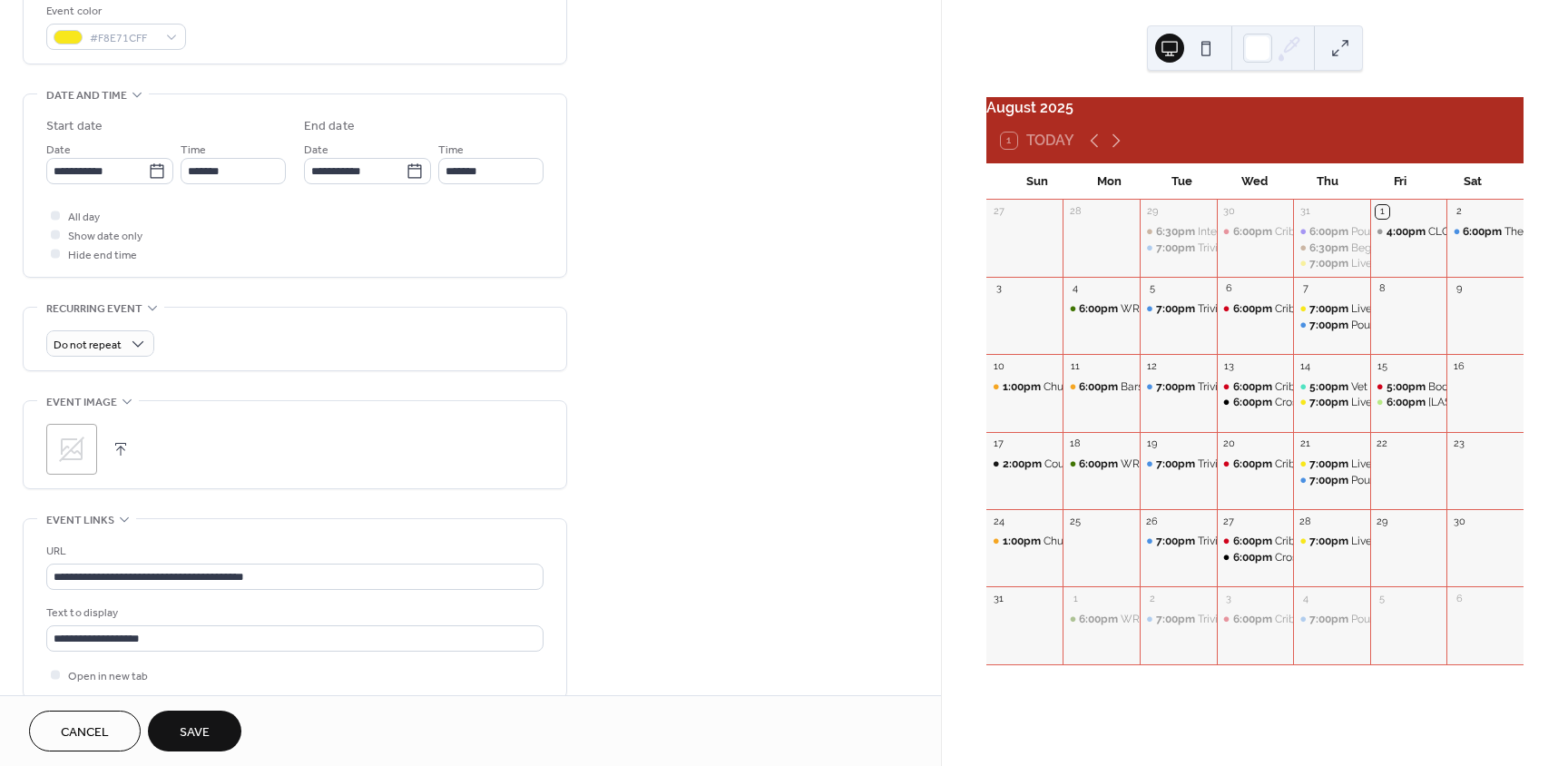 click 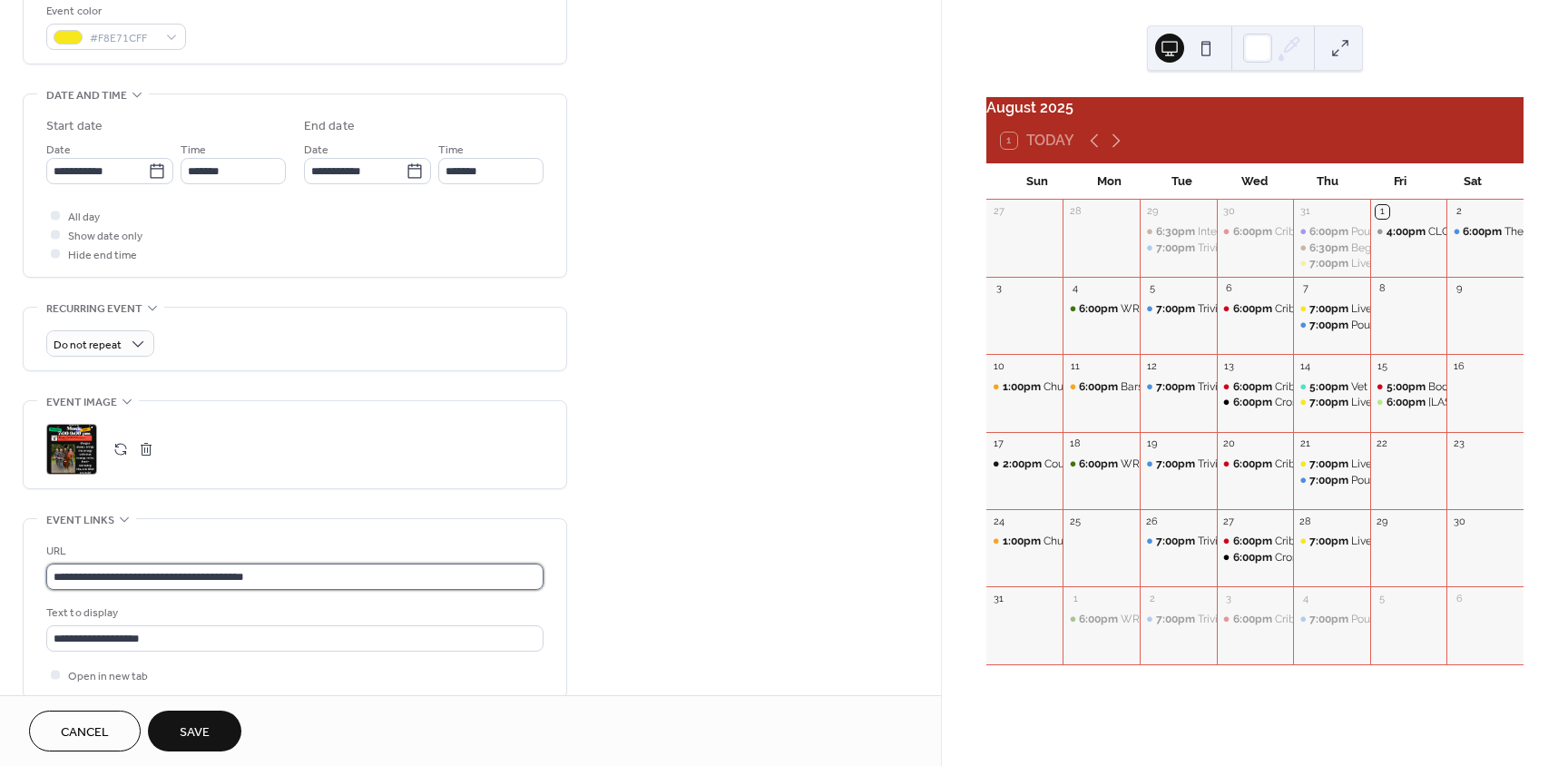 click on "**********" at bounding box center (295, 576) 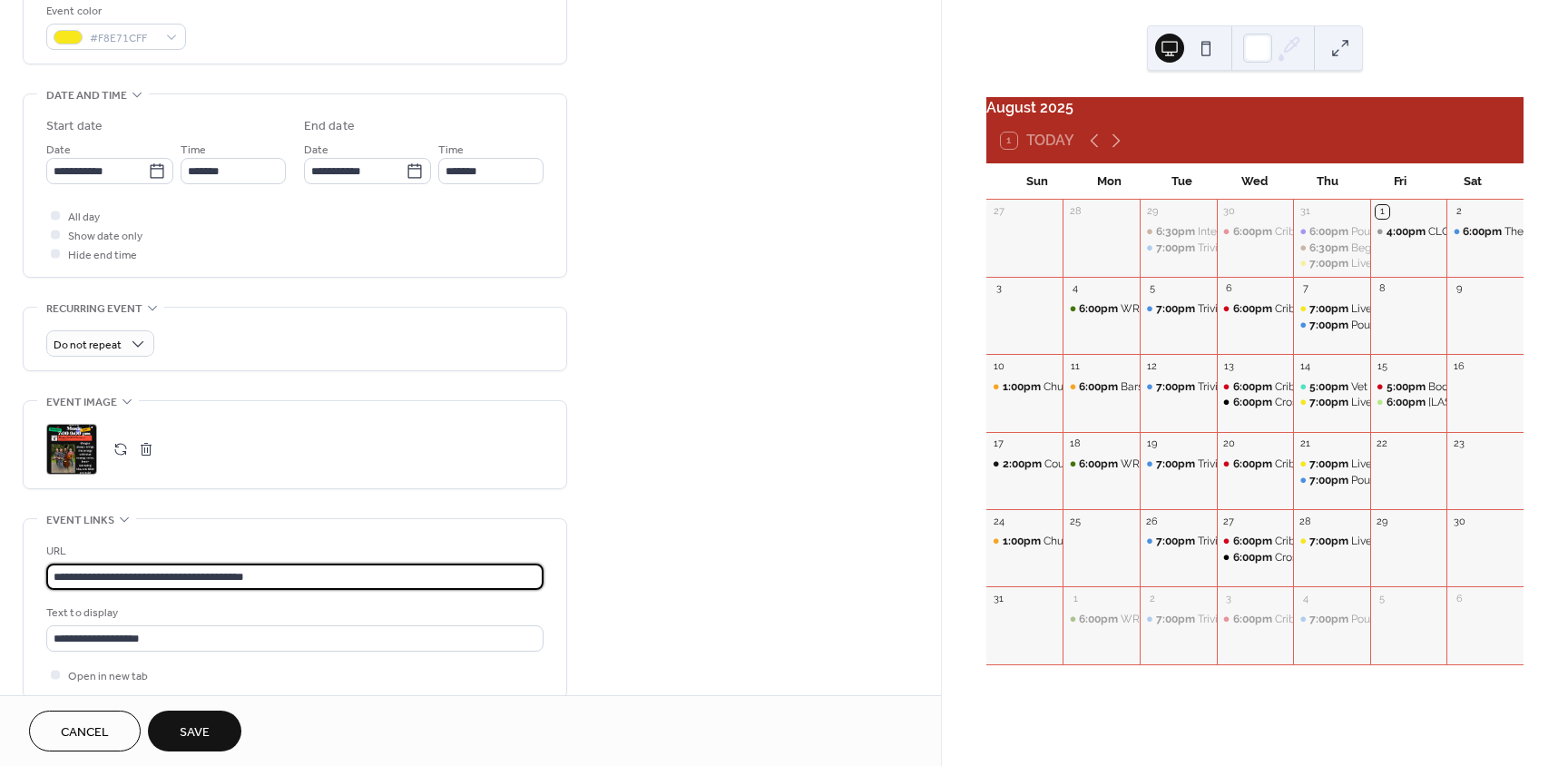 paste 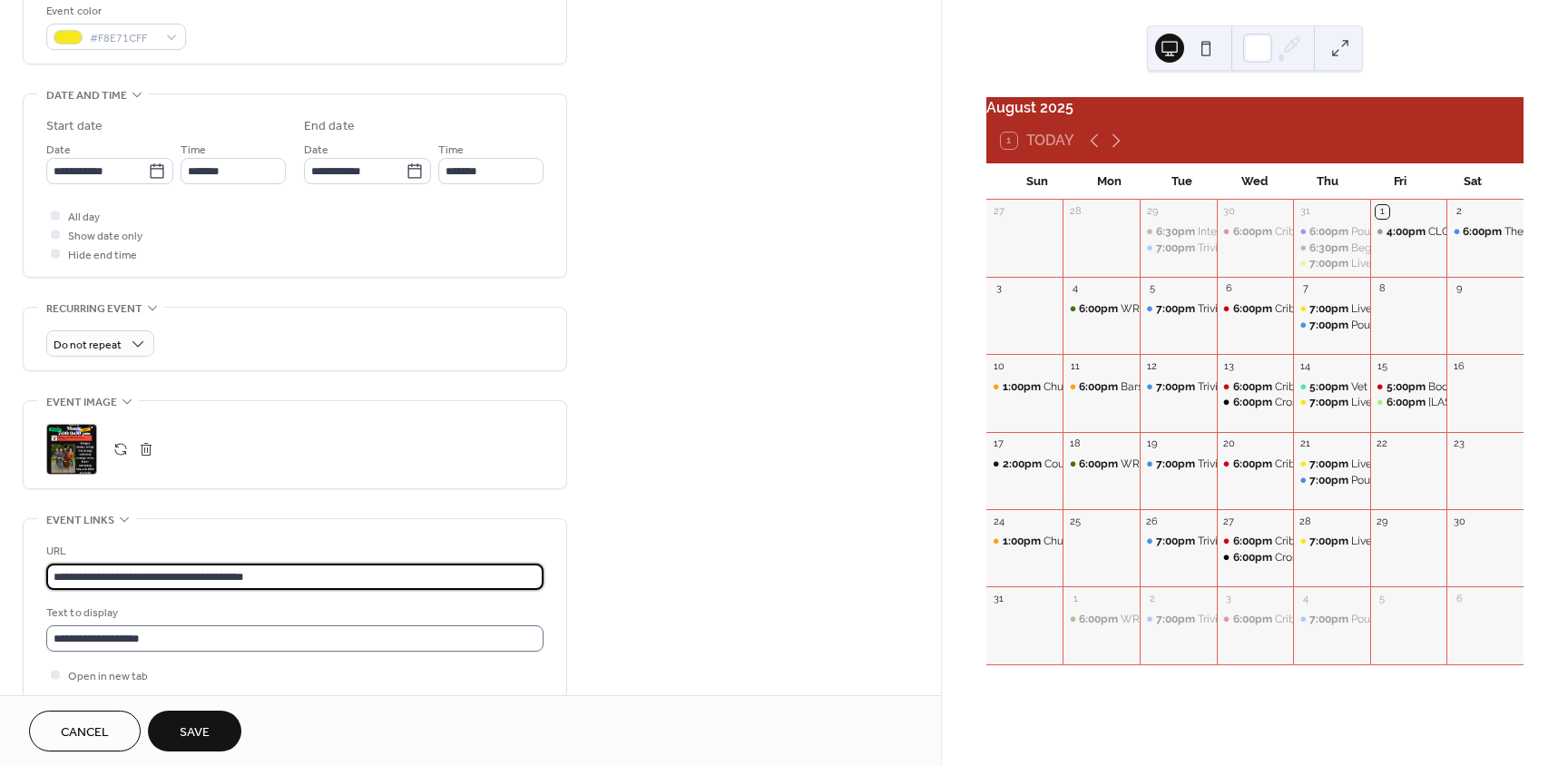 scroll, scrollTop: 1, scrollLeft: 0, axis: vertical 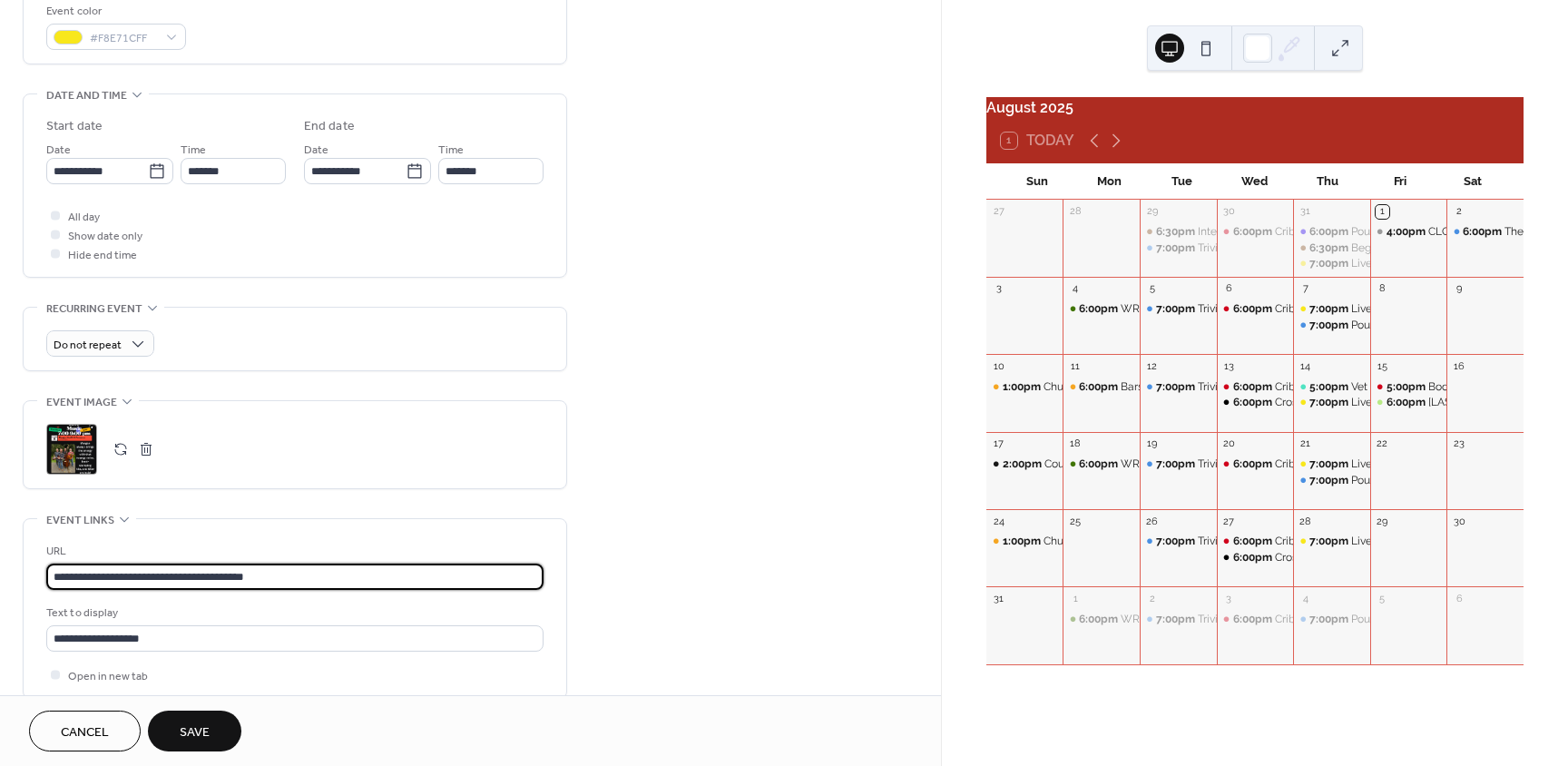 type on "**********" 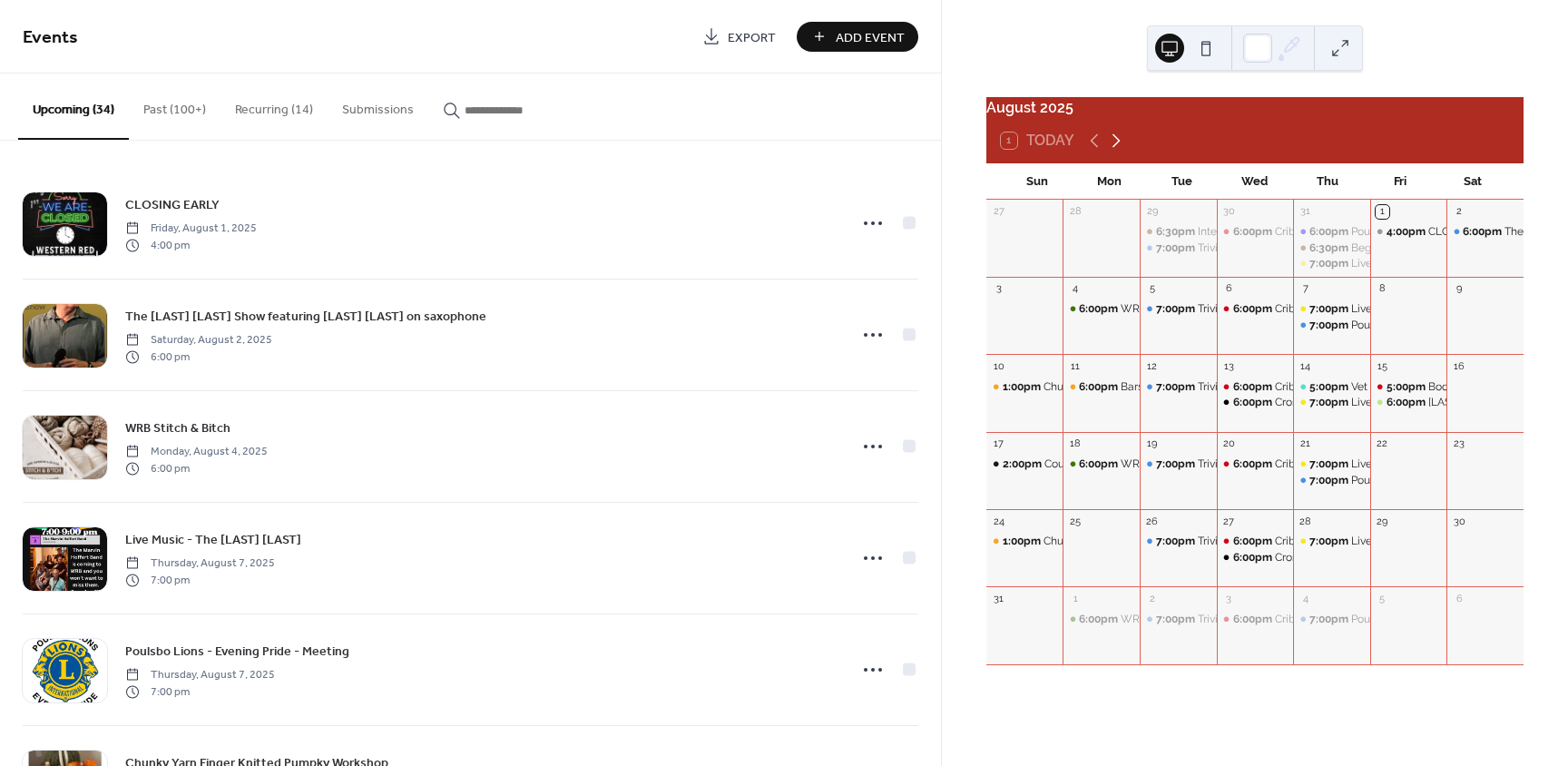 click 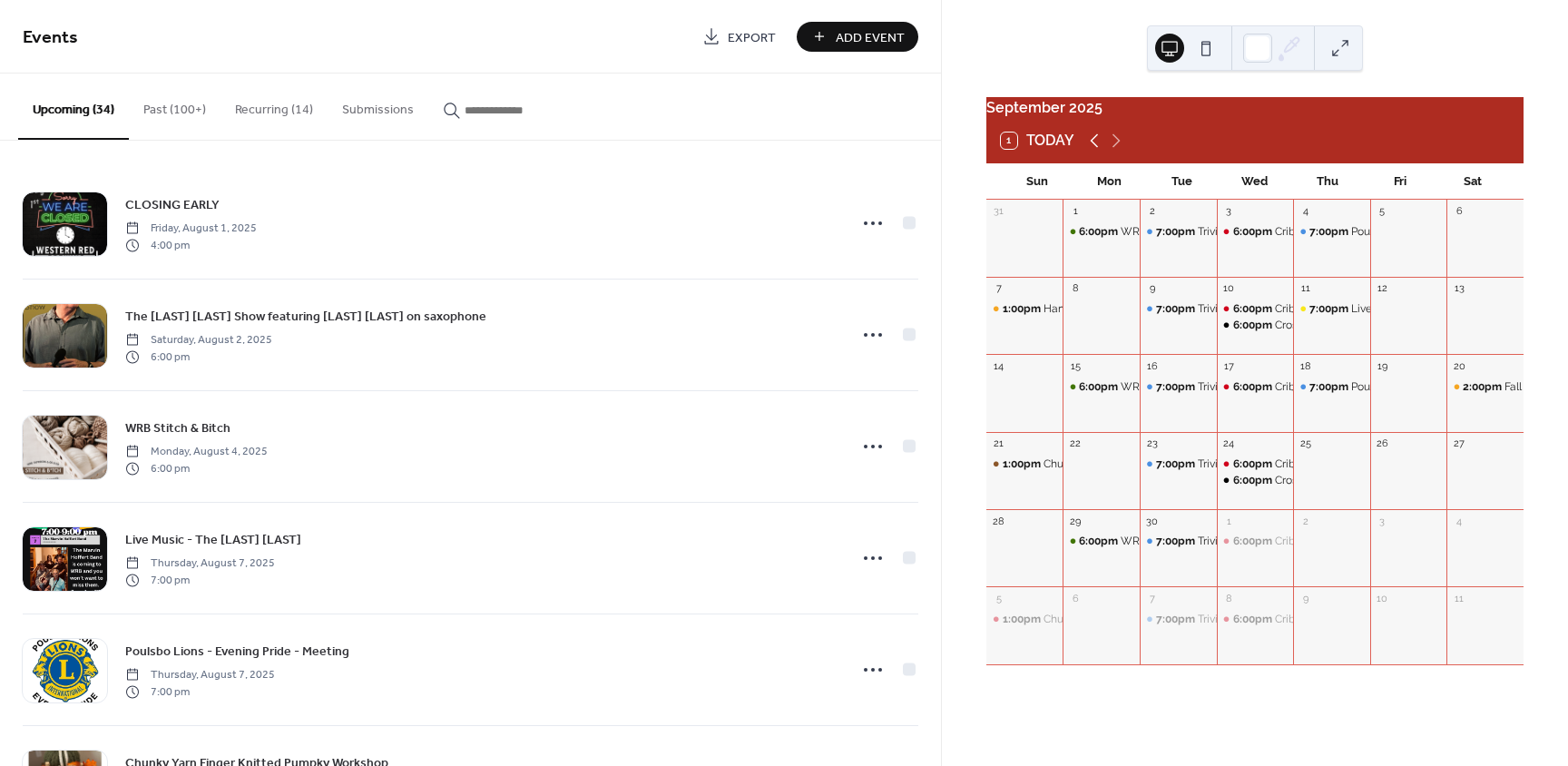 click 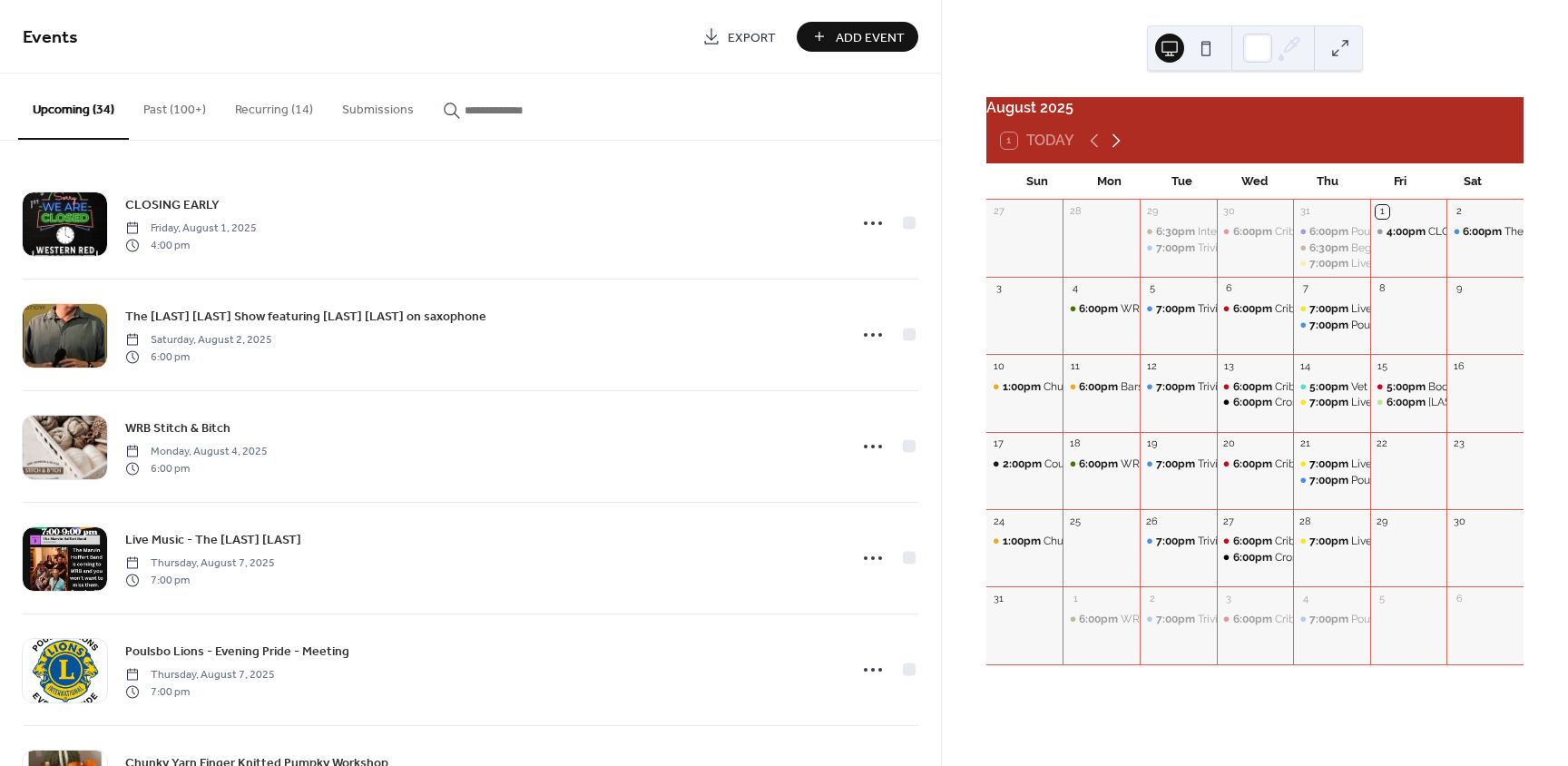 click 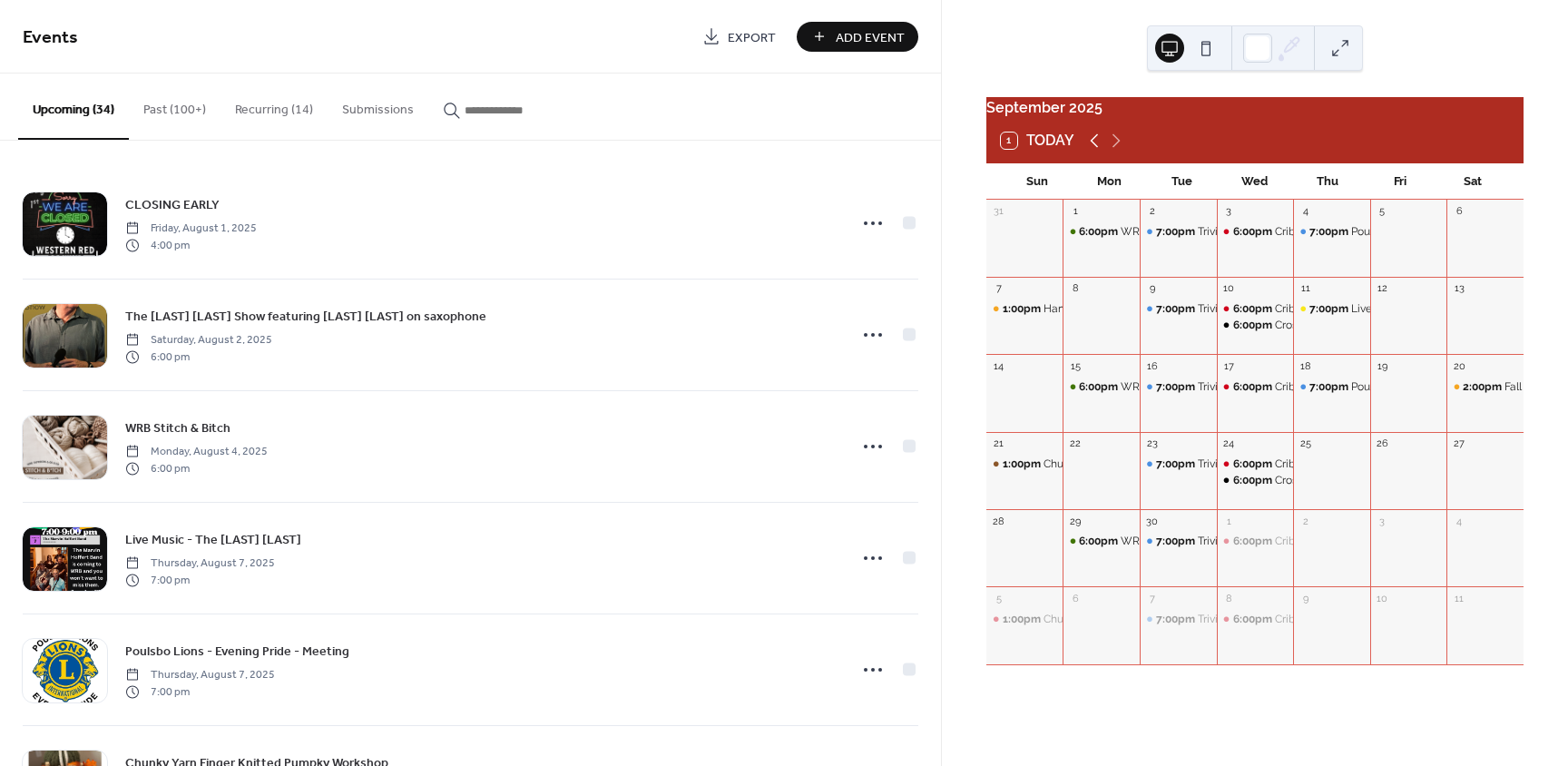 click 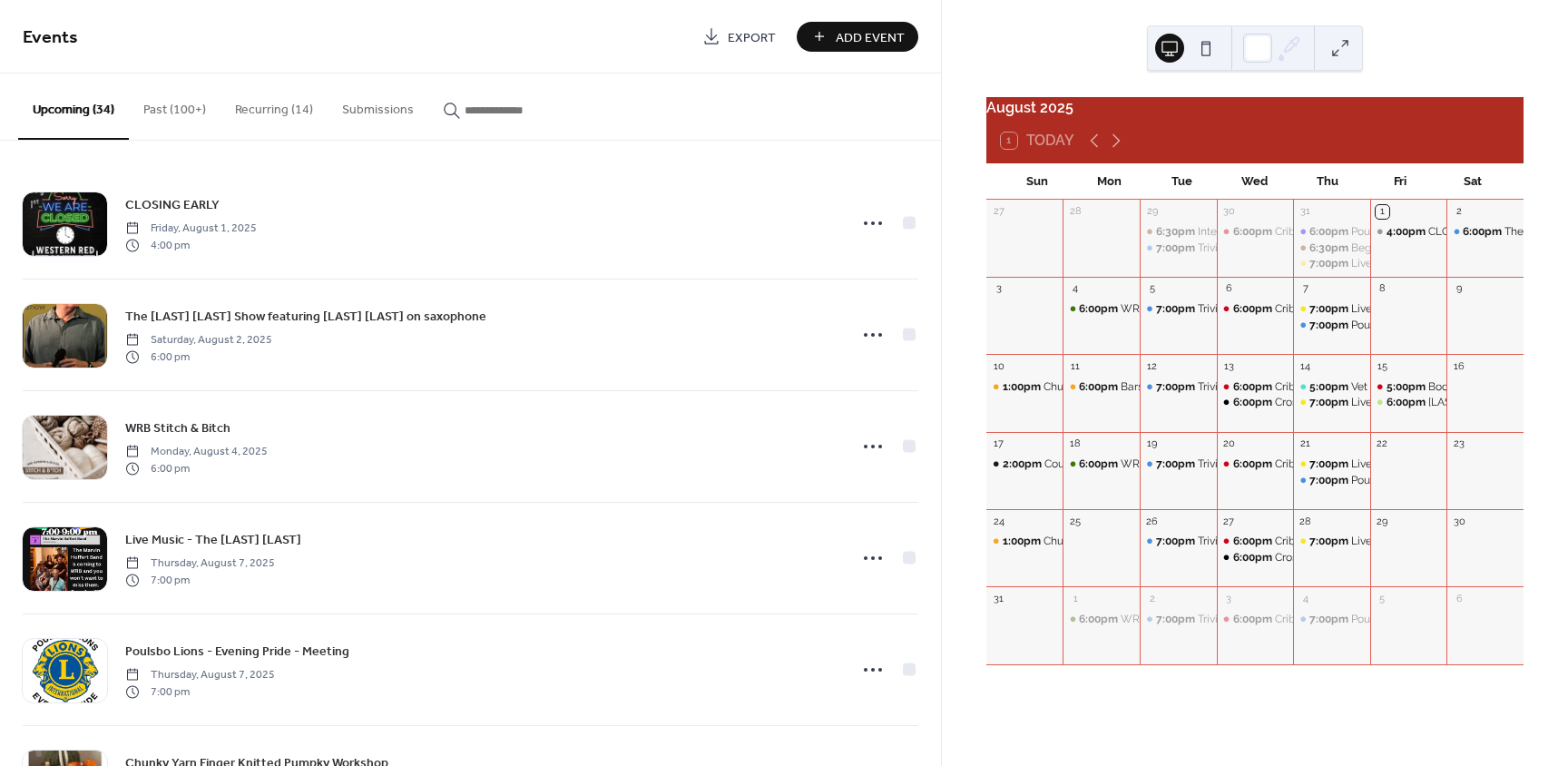 click on "Past (100+)" at bounding box center [174, 105] 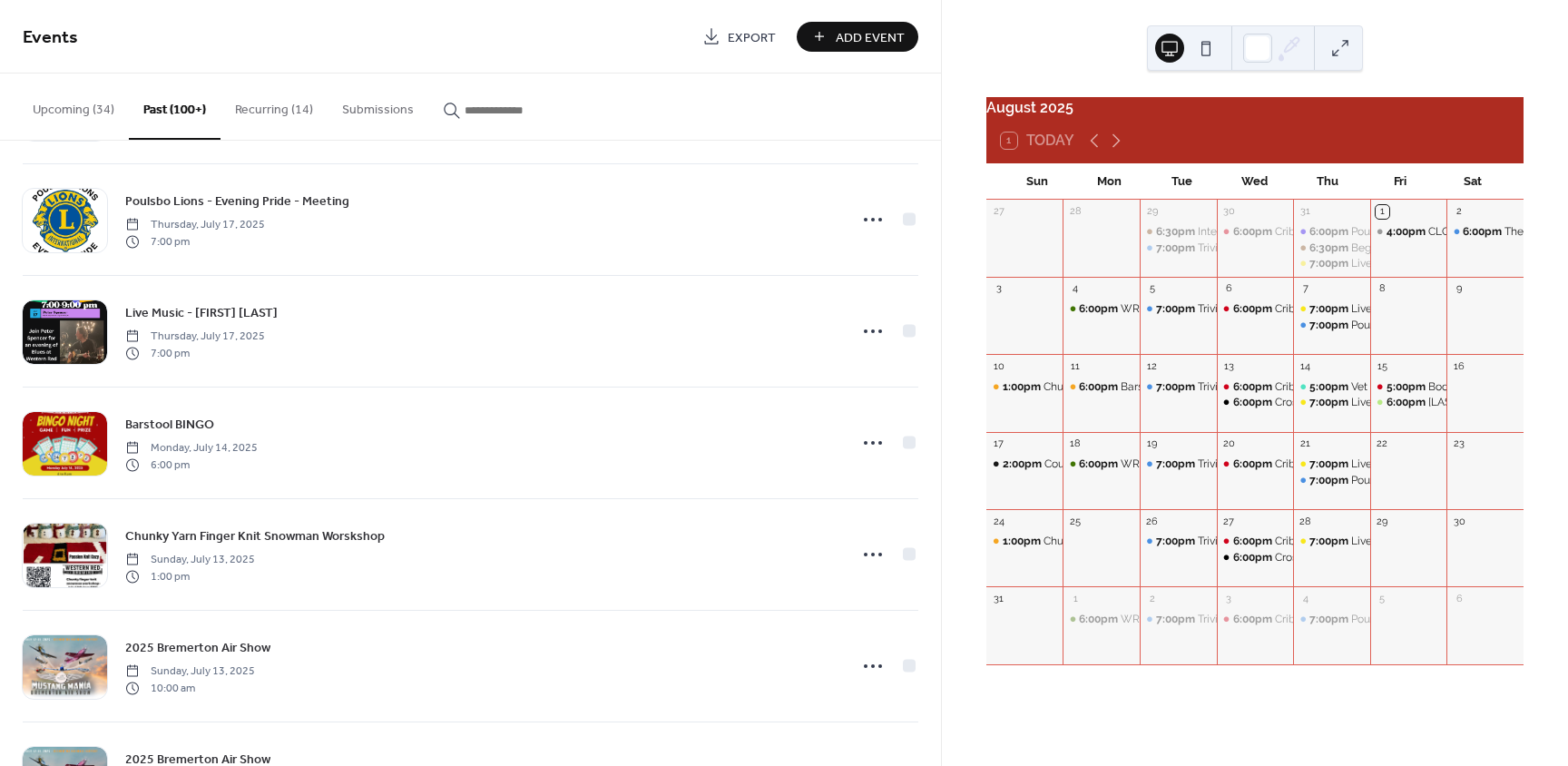 scroll, scrollTop: 786, scrollLeft: 0, axis: vertical 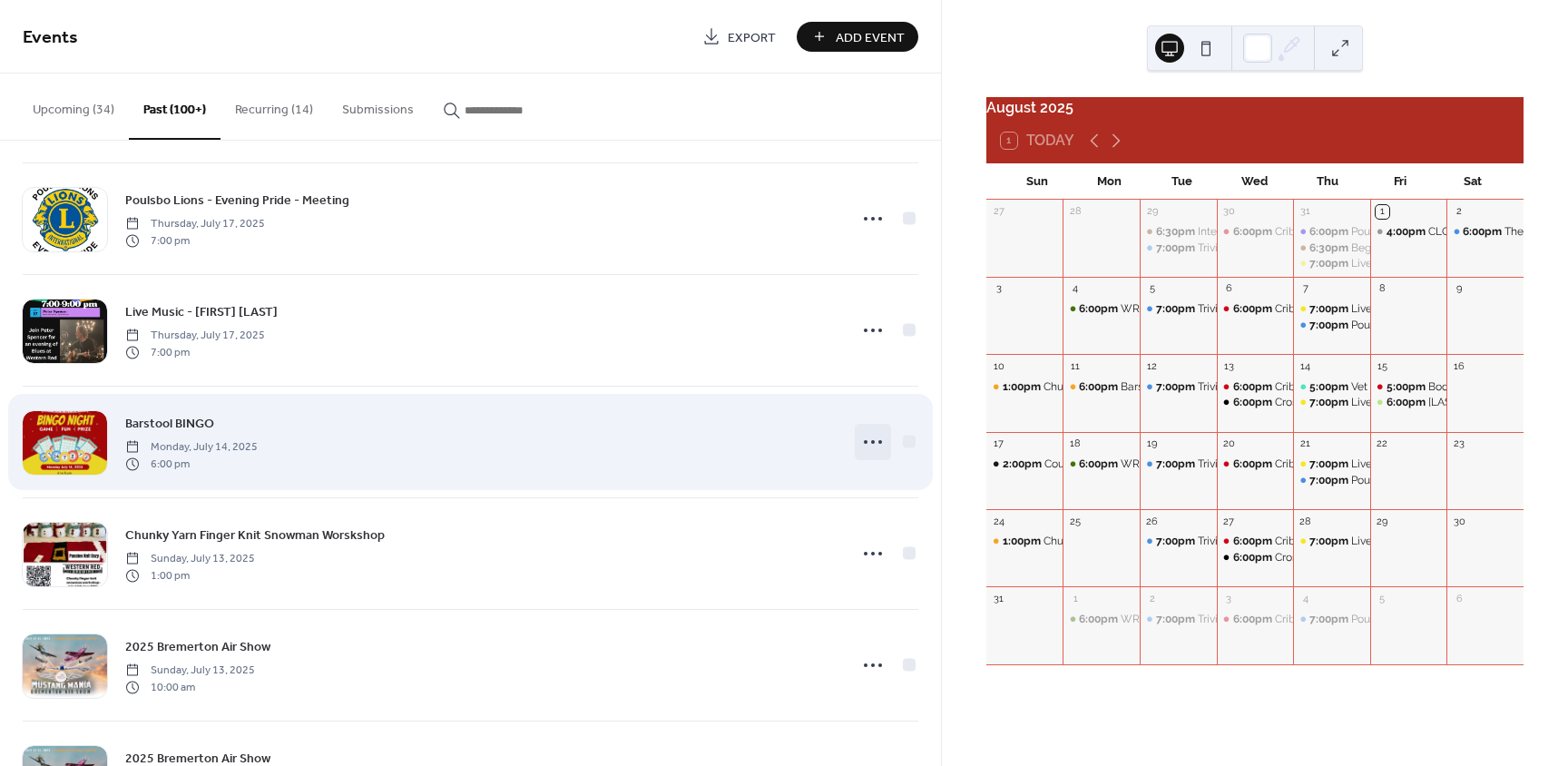 click 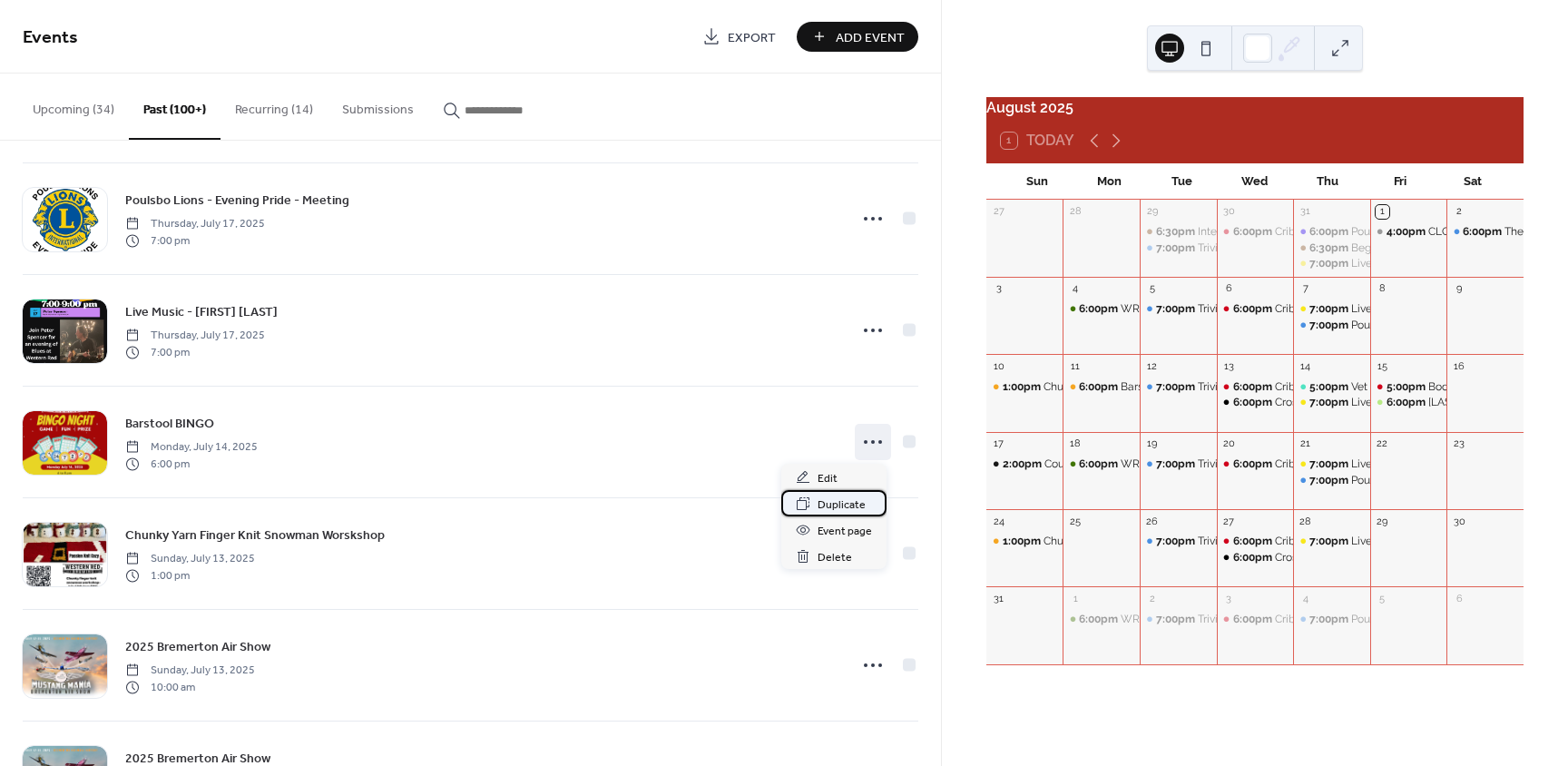 click on "Duplicate" at bounding box center [841, 505] 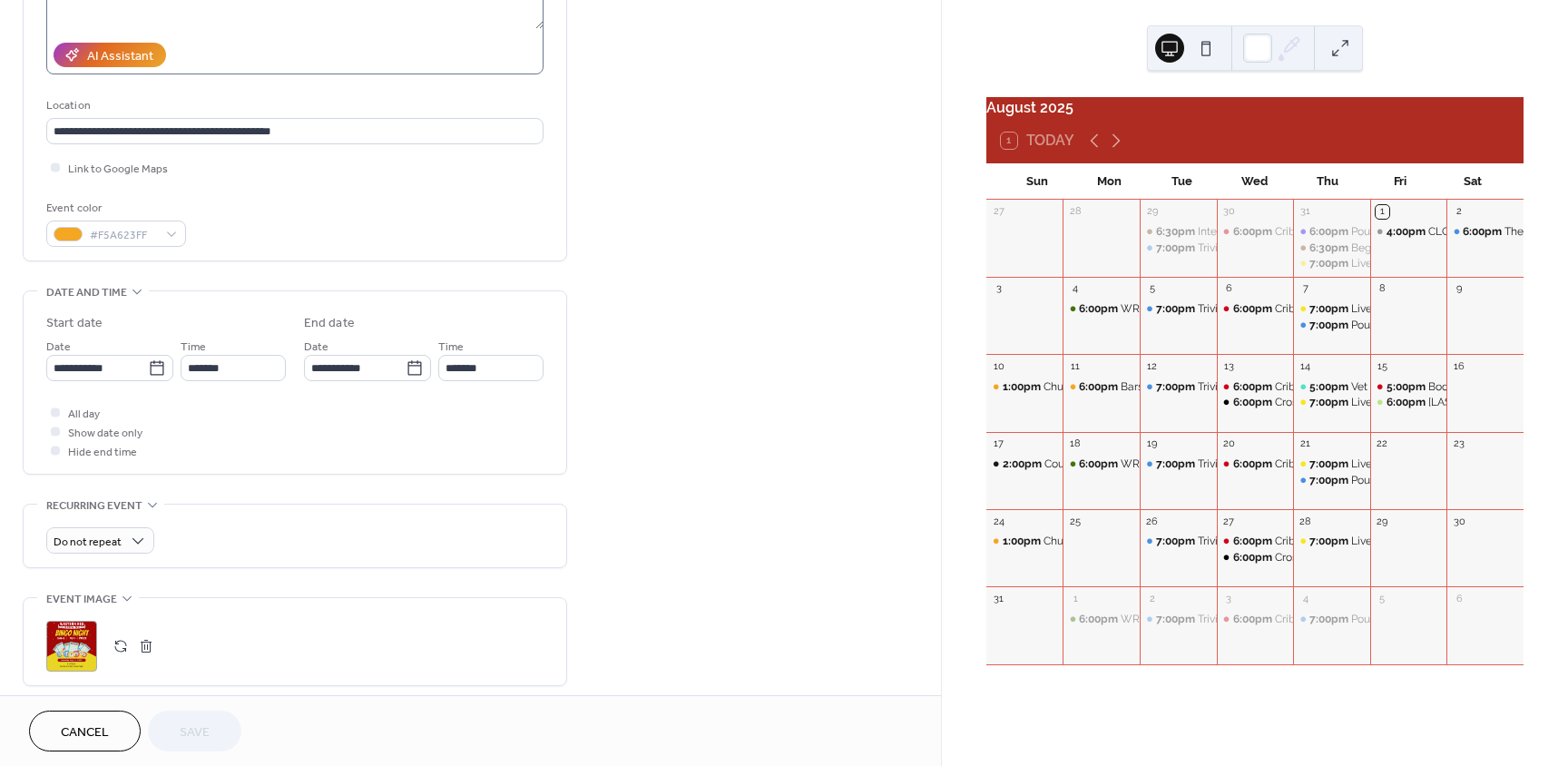 scroll, scrollTop: 305, scrollLeft: 0, axis: vertical 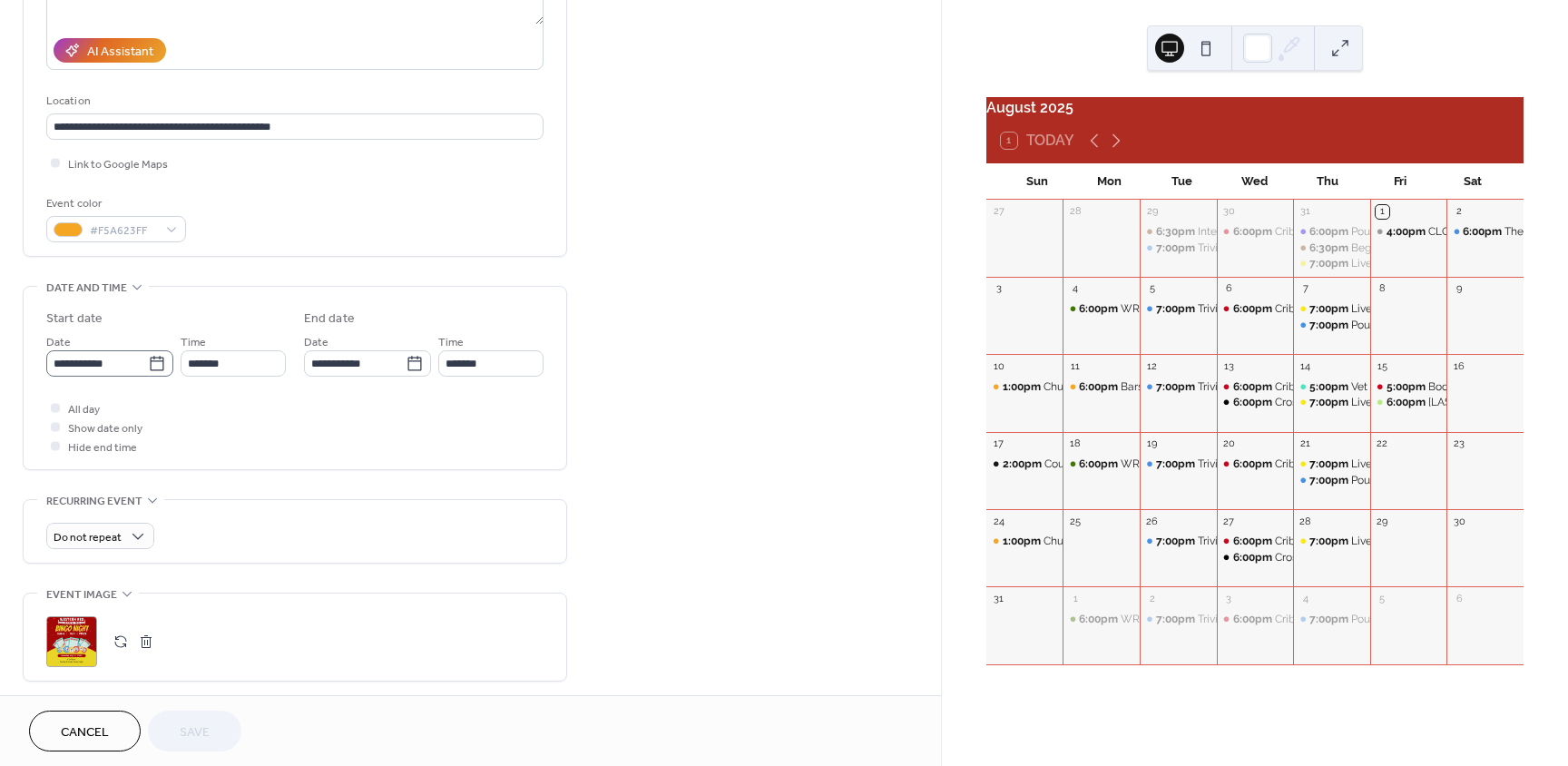 click 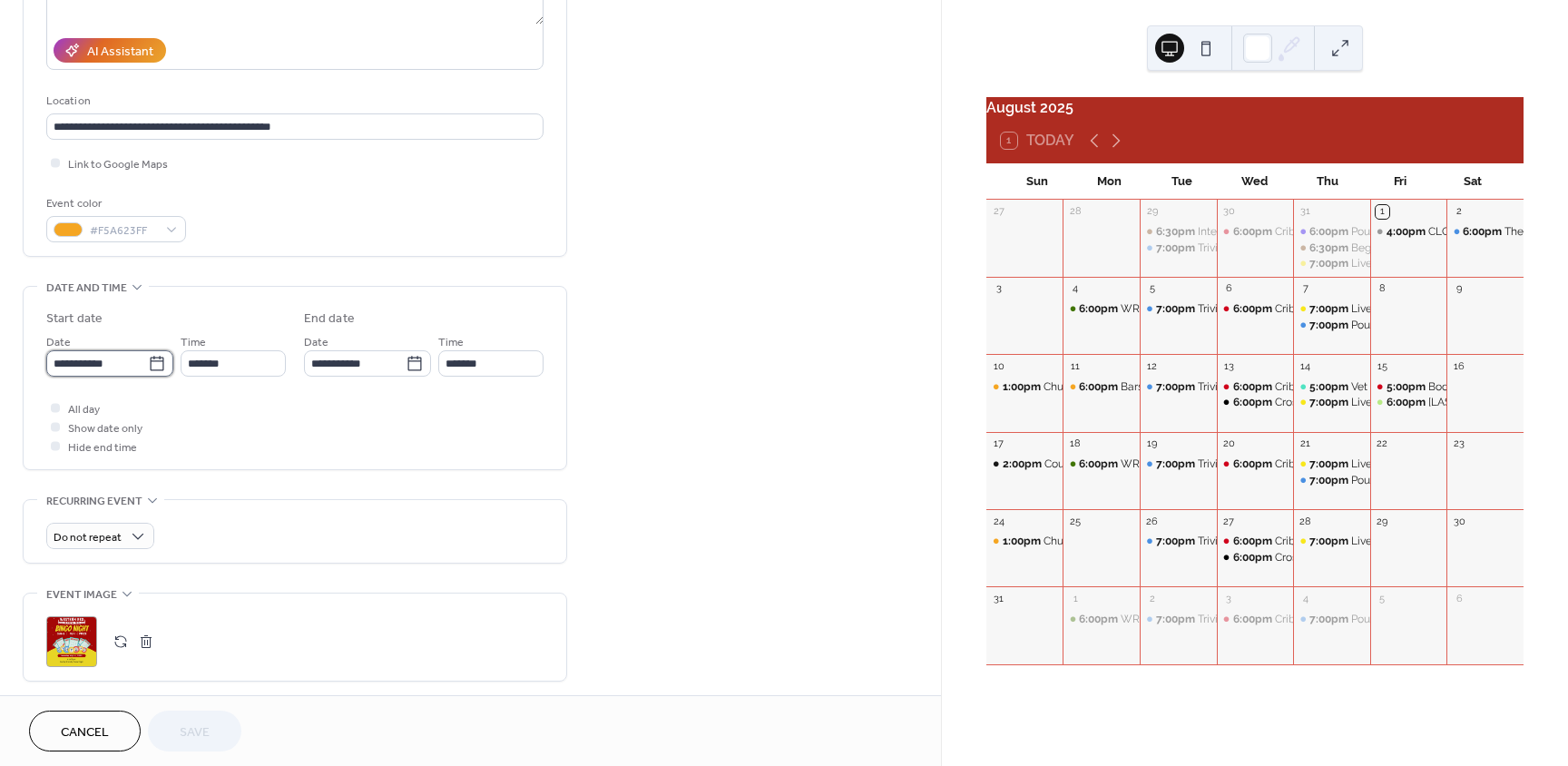 click on "**********" at bounding box center (97, 363) 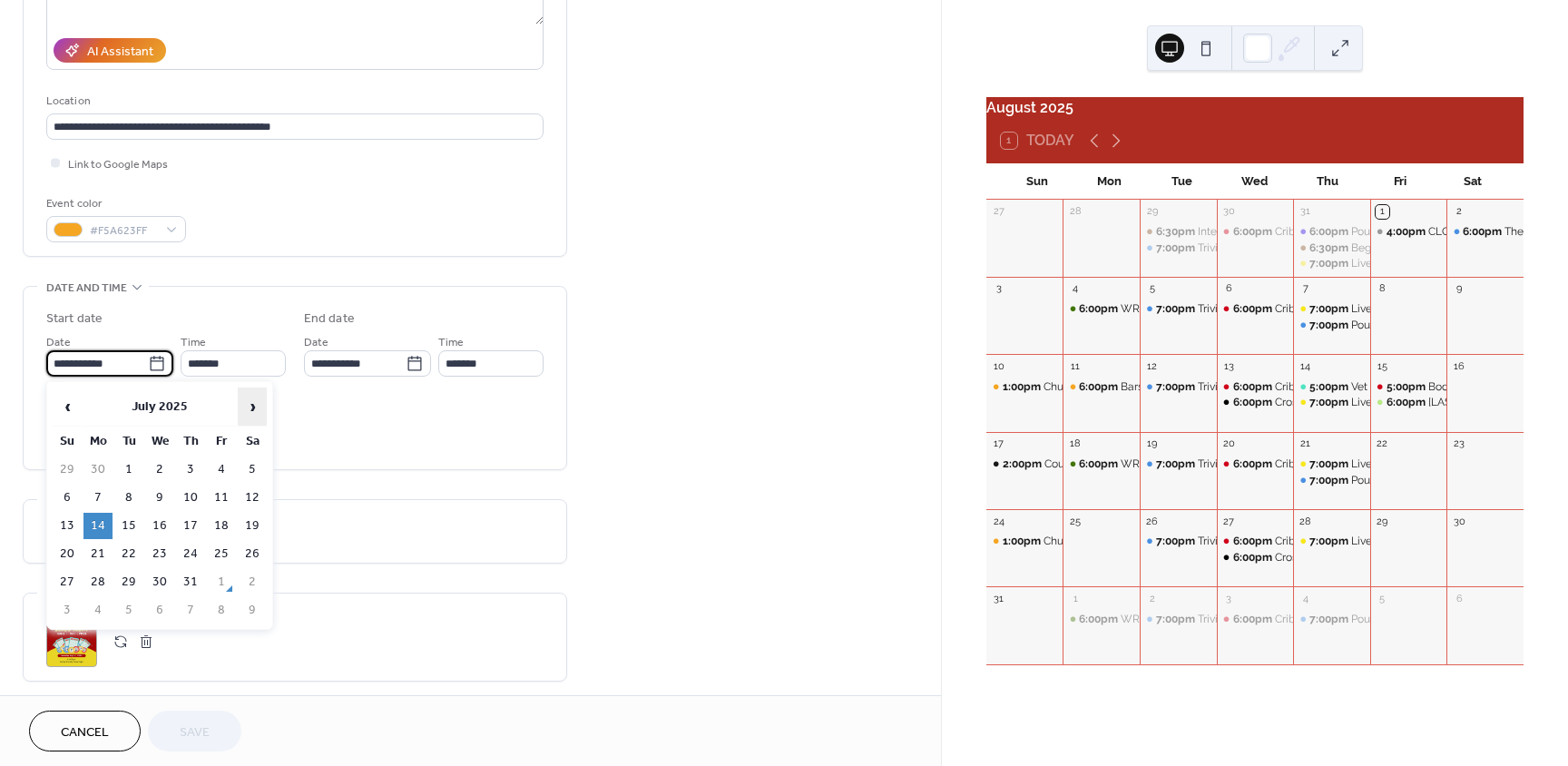 click on "›" at bounding box center (252, 407) 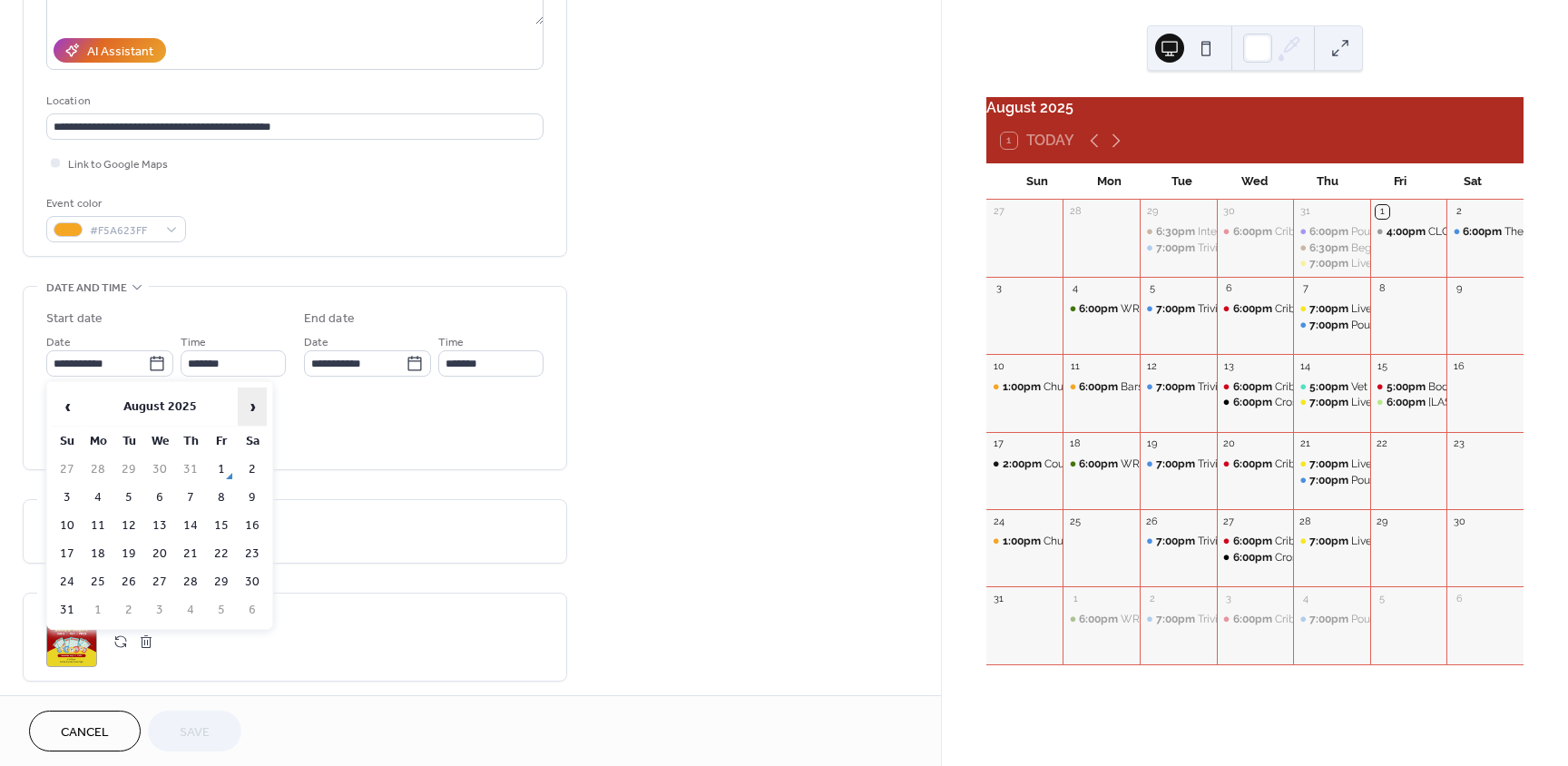 click on "›" at bounding box center [252, 407] 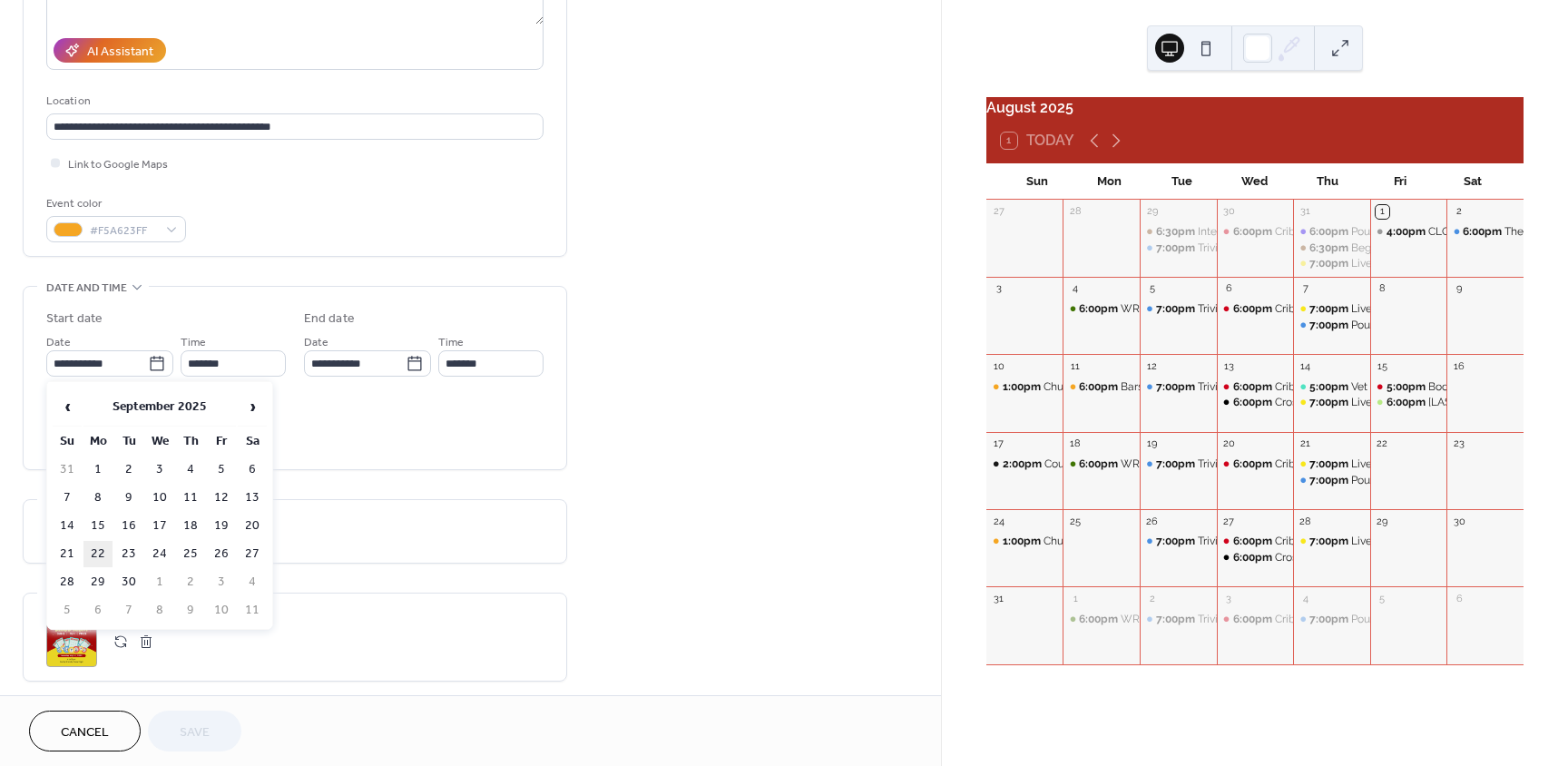 click on "22" at bounding box center (98, 554) 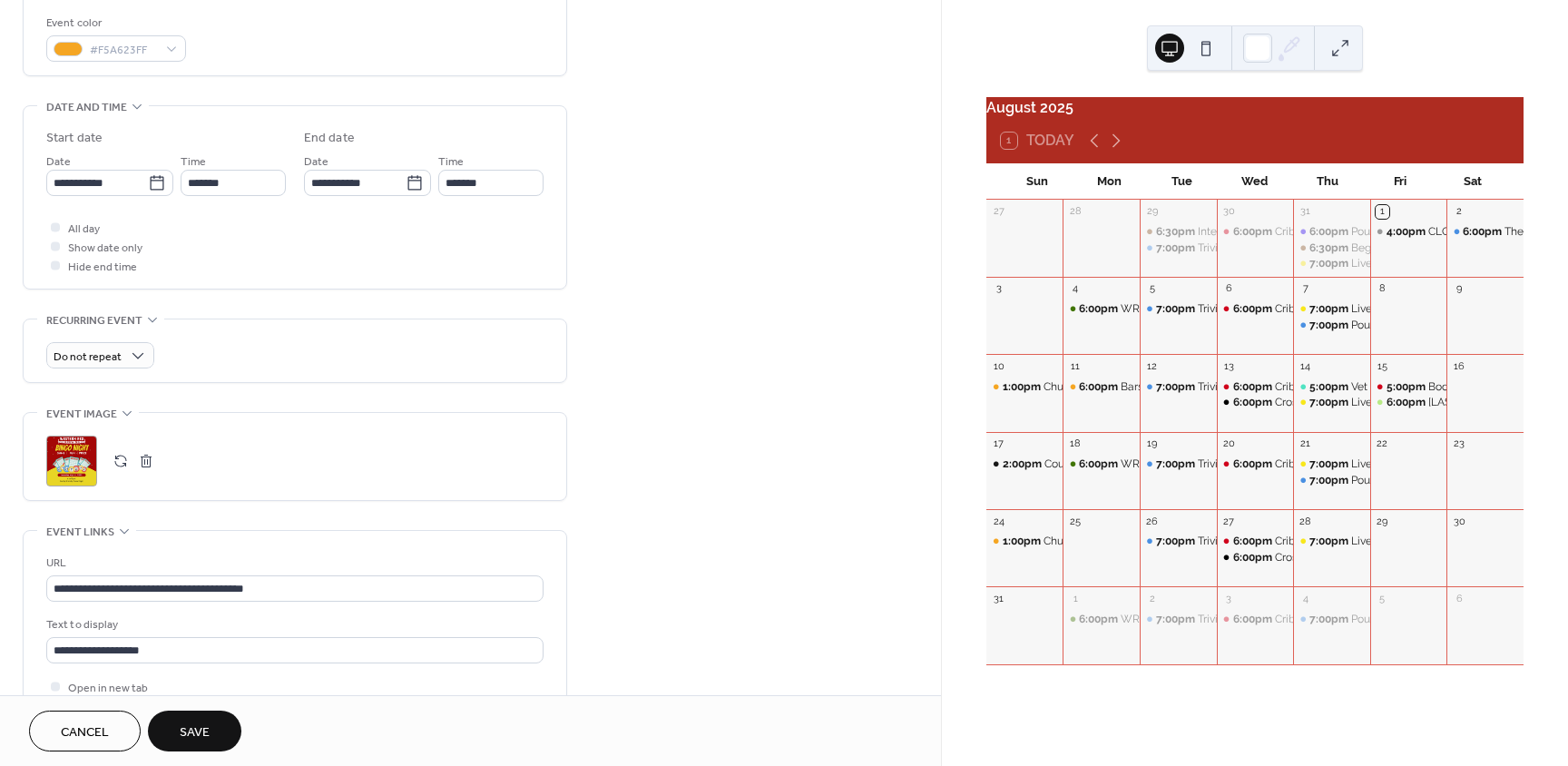 scroll, scrollTop: 487, scrollLeft: 0, axis: vertical 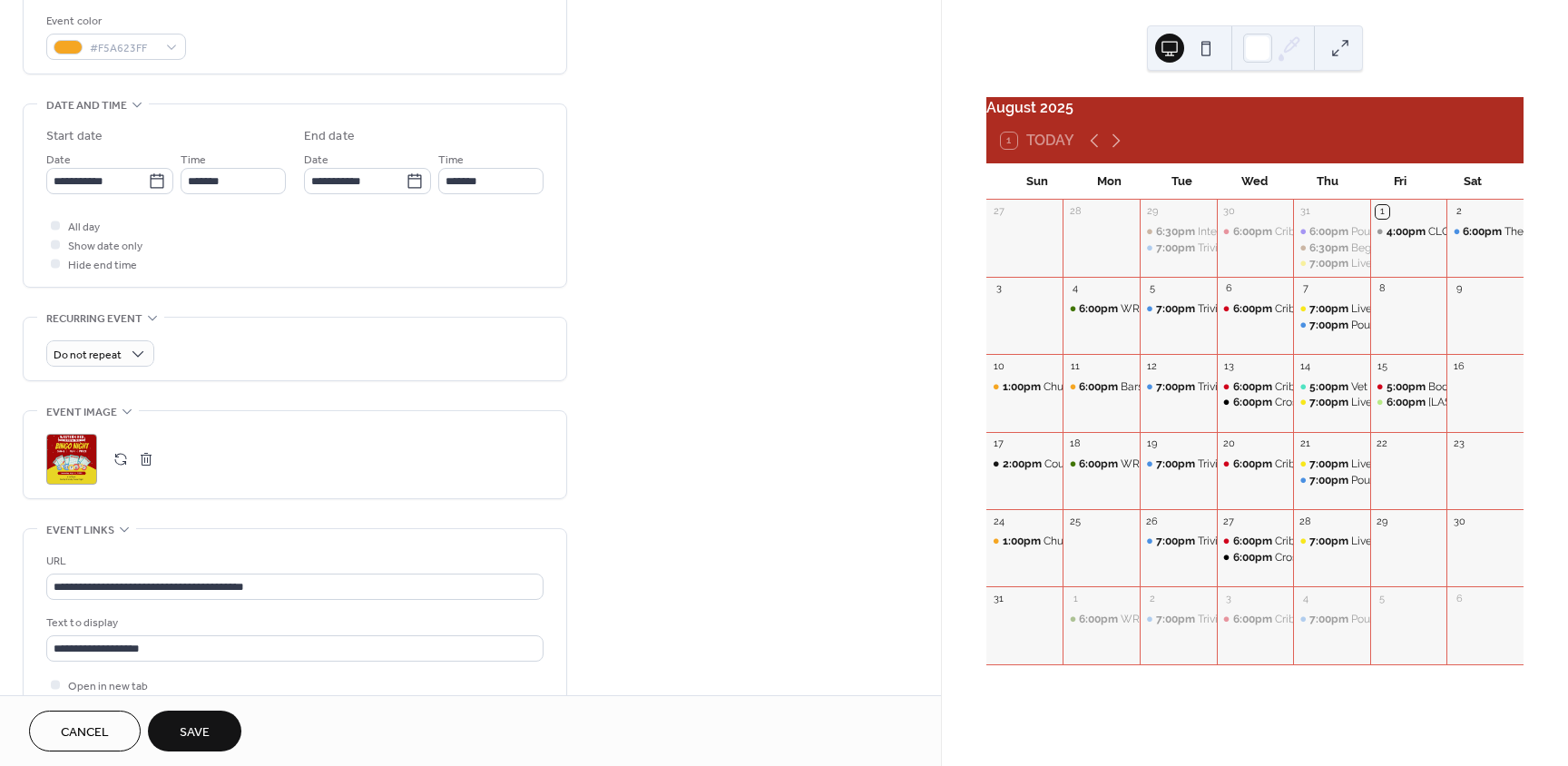 click at bounding box center (146, 459) 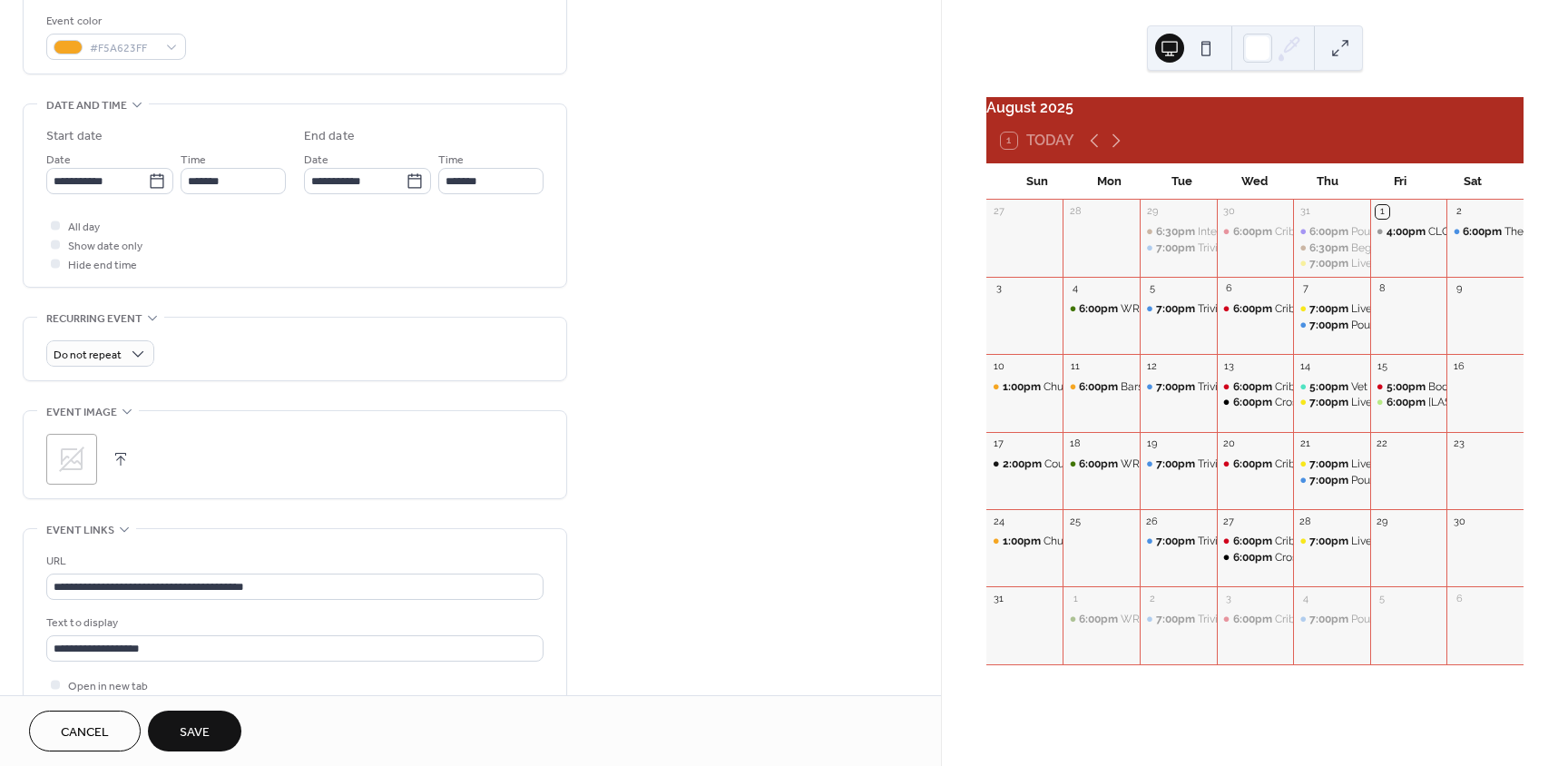 click 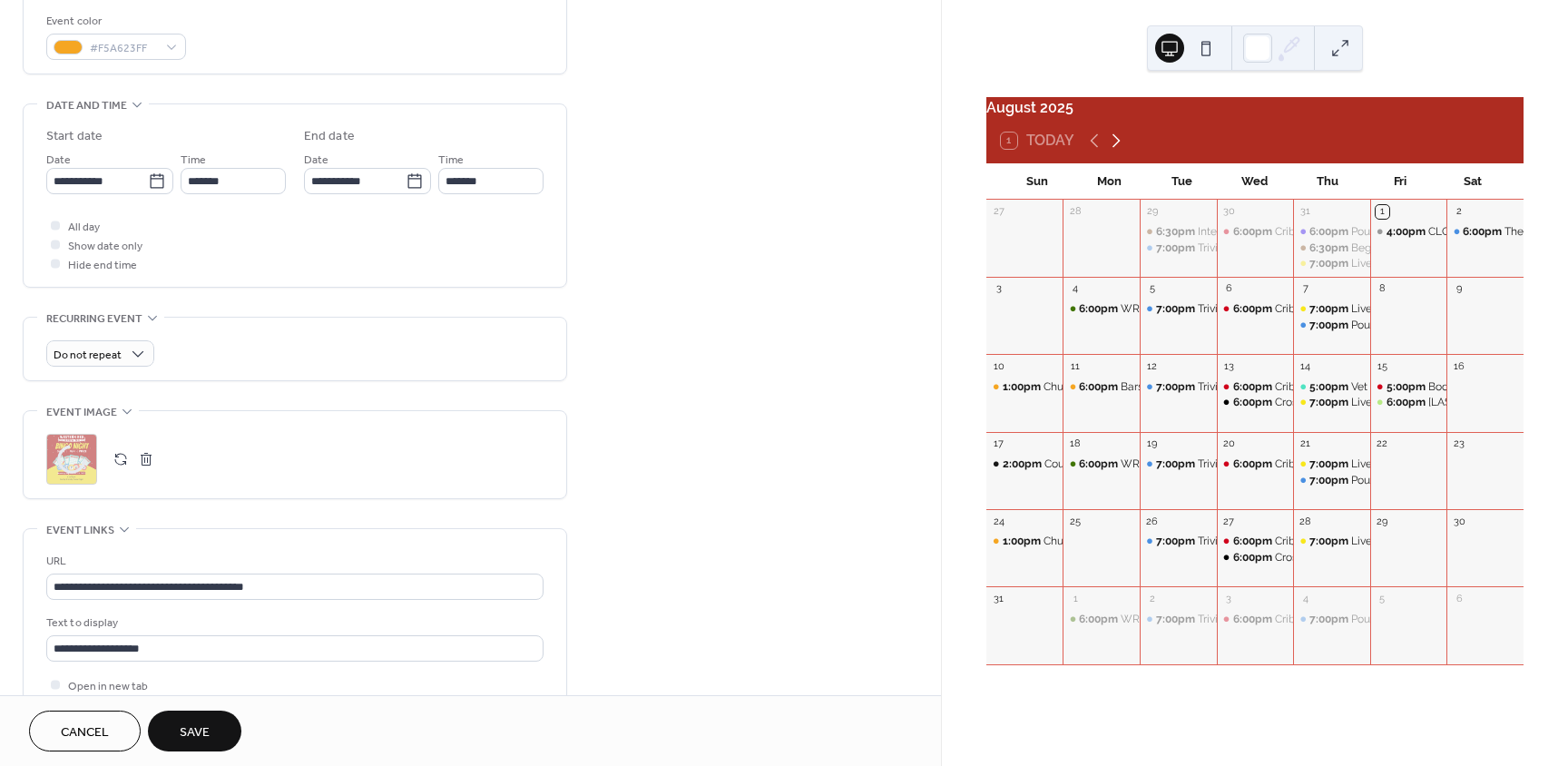 click 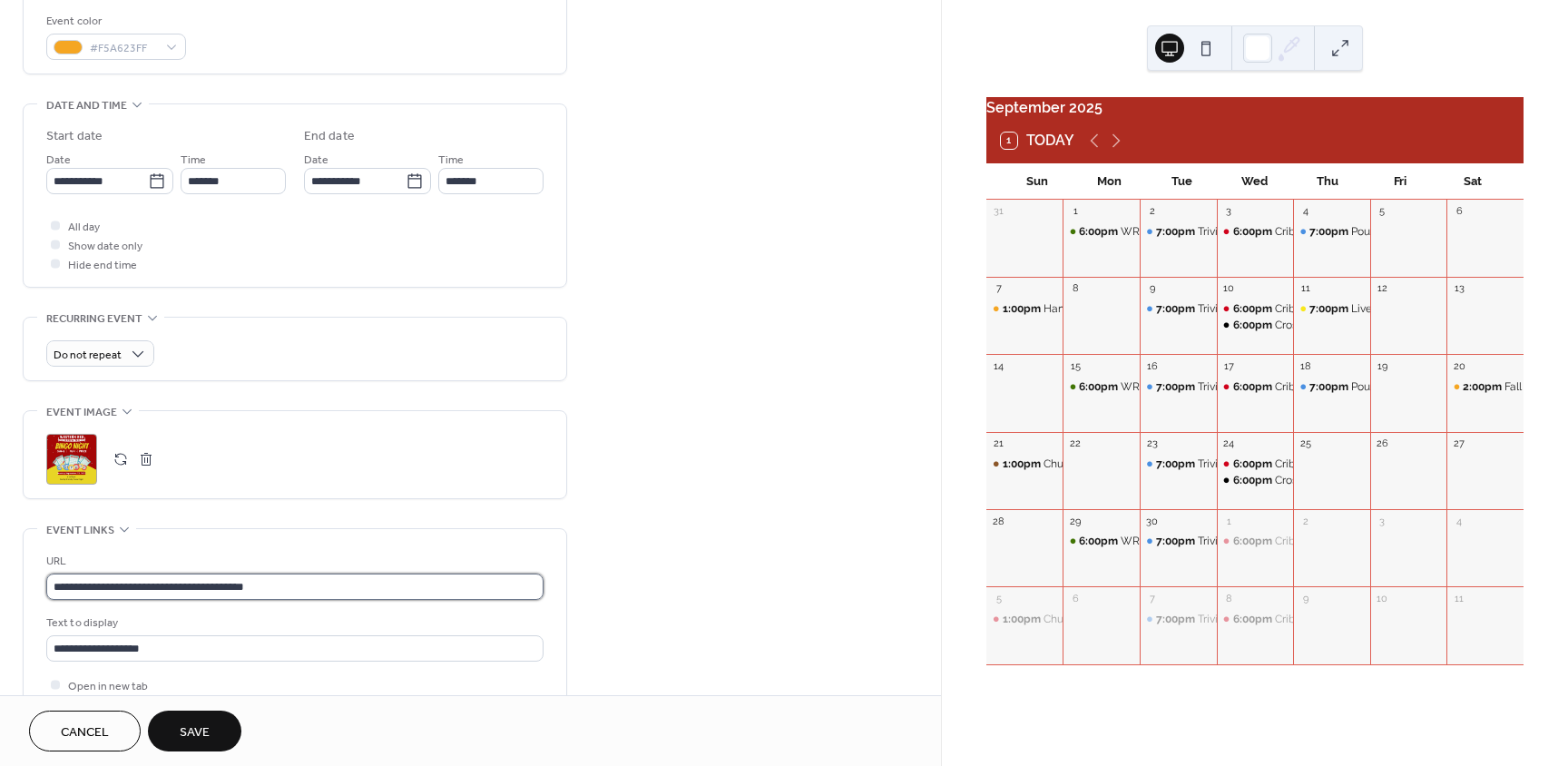 click on "**********" at bounding box center [295, 586] 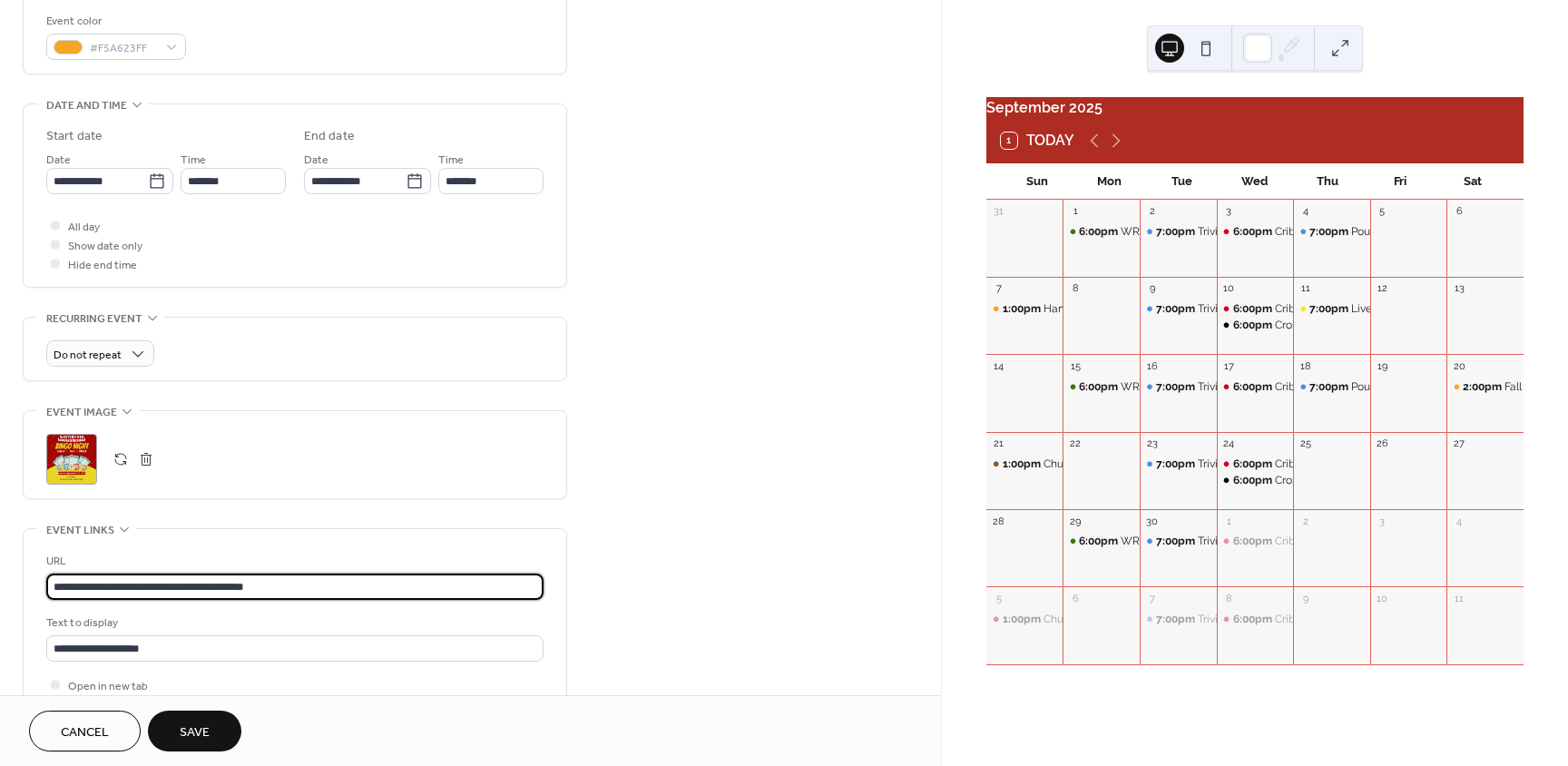 paste 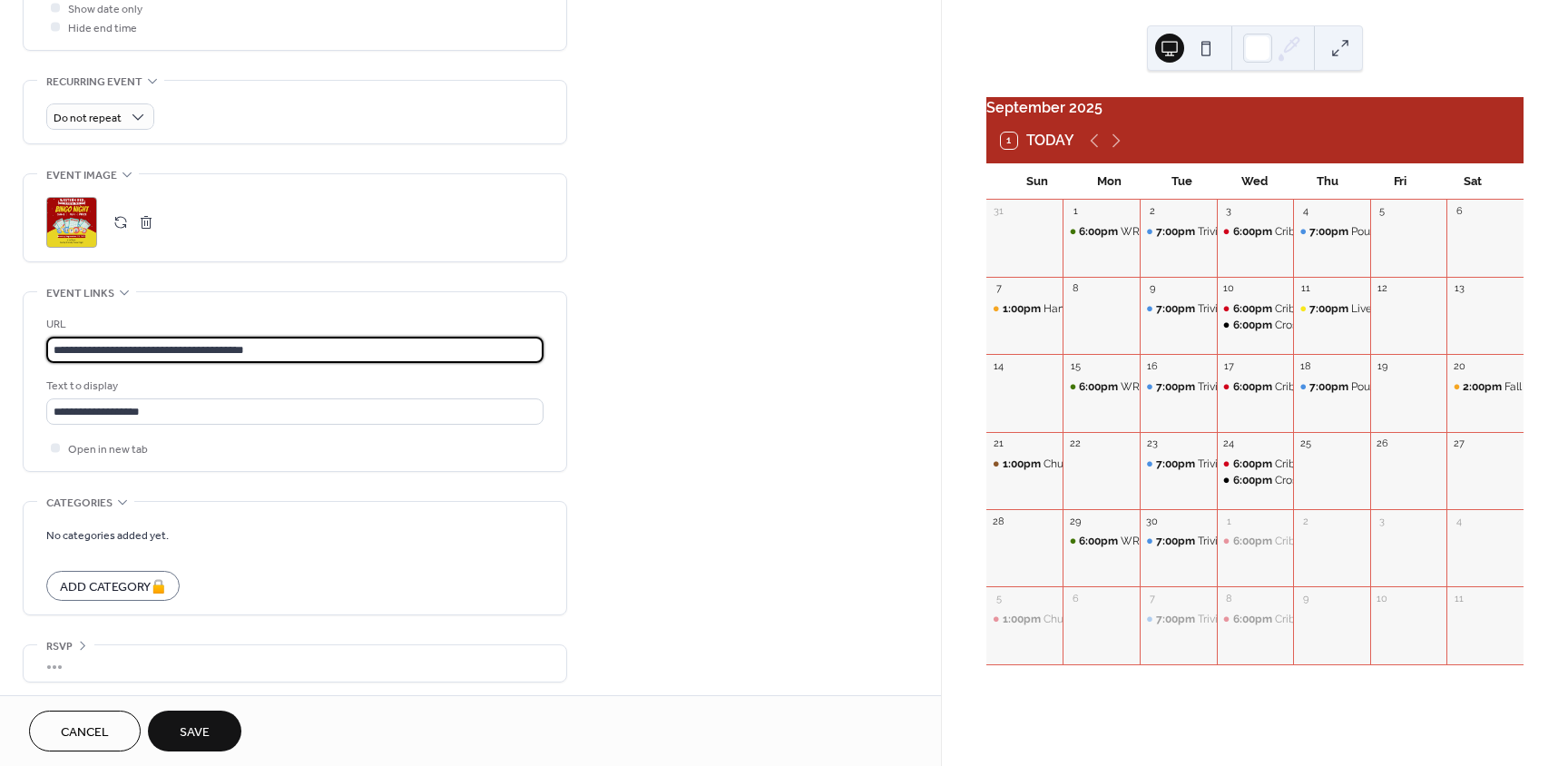 scroll, scrollTop: 725, scrollLeft: 0, axis: vertical 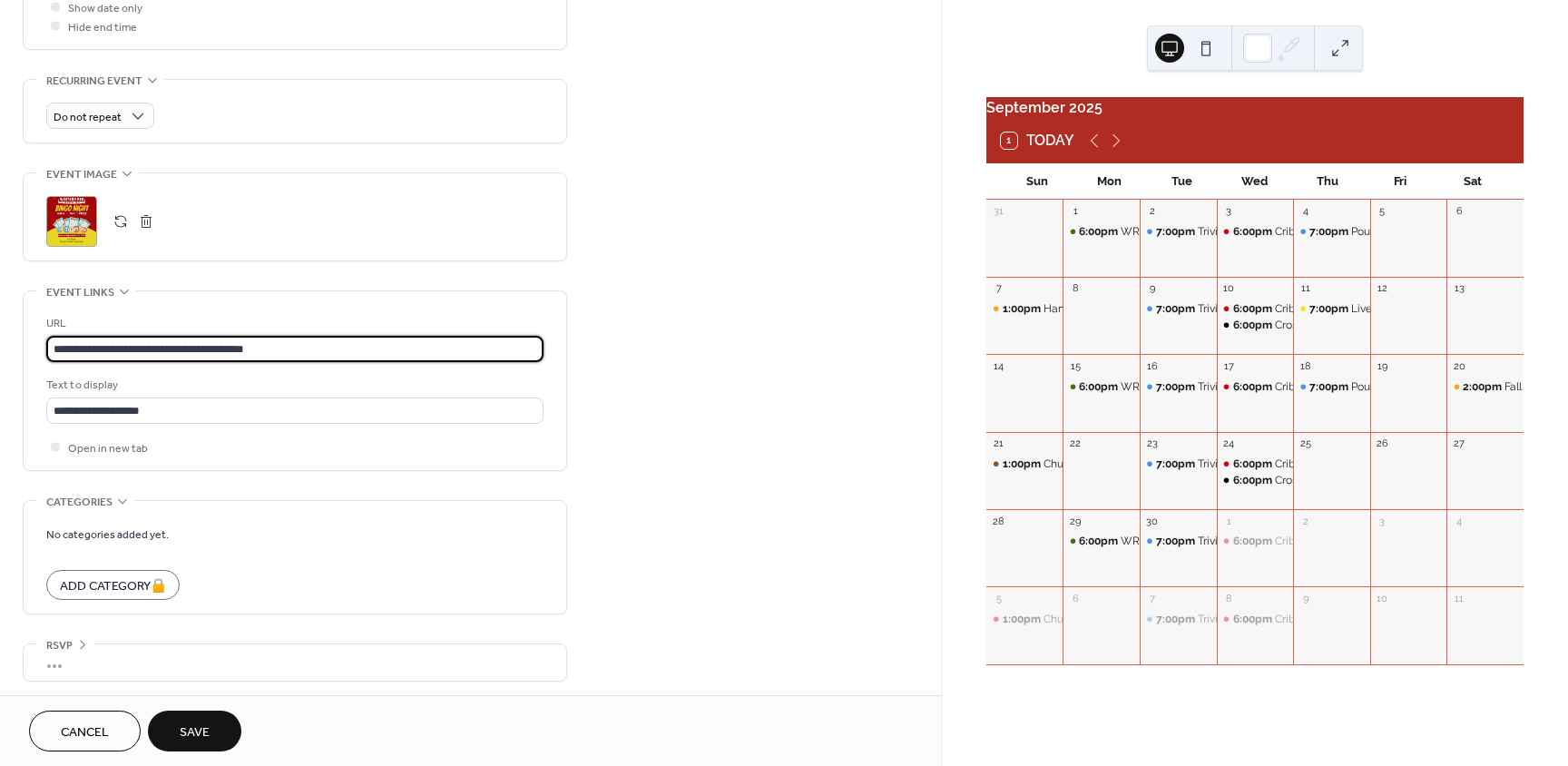 type on "**********" 